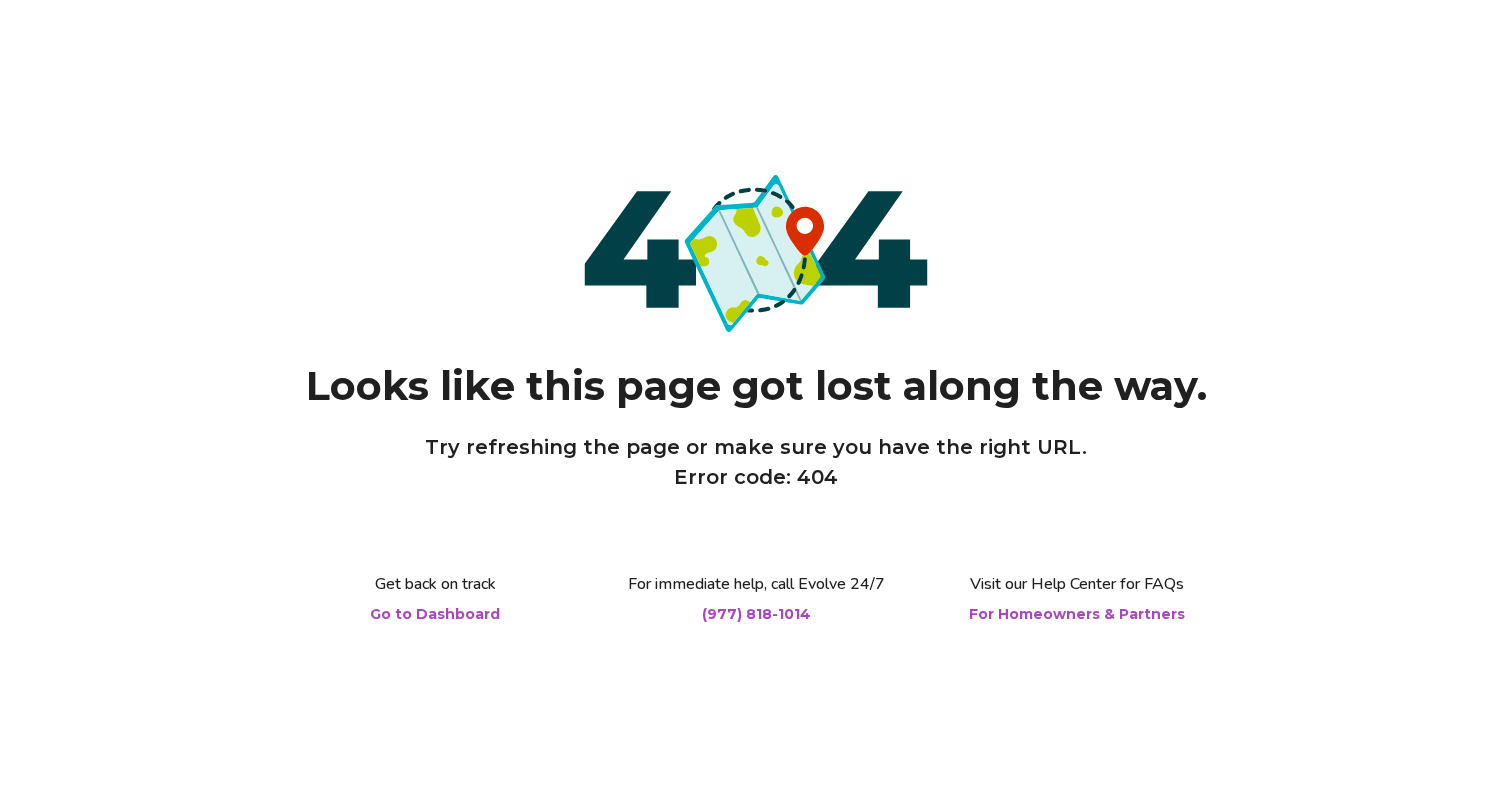 scroll, scrollTop: 0, scrollLeft: 0, axis: both 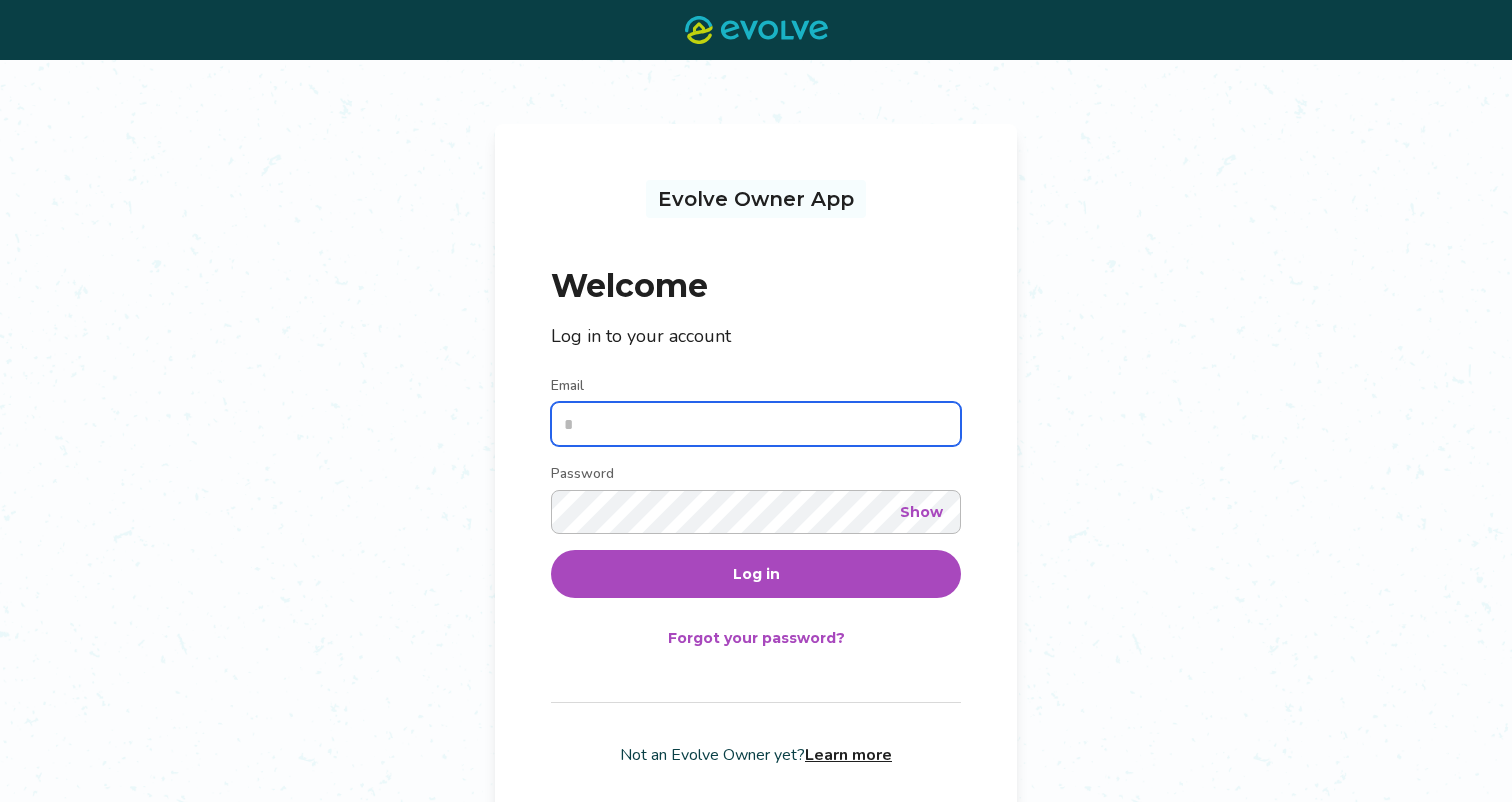 type on "**********" 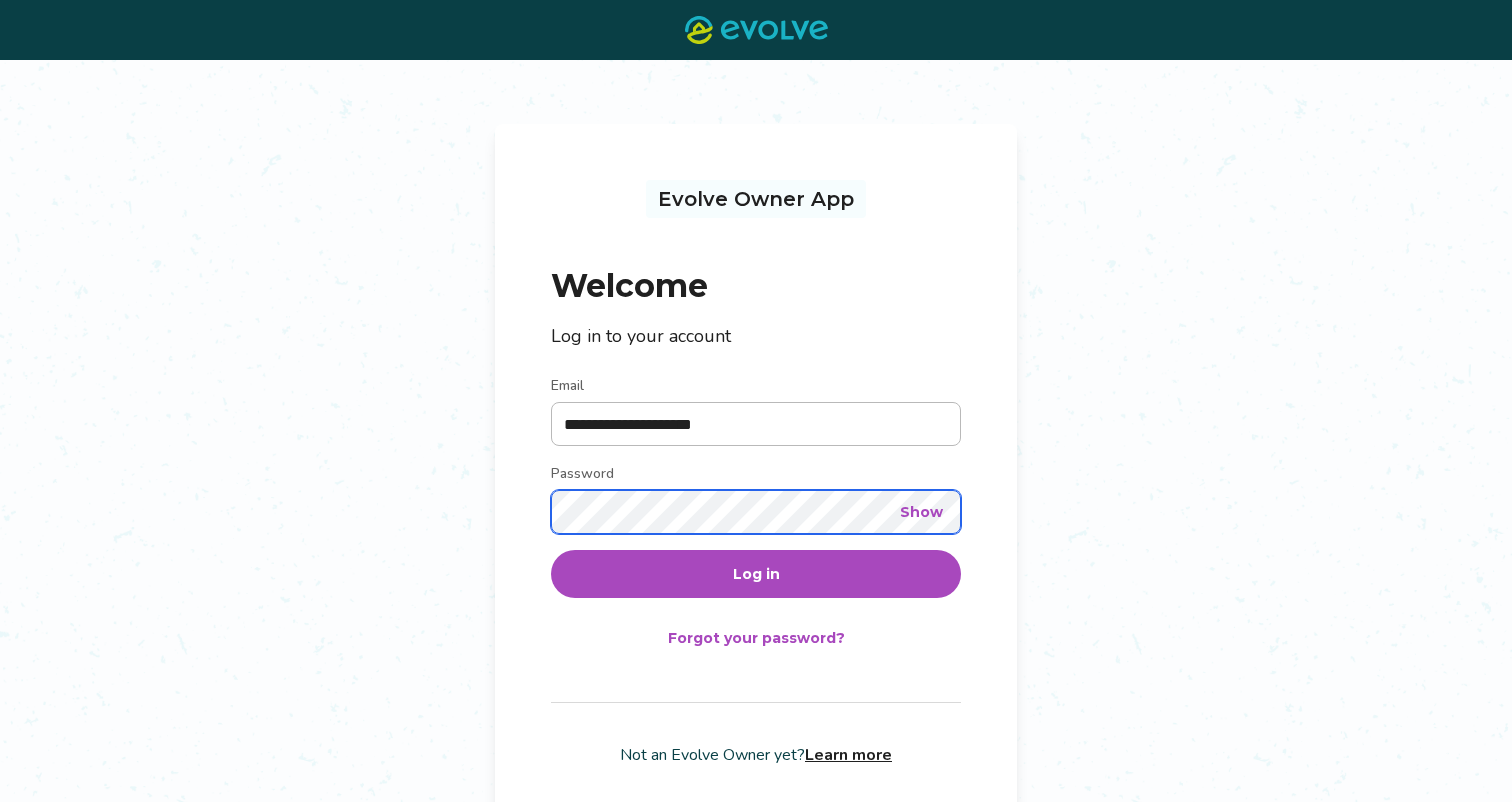 click on "Log in" at bounding box center [756, 574] 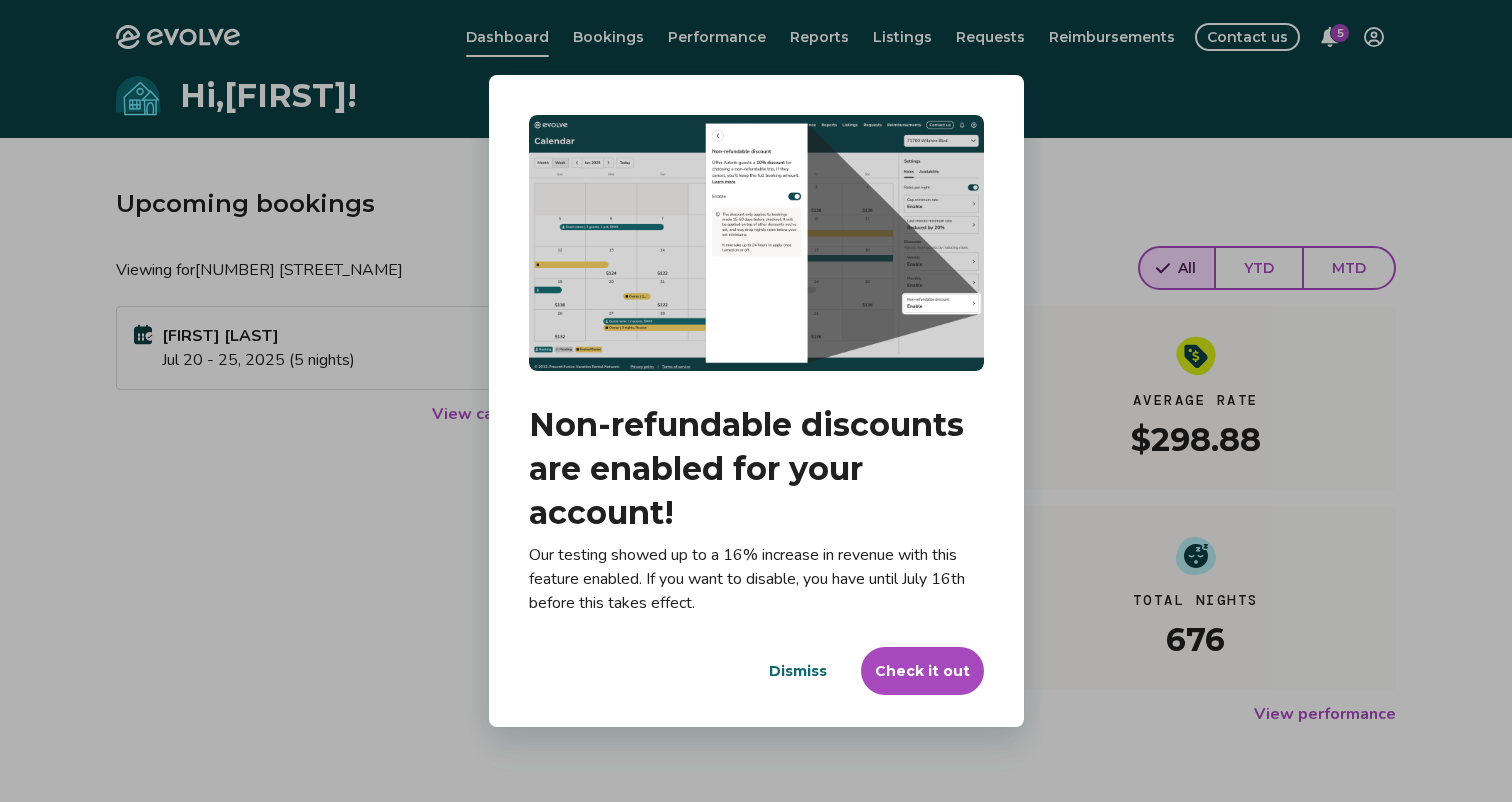 click on "Dismiss" at bounding box center [798, 671] 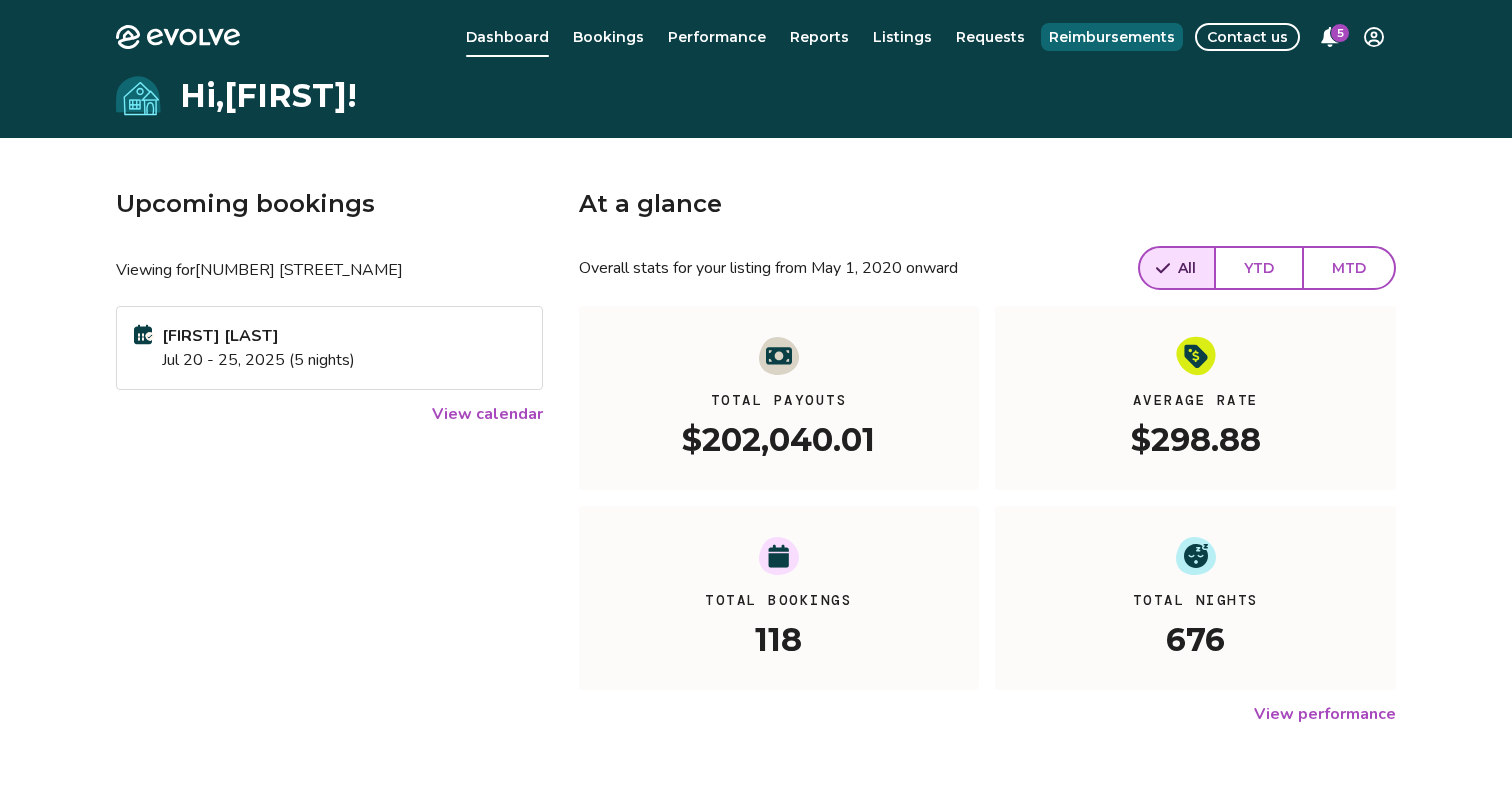 click on "Reimbursements" at bounding box center (1112, 37) 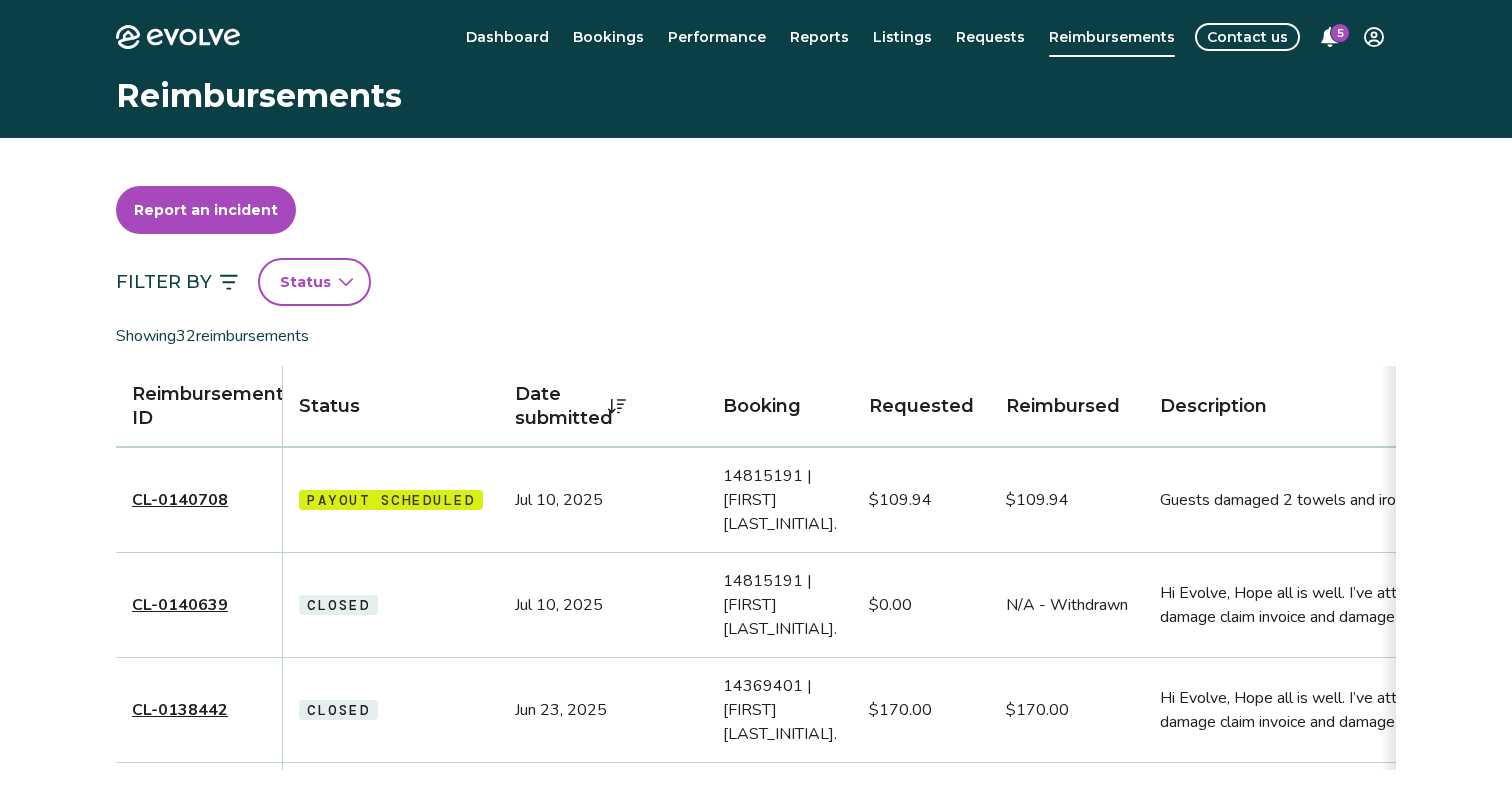 click on "CL-0140708" at bounding box center [180, 500] 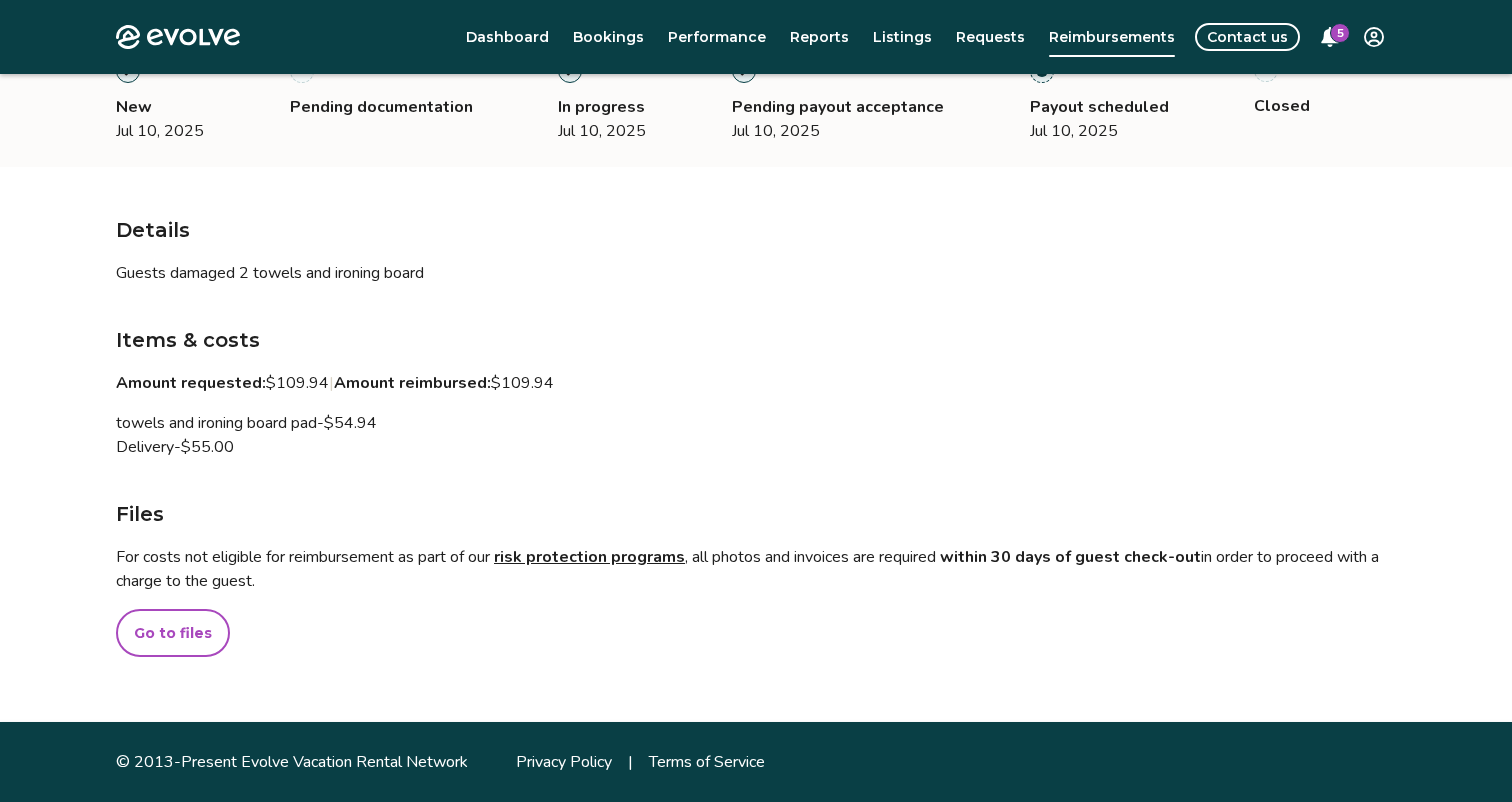 scroll, scrollTop: 0, scrollLeft: 0, axis: both 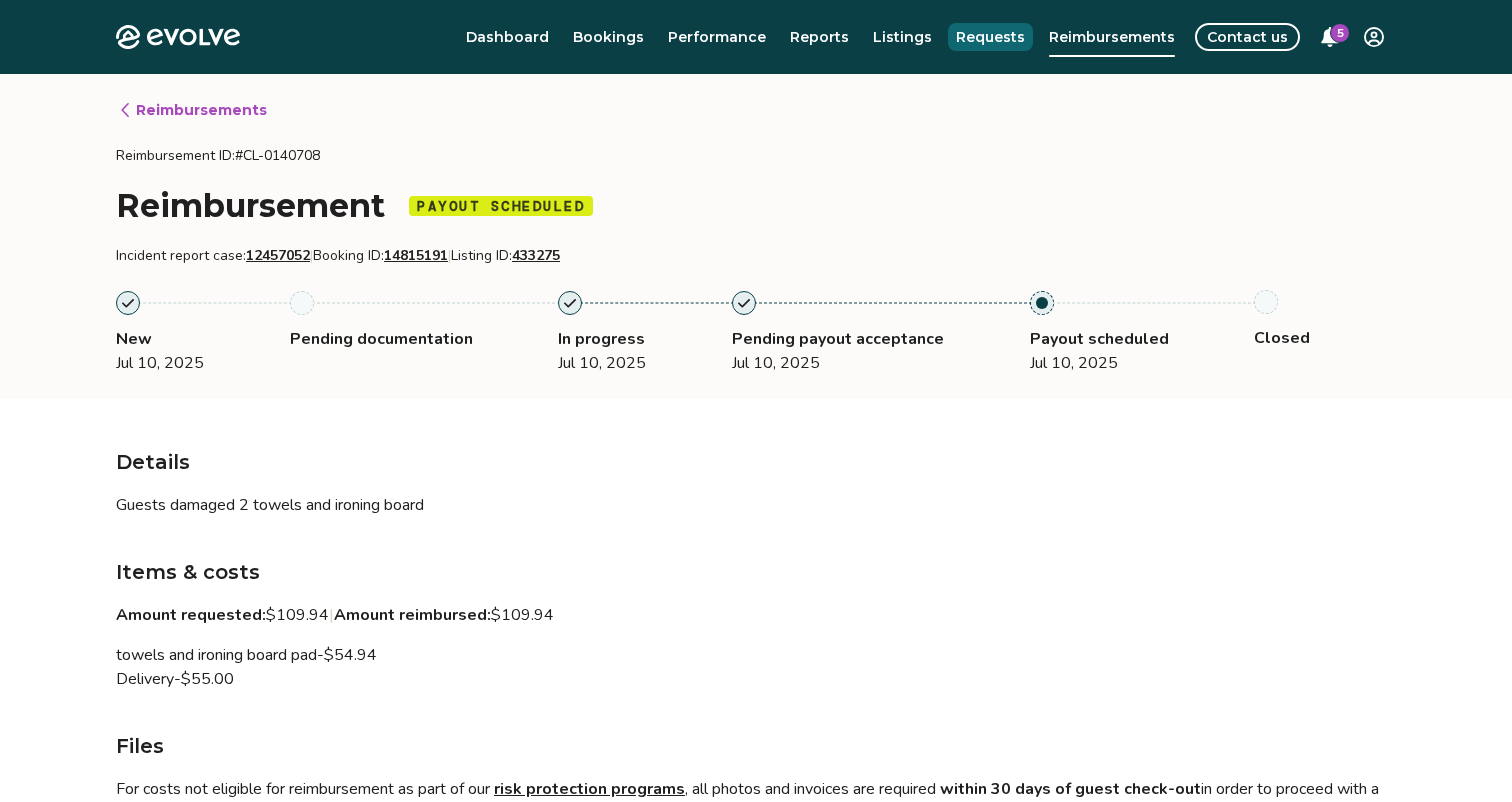 click on "Requests" at bounding box center (990, 37) 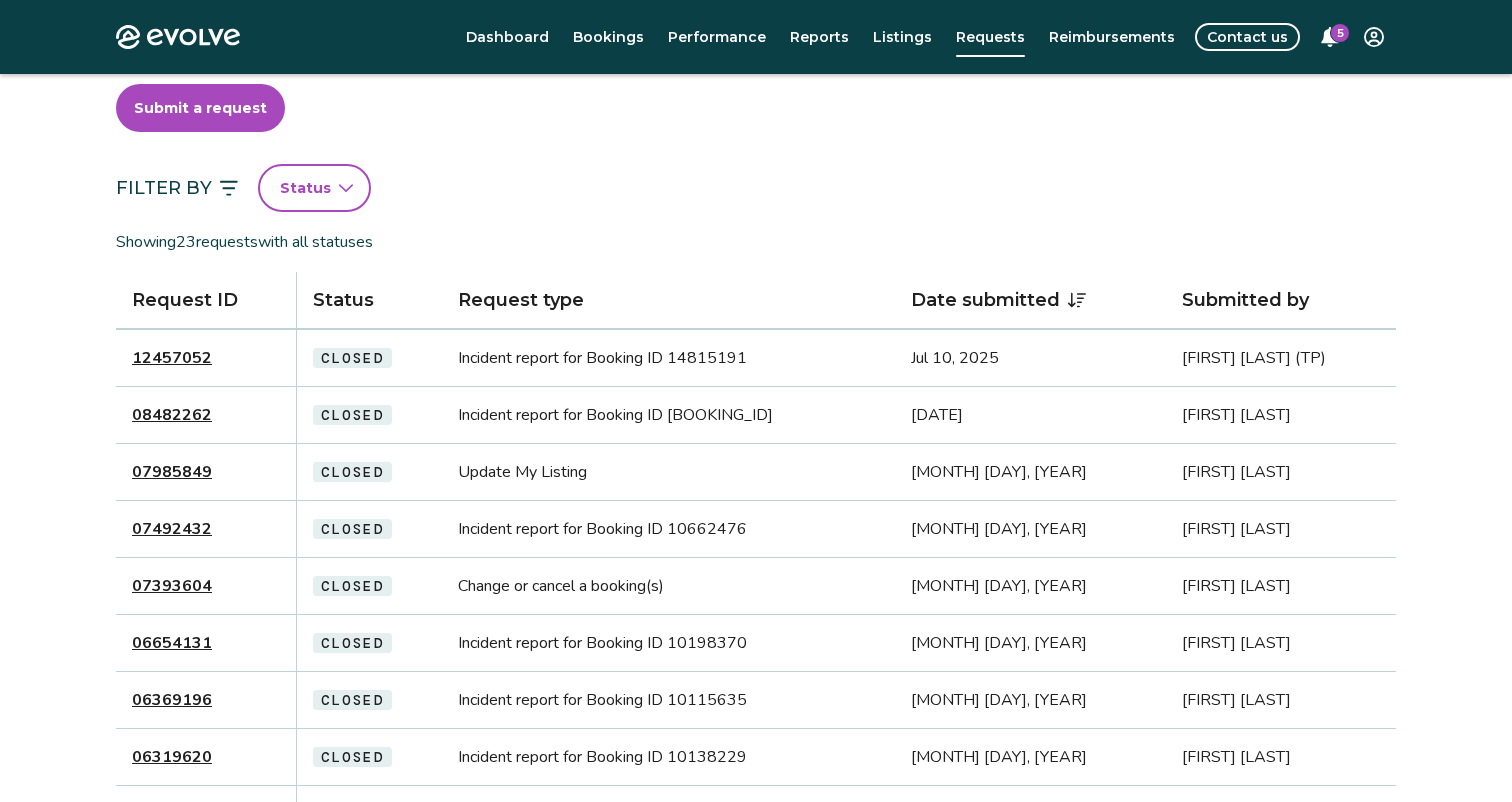 scroll, scrollTop: 0, scrollLeft: 0, axis: both 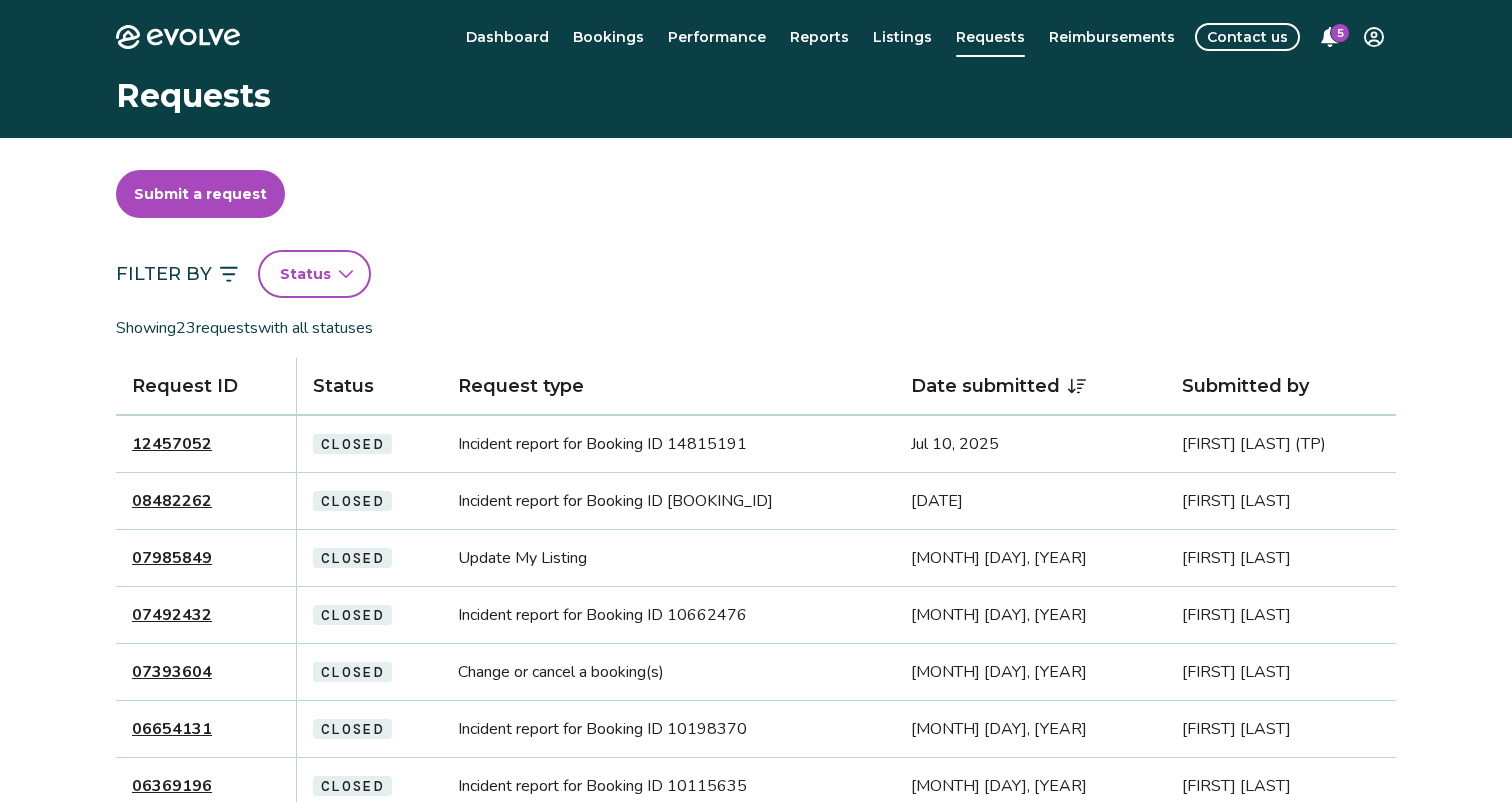 click on "5" at bounding box center (1340, 33) 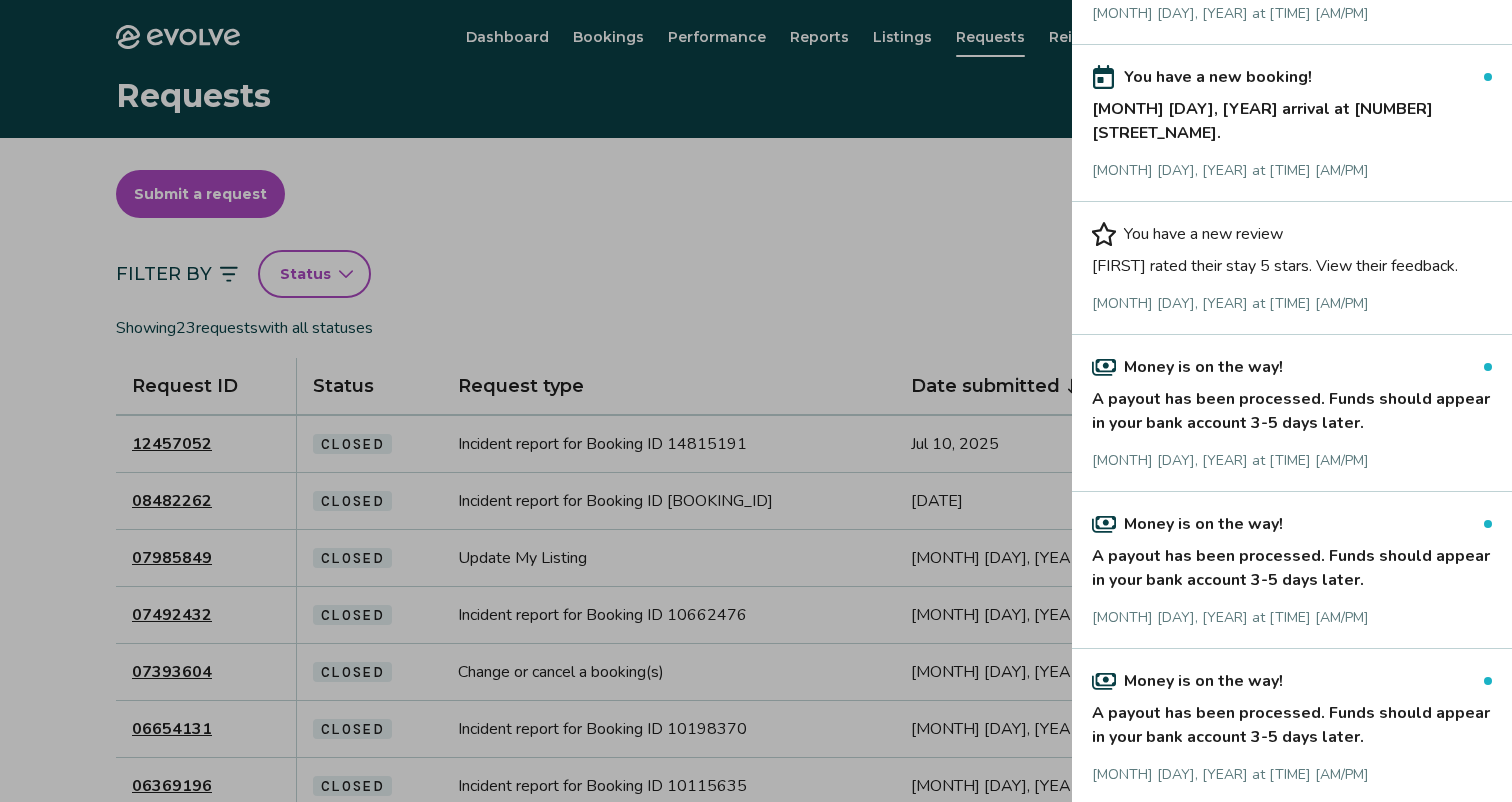 scroll, scrollTop: 246, scrollLeft: 0, axis: vertical 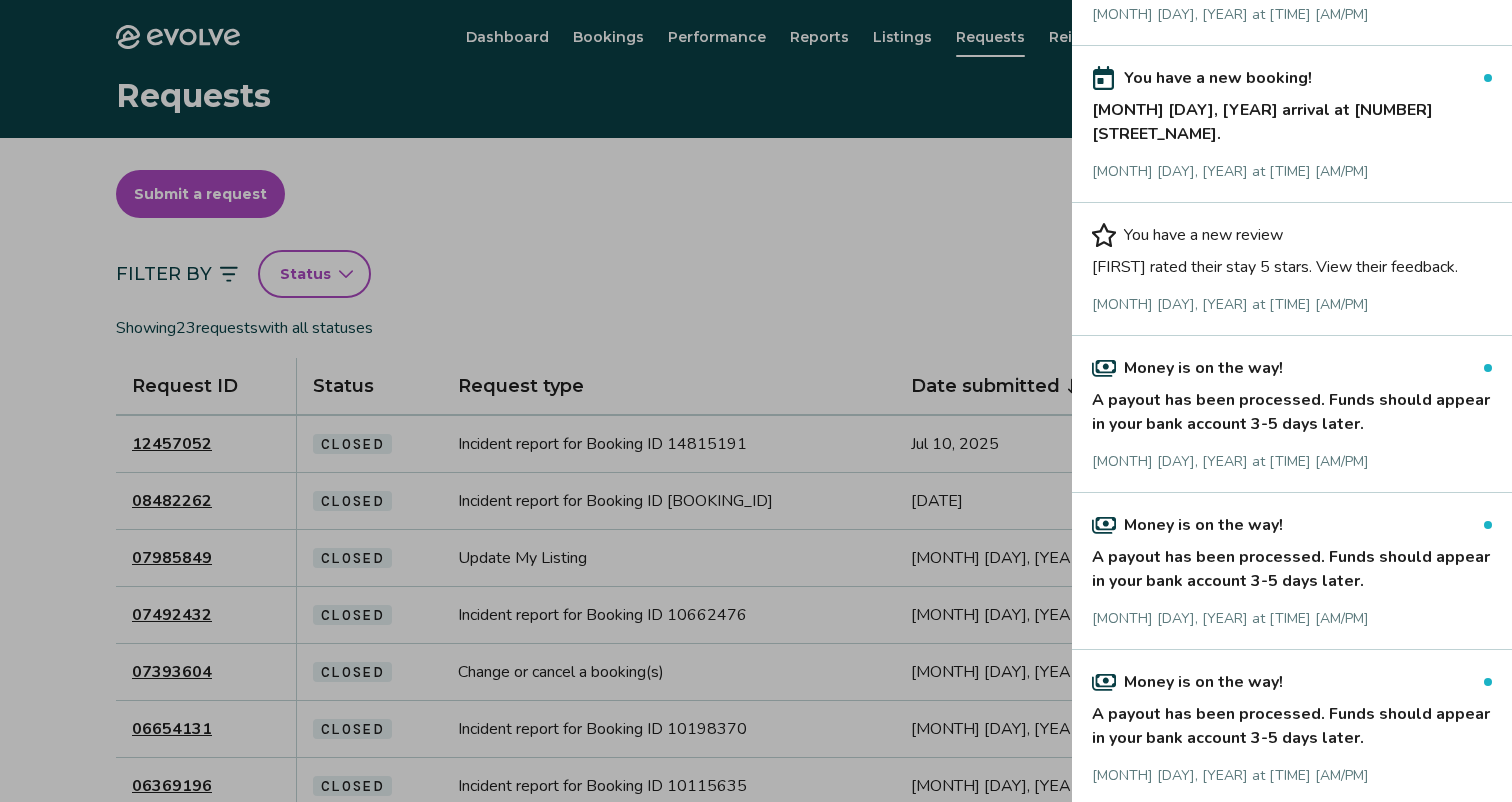 click on "[FIRST] rated their stay 5 stars. View their feedback." at bounding box center (1292, 263) 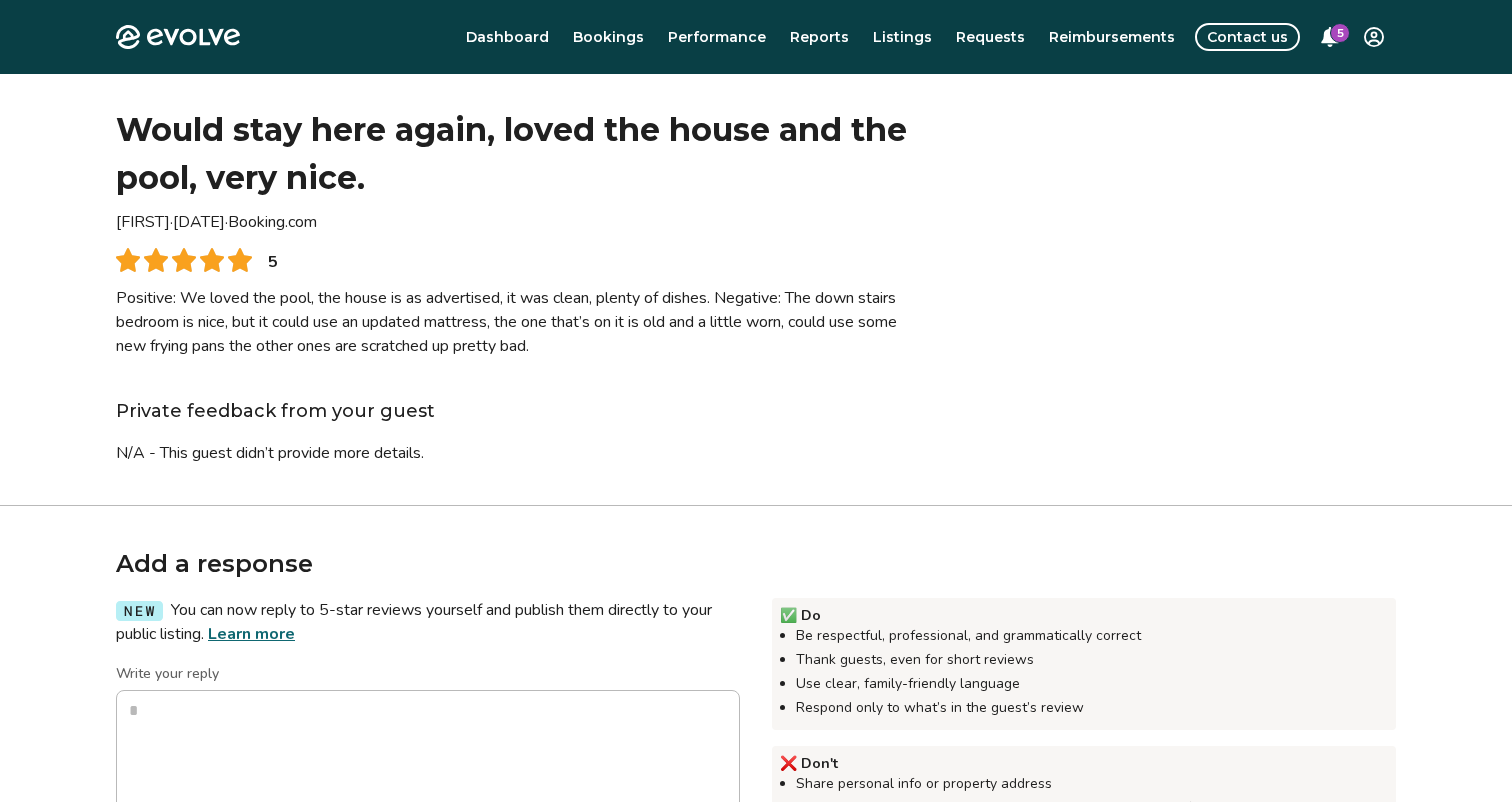 scroll, scrollTop: 0, scrollLeft: 0, axis: both 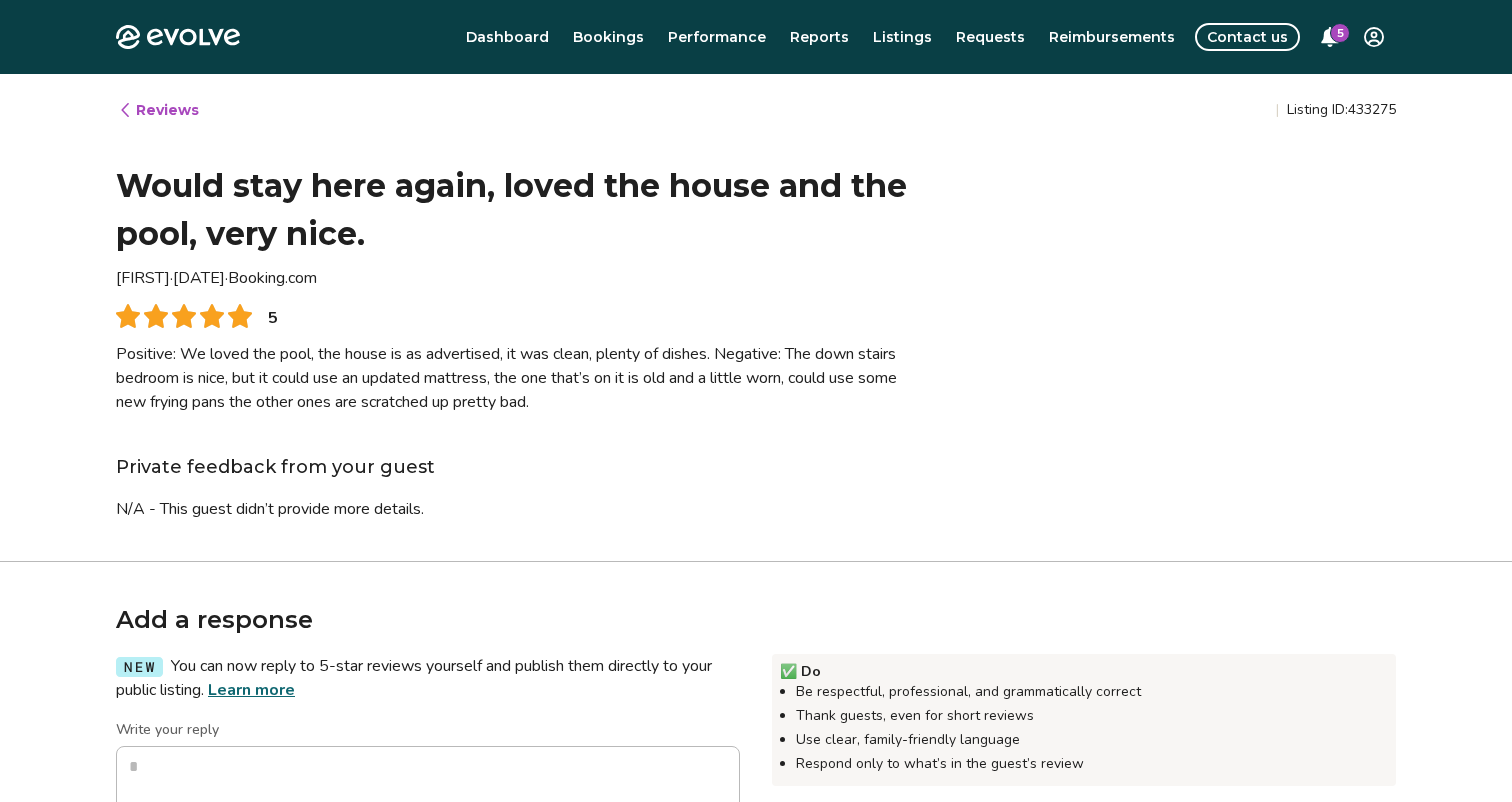 click on "Reviews | Listing ID:  433275 Would stay here again, loved the house and the pool, very nice. [FIRST]  ·  [MONTH] [DAY], [YEAR]  ·  Booking.com 5 Positive: We loved the pool, the house is as advertised, it was clean, plenty of dishes.
Negative: The down stairs bedroom is nice, but it could use an updated mattress, the one that’s on it is old and a little worn, could  use some new frying pans the other ones are scratched up pretty bad. Private feedback from your guest N/A - This guest didn’t provide more details." at bounding box center (756, 317) 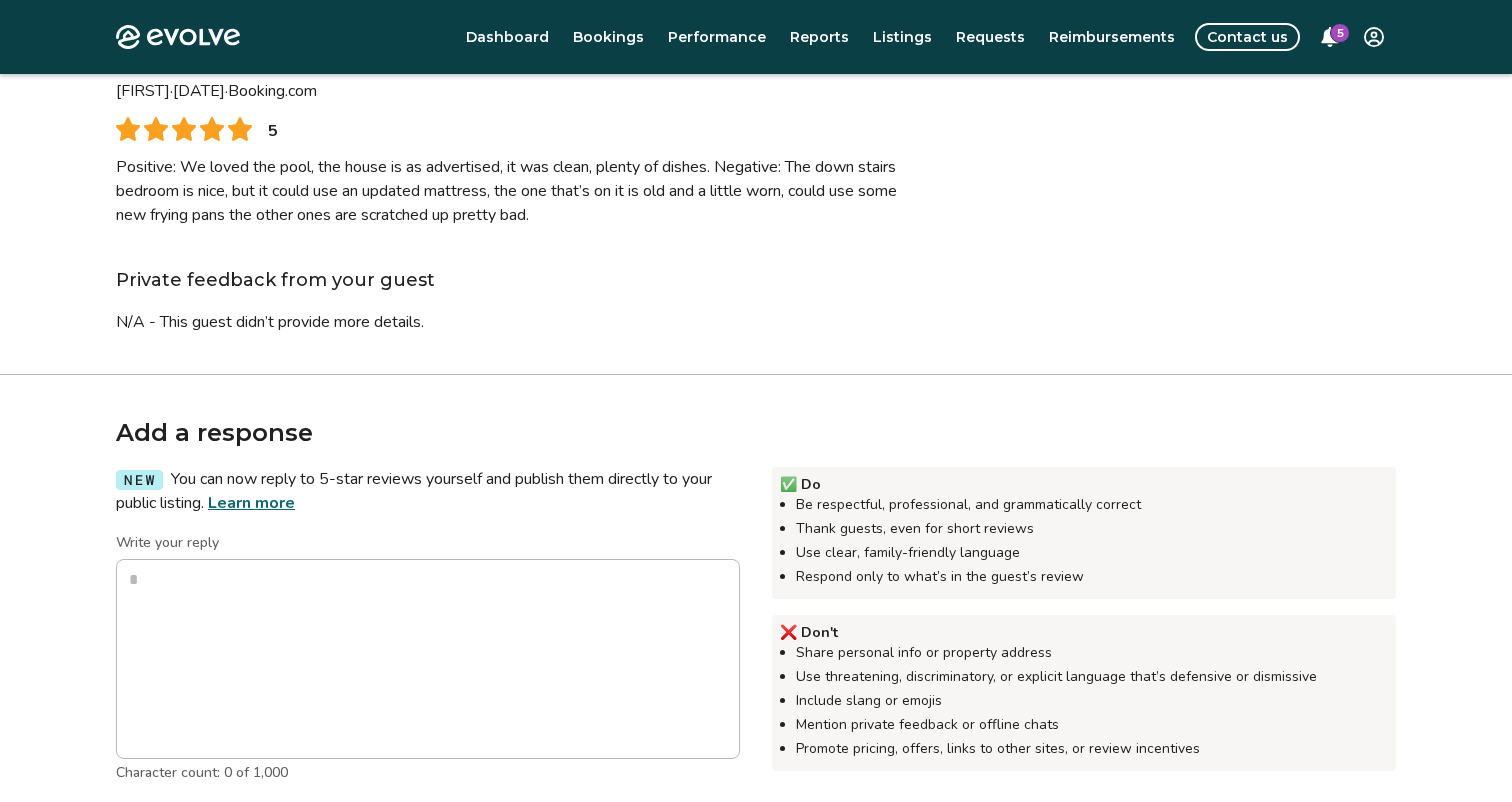 scroll, scrollTop: 198, scrollLeft: 0, axis: vertical 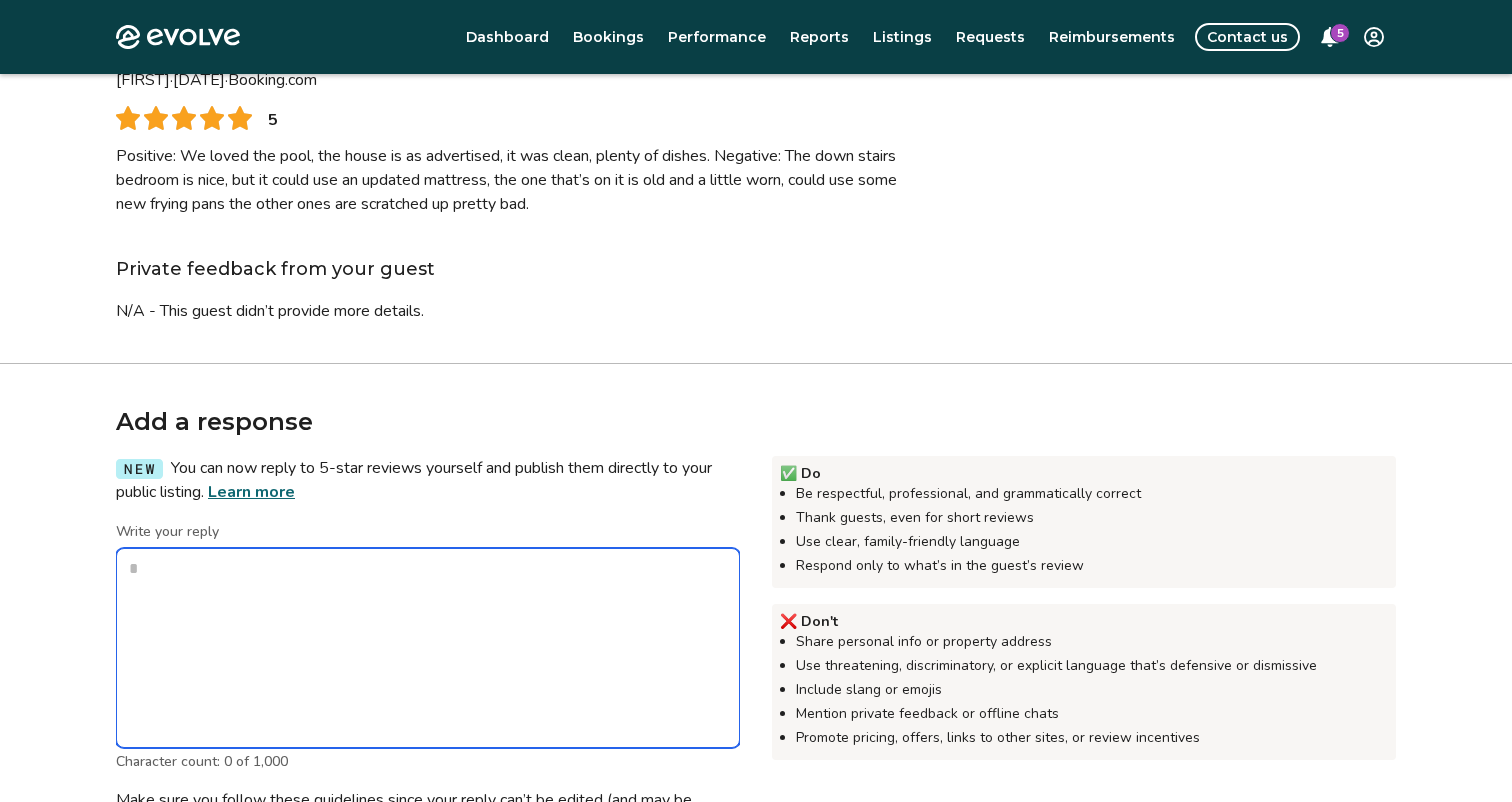 click on "Write your reply" at bounding box center [428, 648] 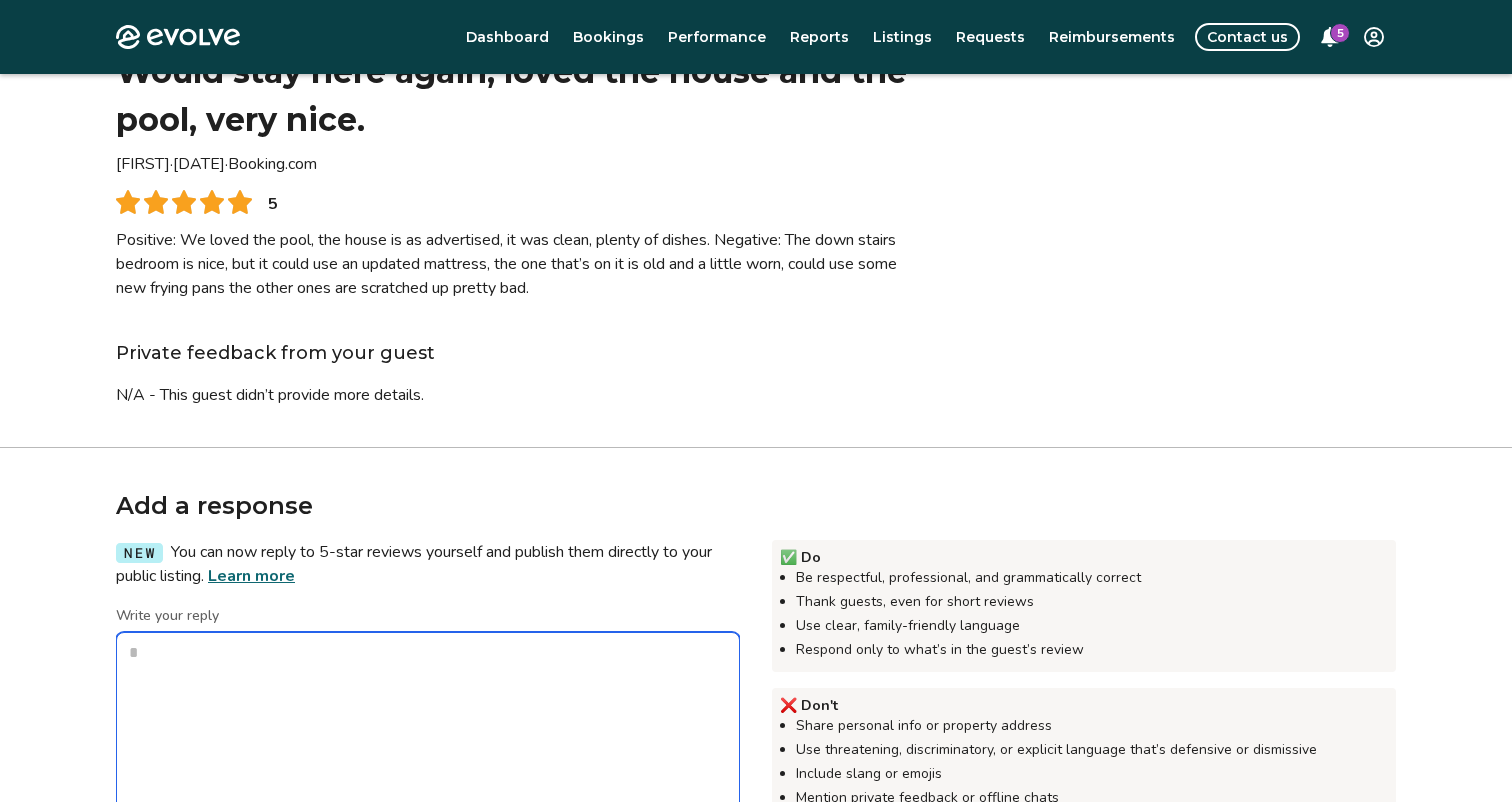 scroll, scrollTop: 122, scrollLeft: 0, axis: vertical 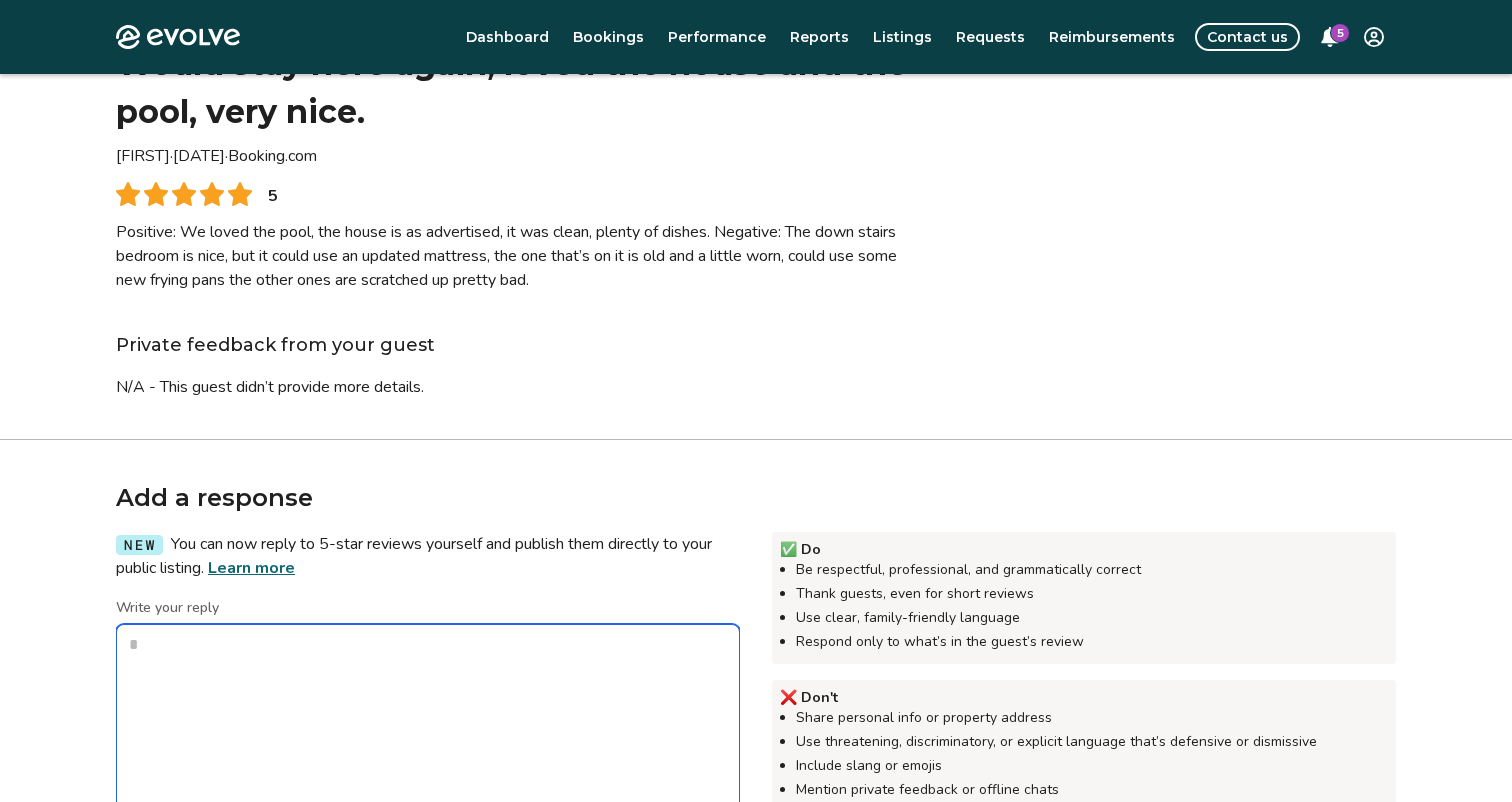 type on "*" 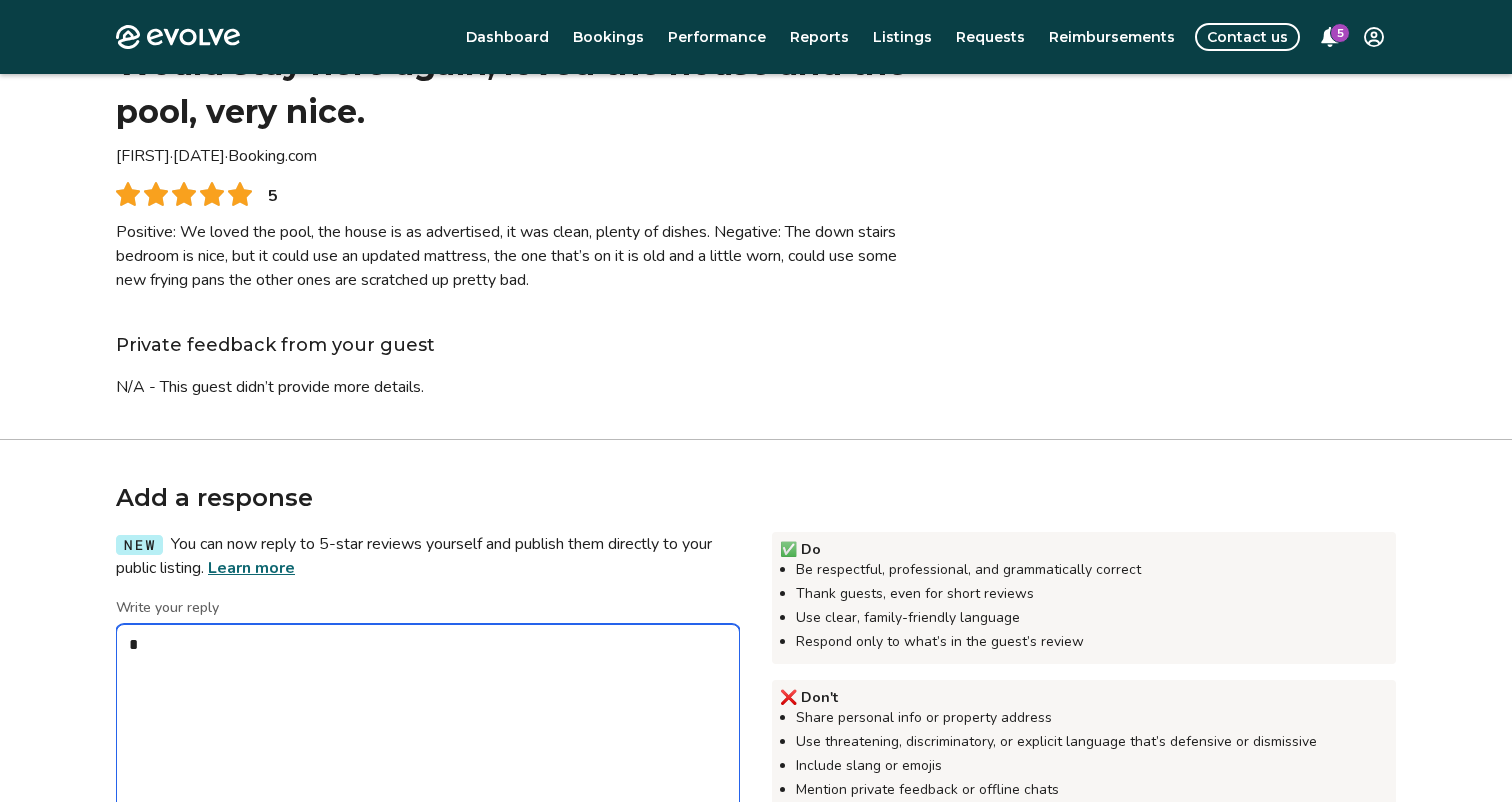 type on "*" 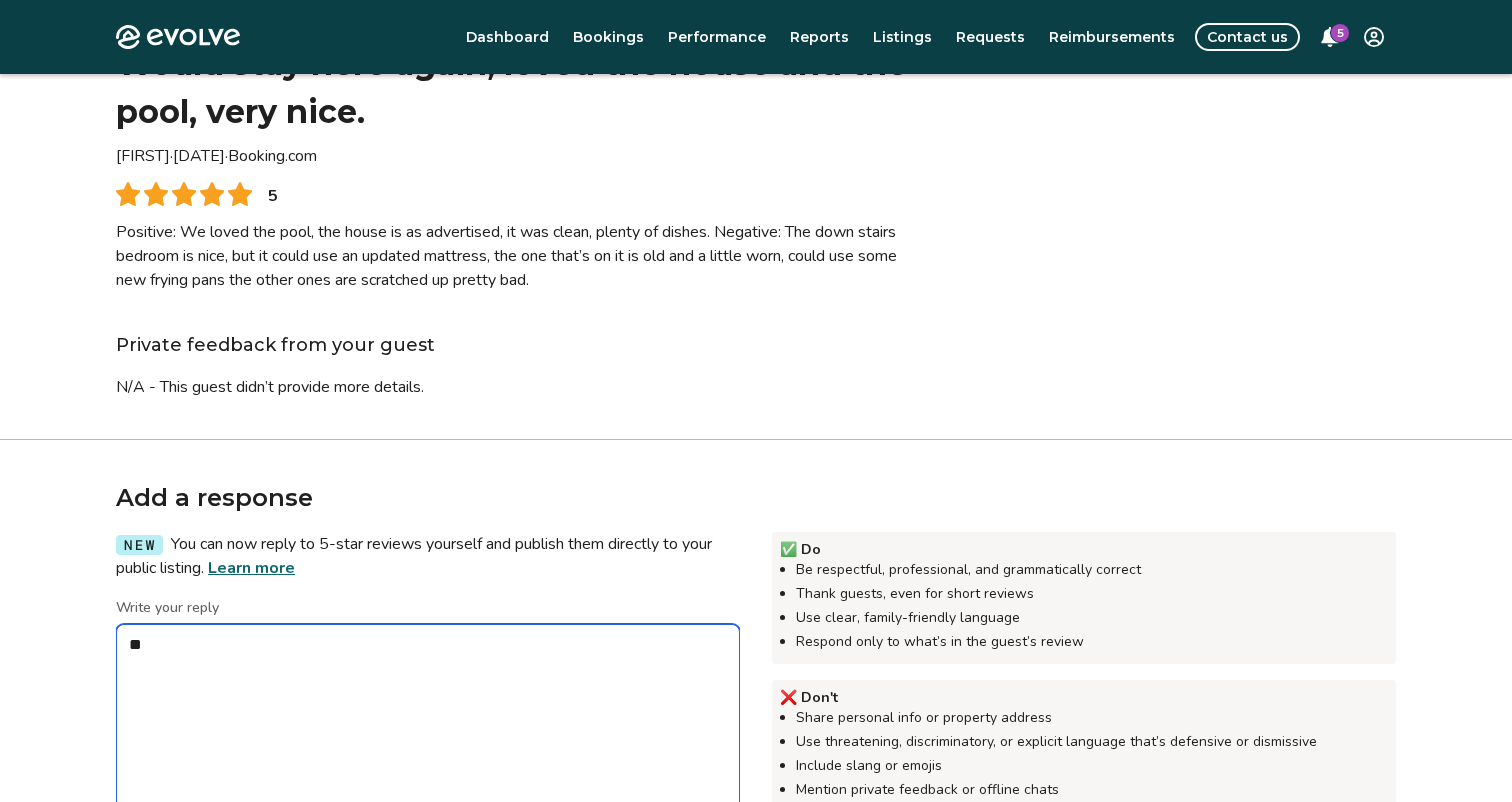type on "*" 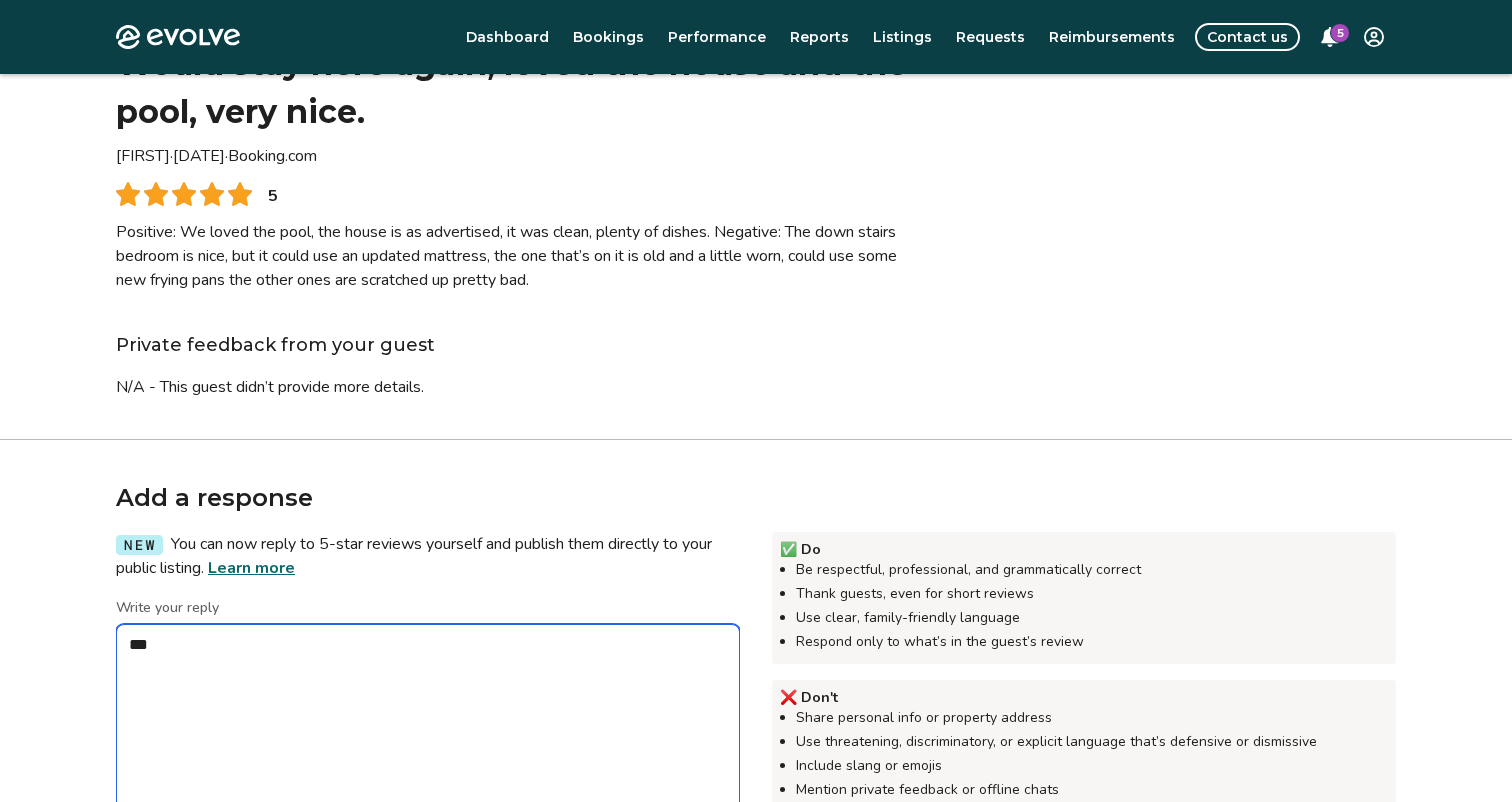 type on "*" 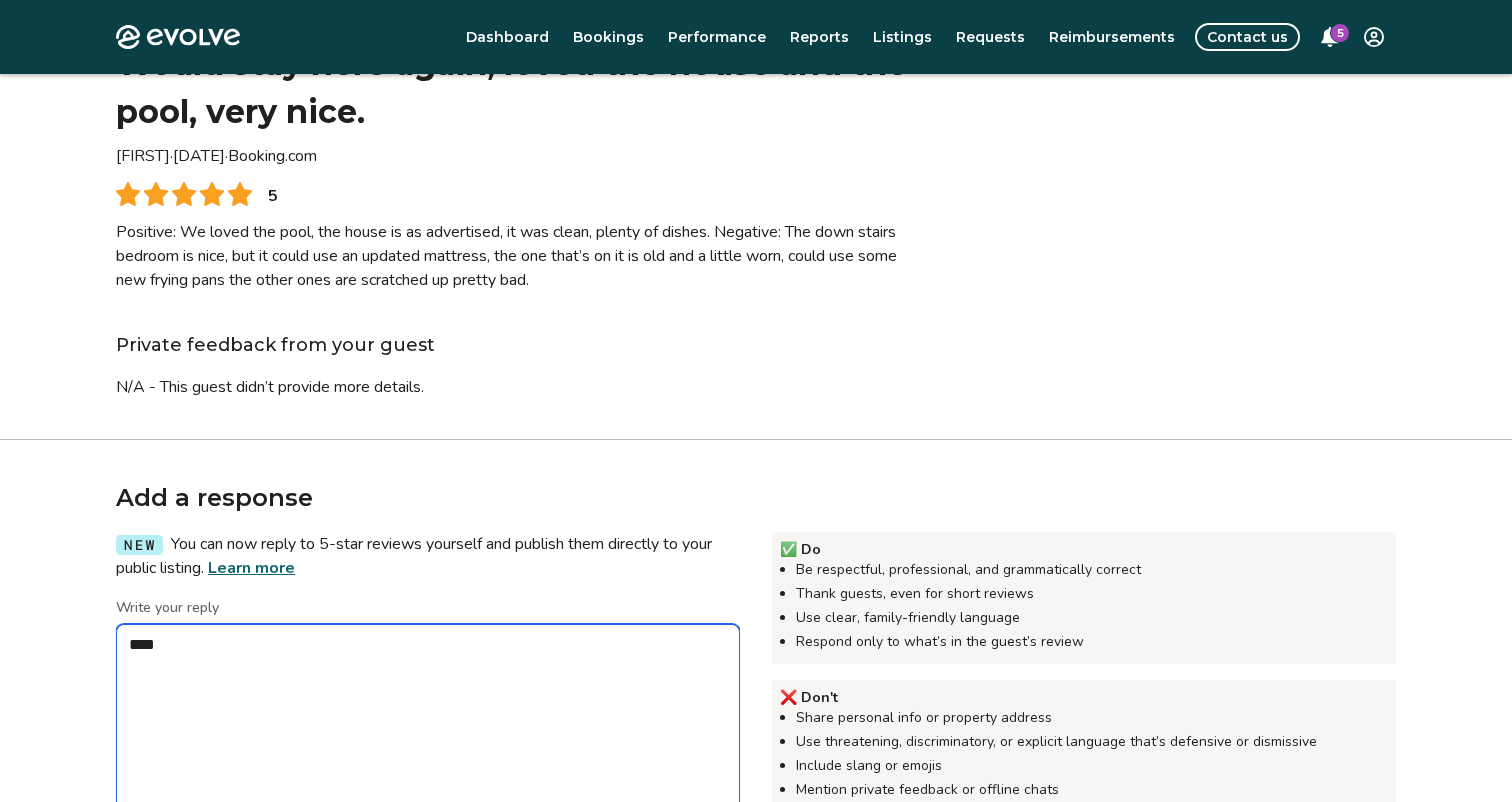 type on "*" 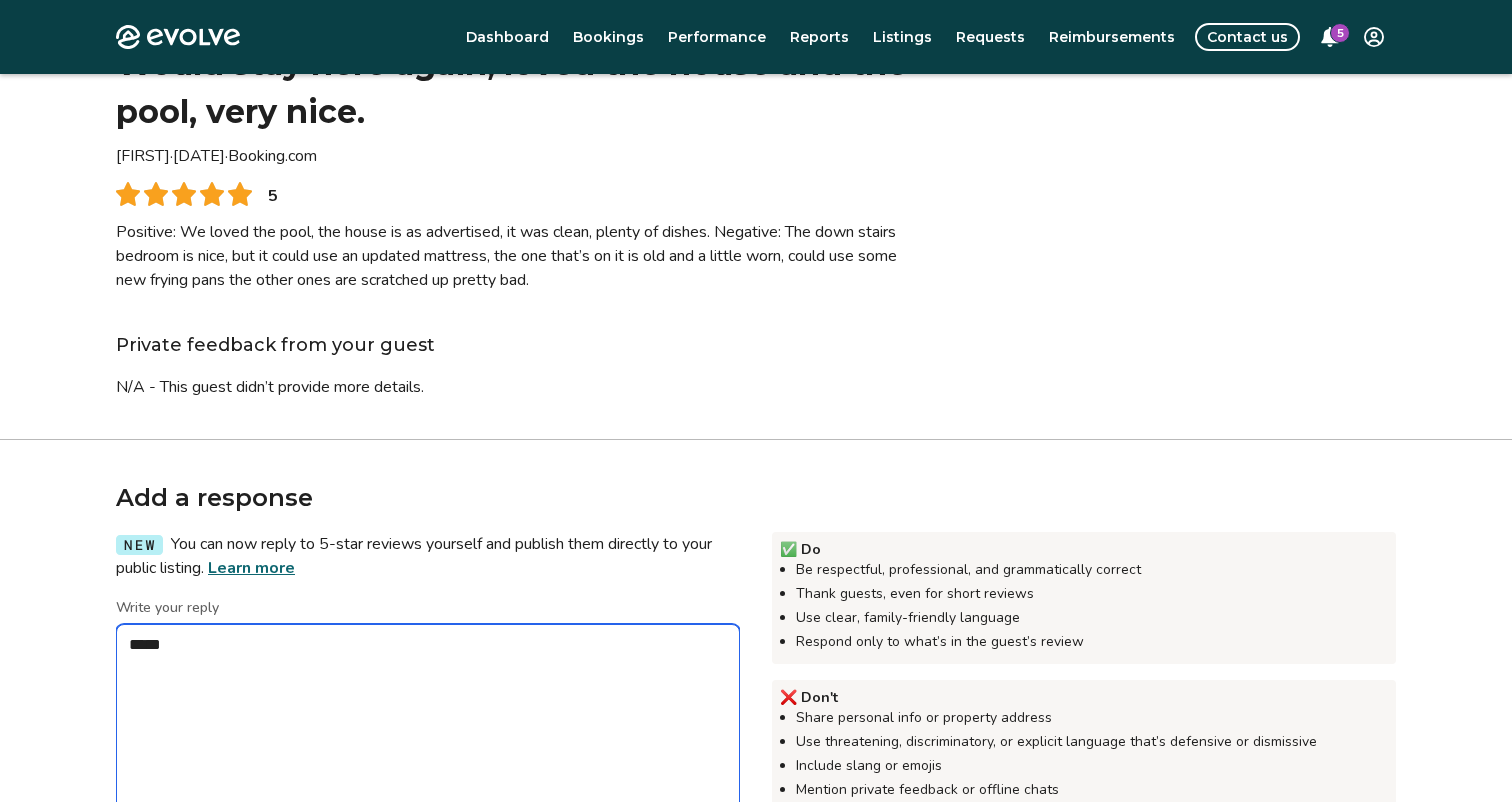 type on "*" 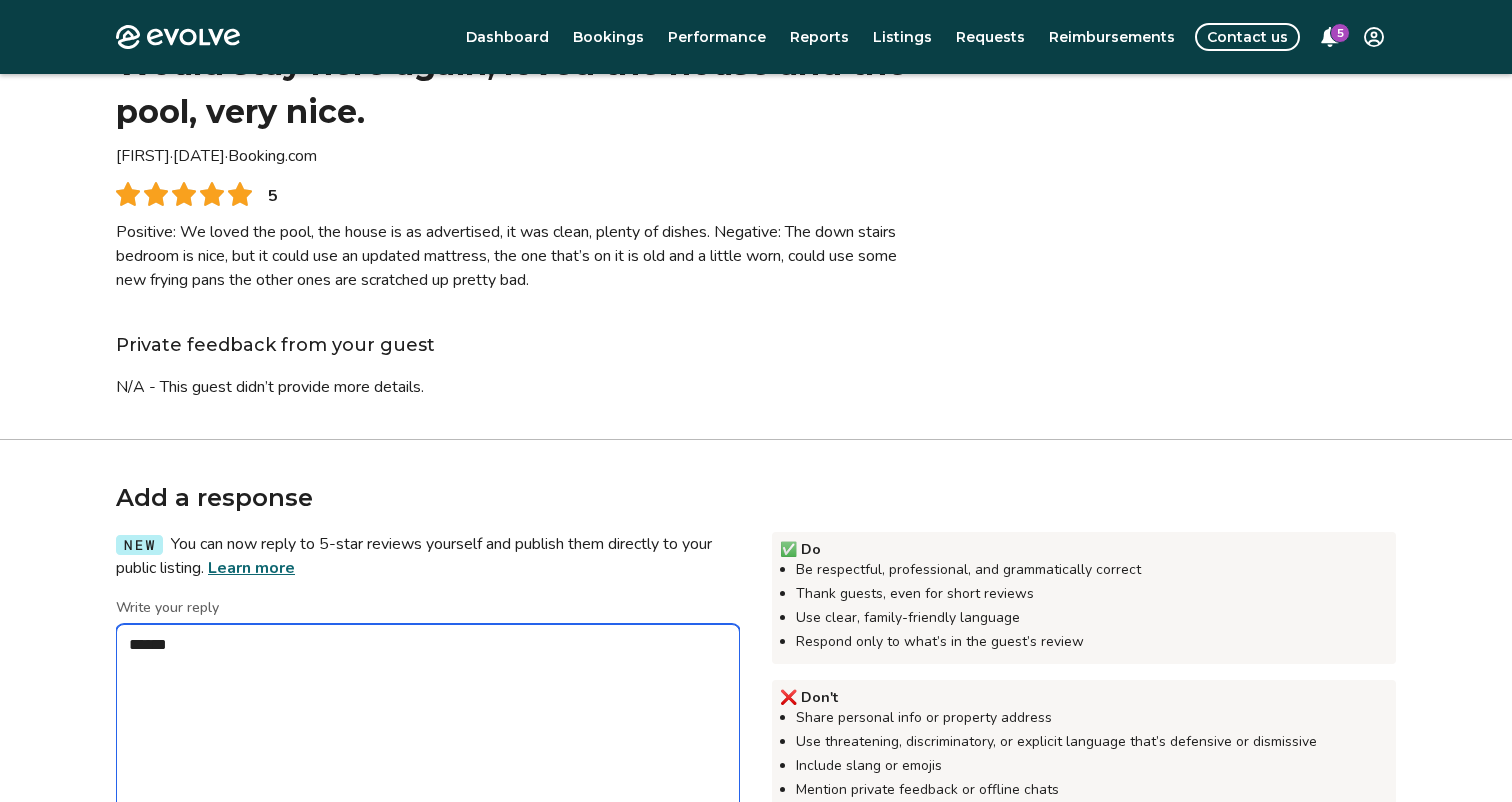 type on "*" 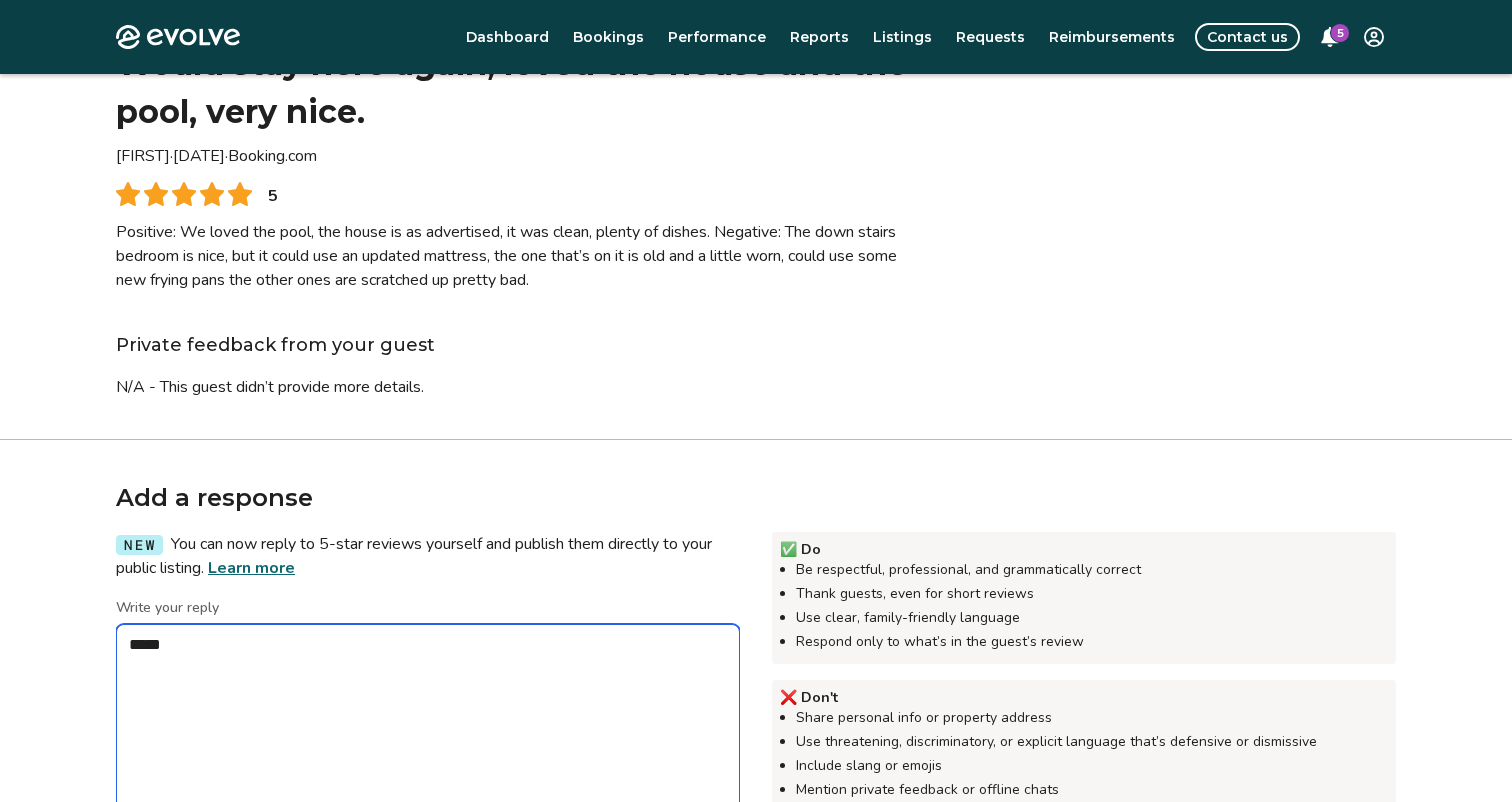 type on "*" 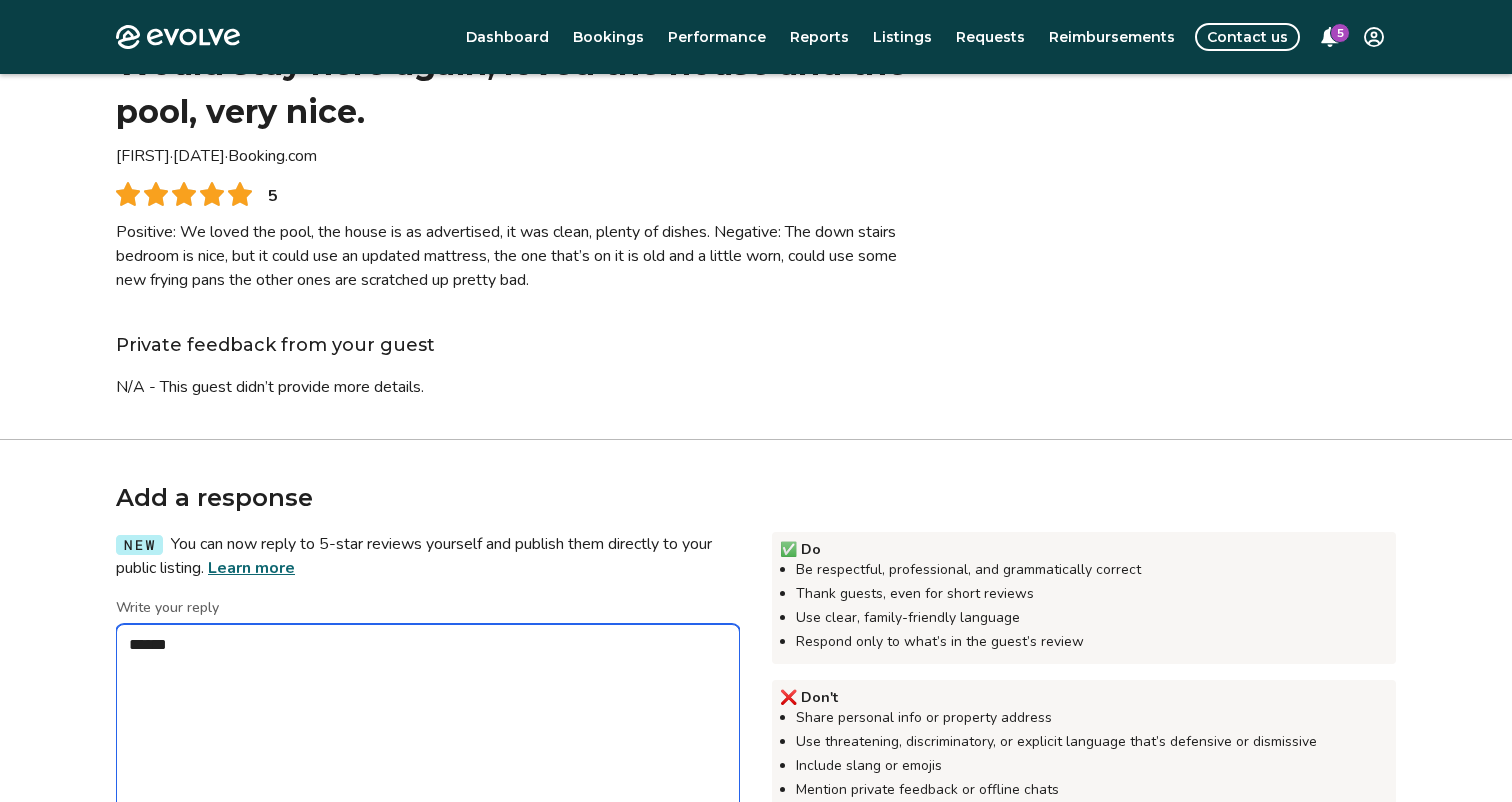 type on "*" 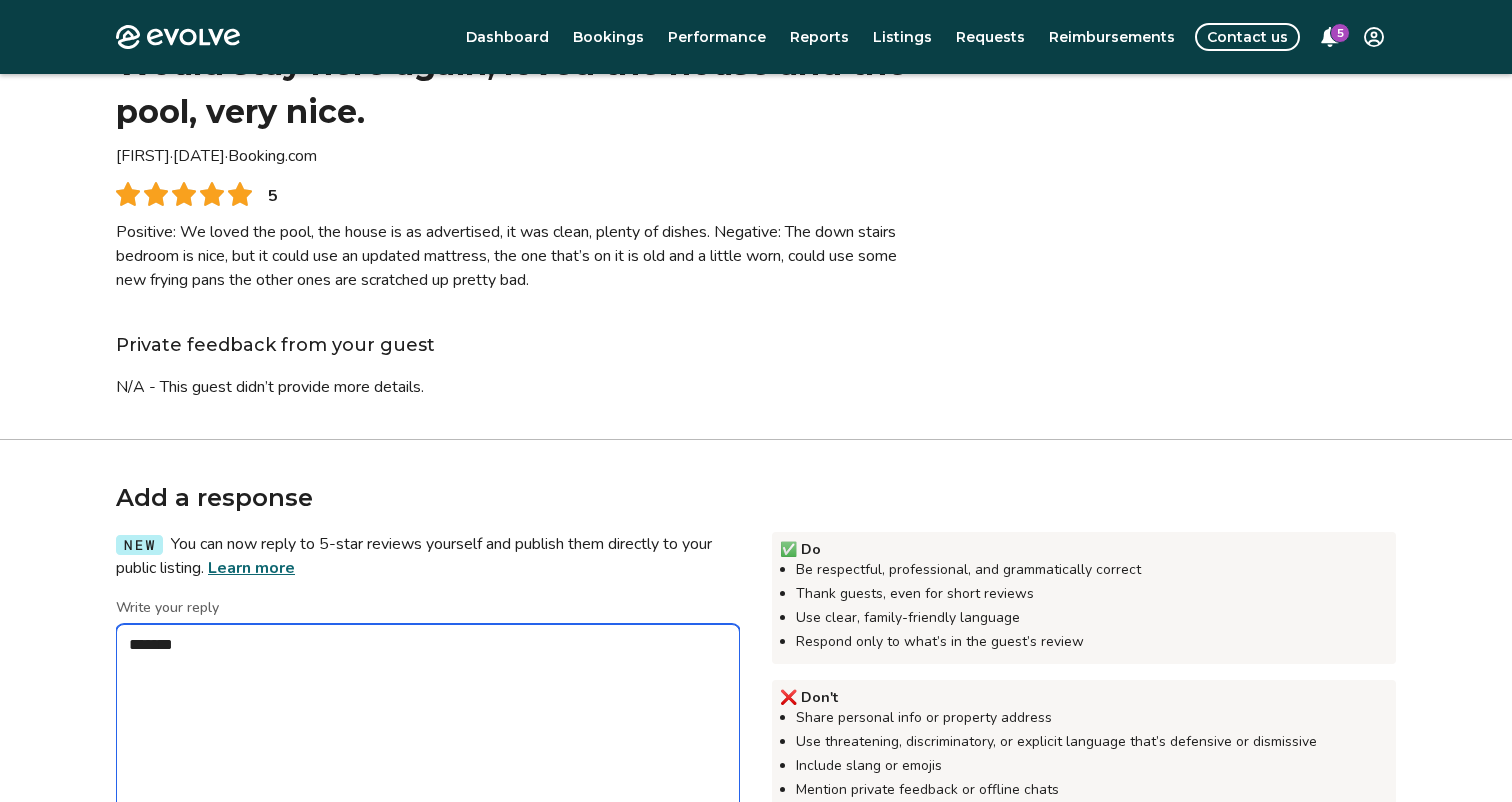type on "*" 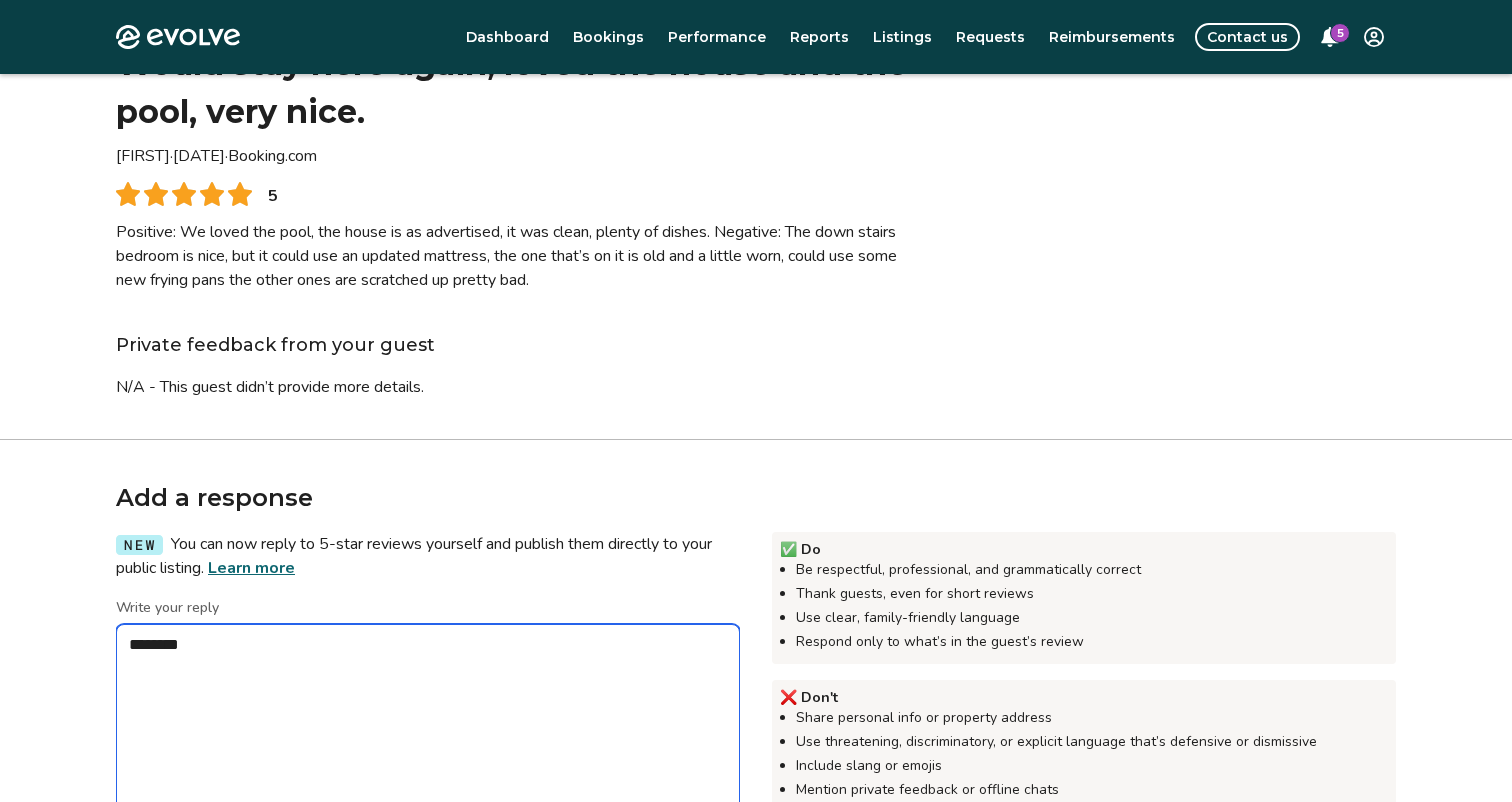 type on "*" 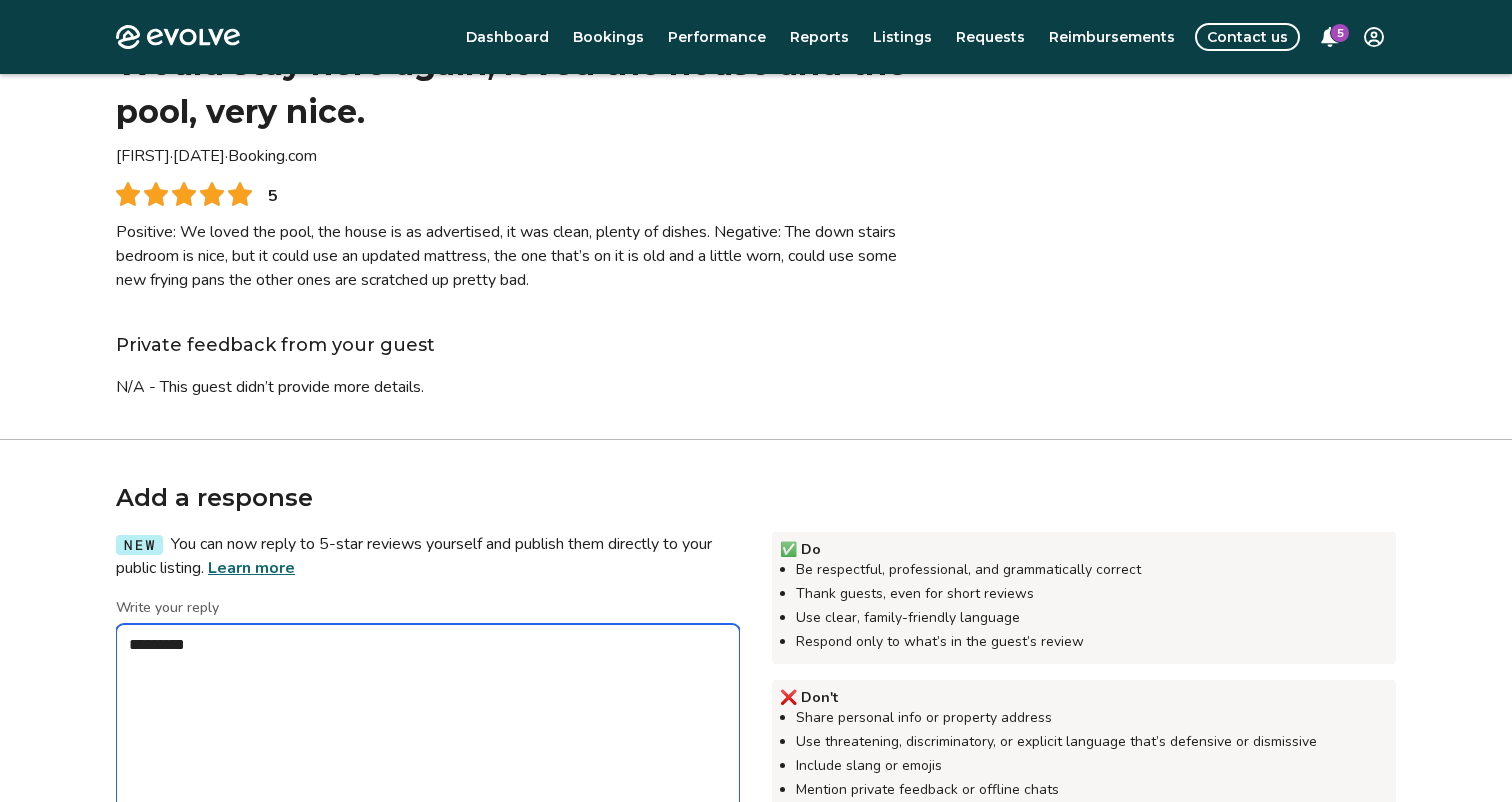 type on "*" 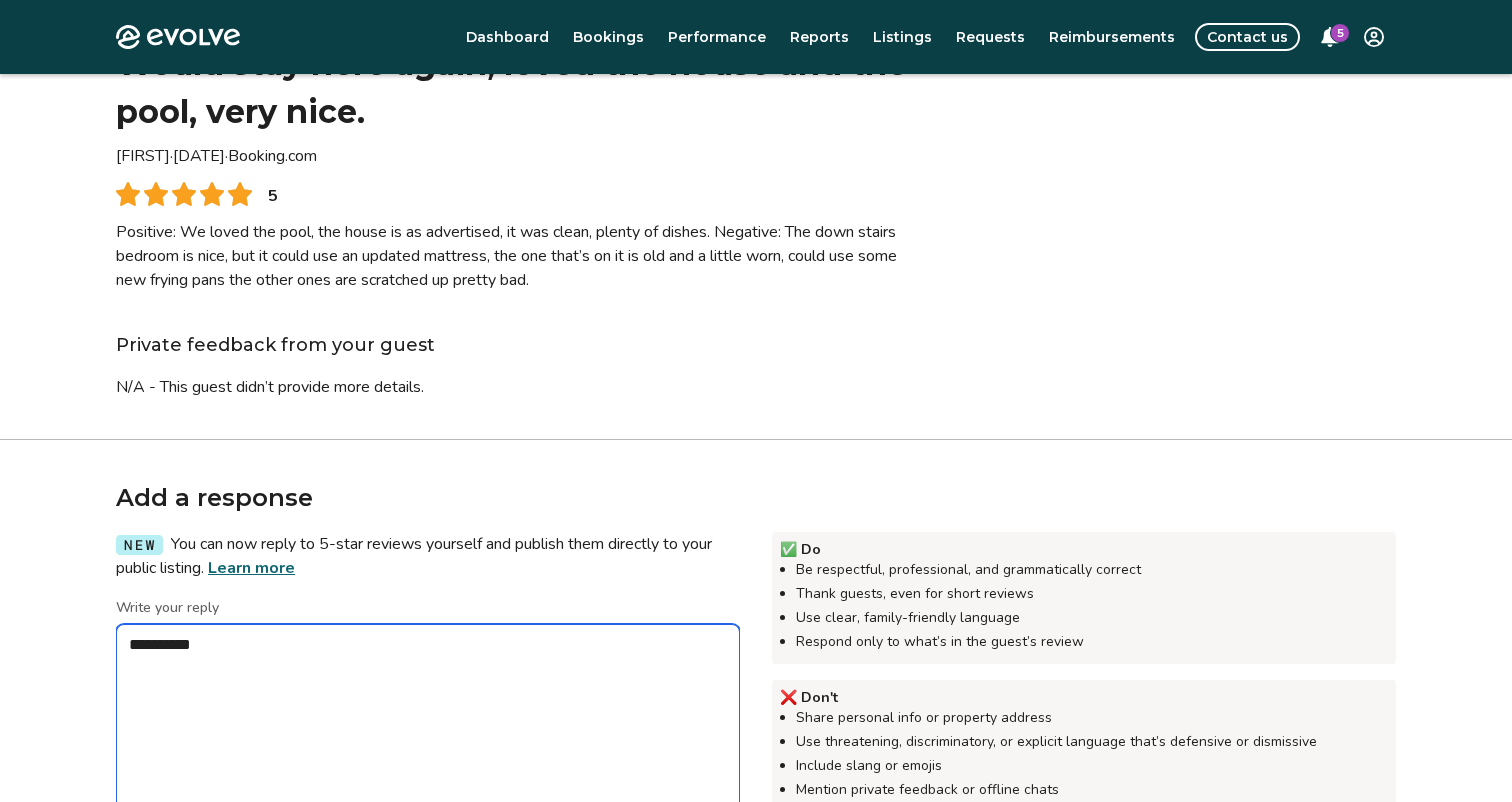 type on "*" 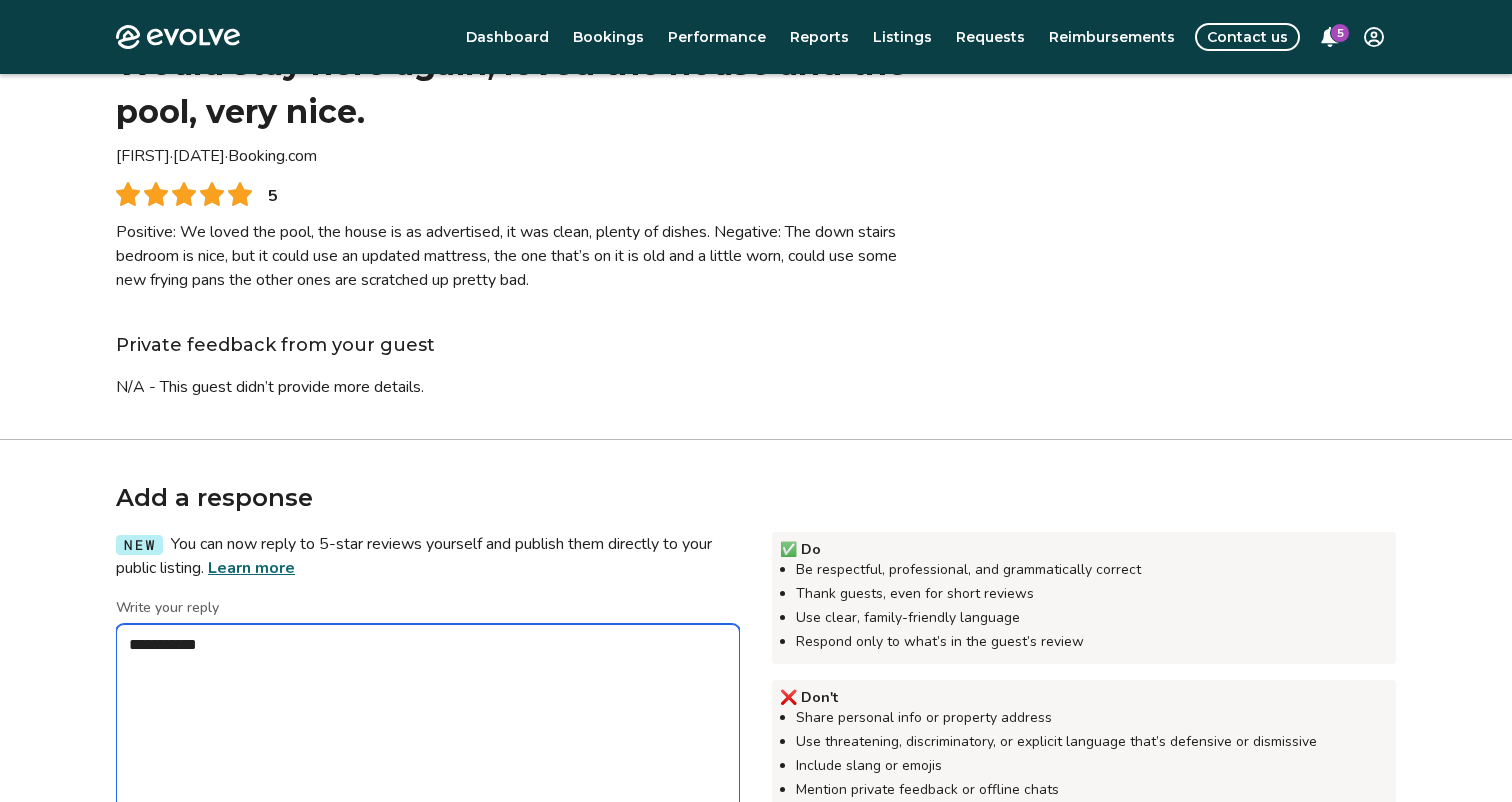 type on "*" 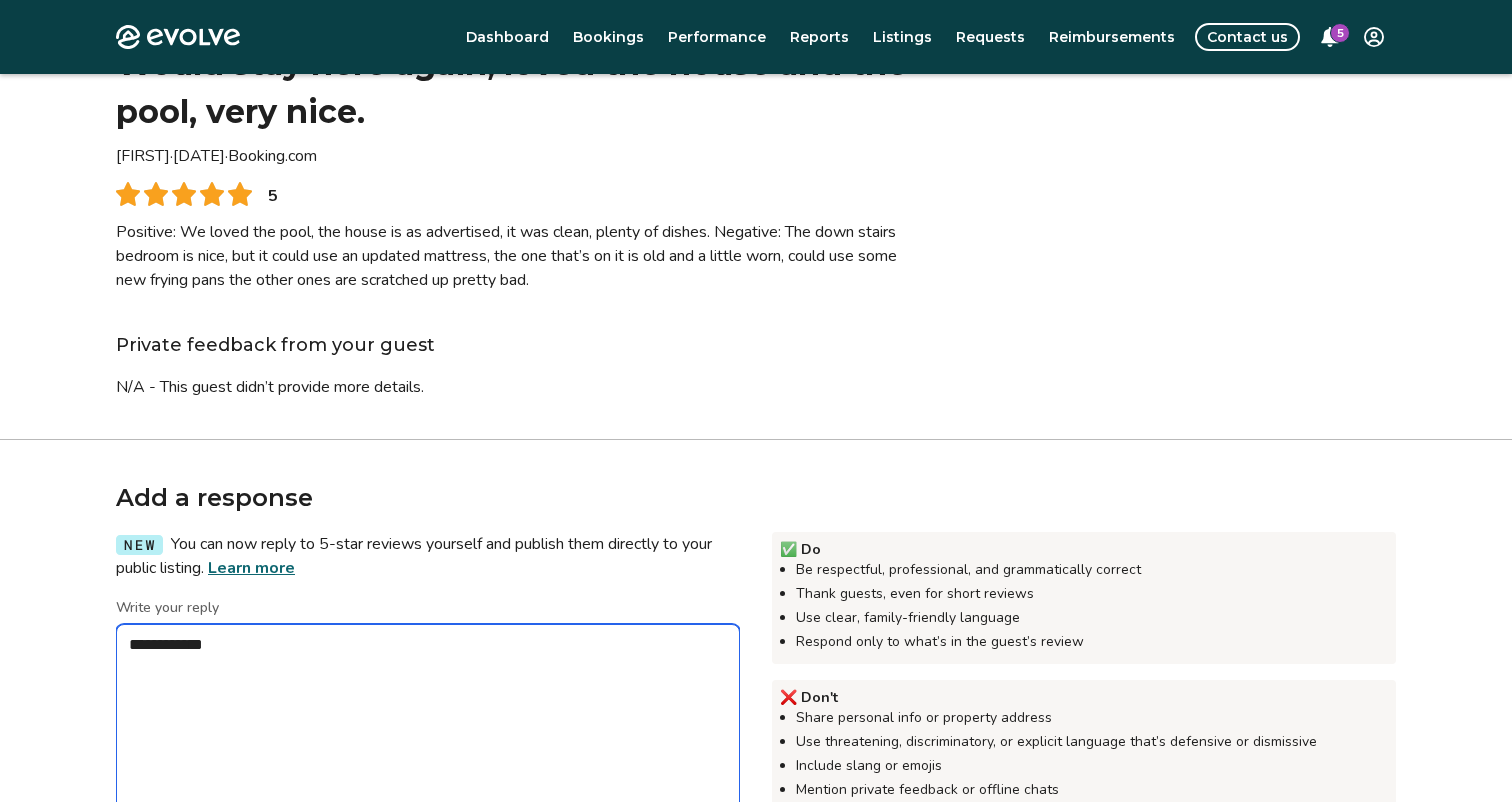 type on "*" 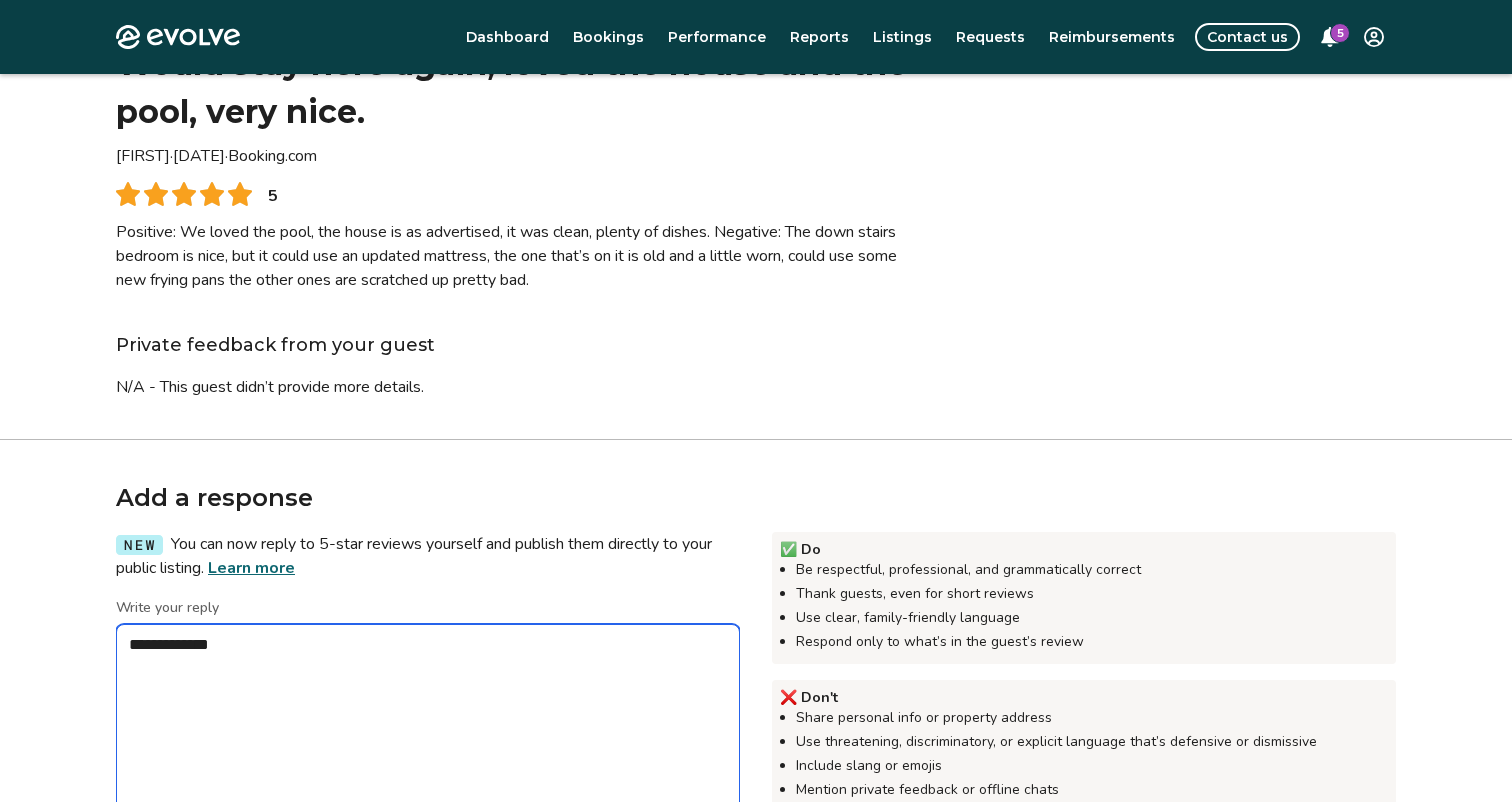 type on "*" 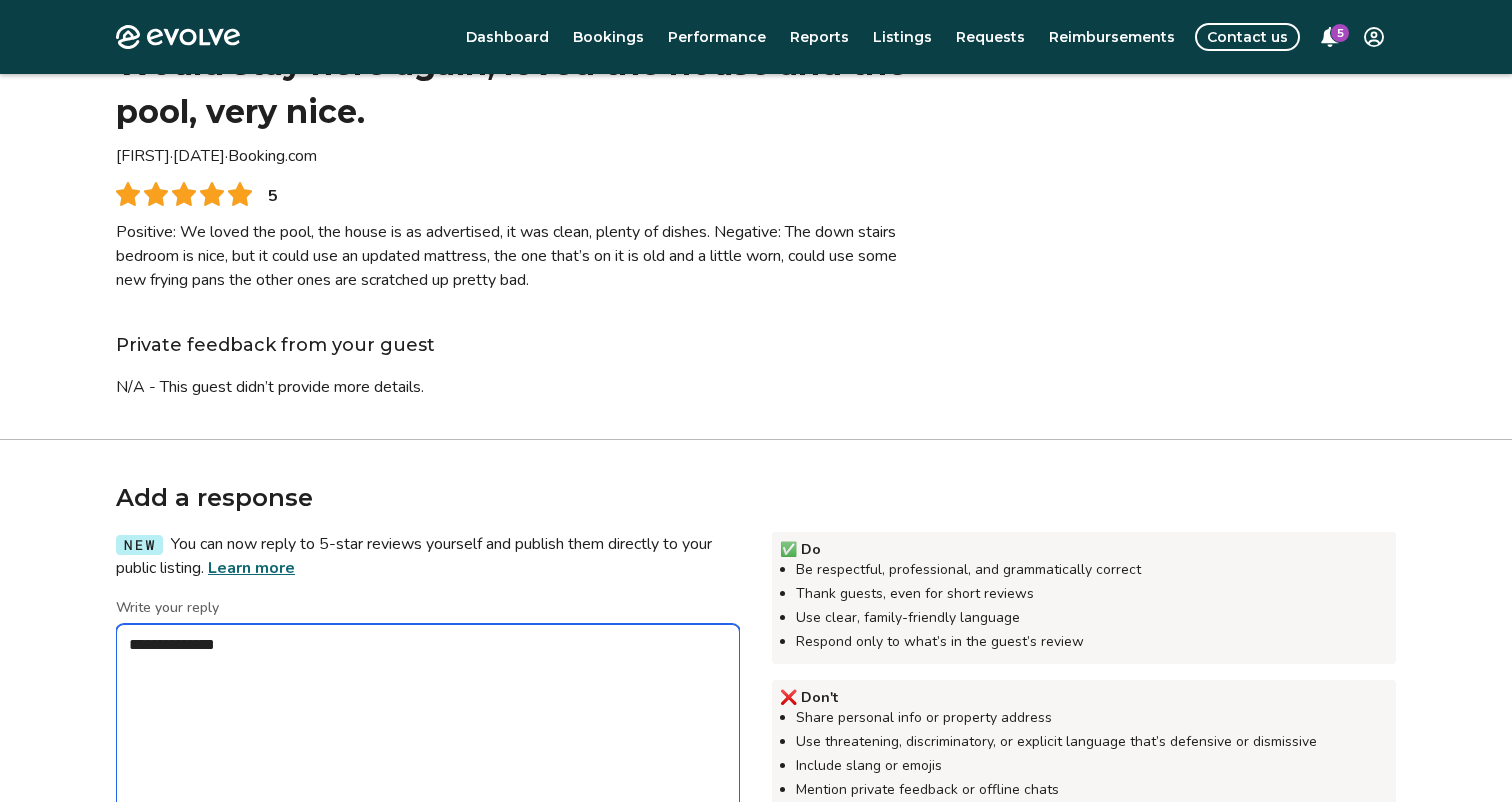 type on "*" 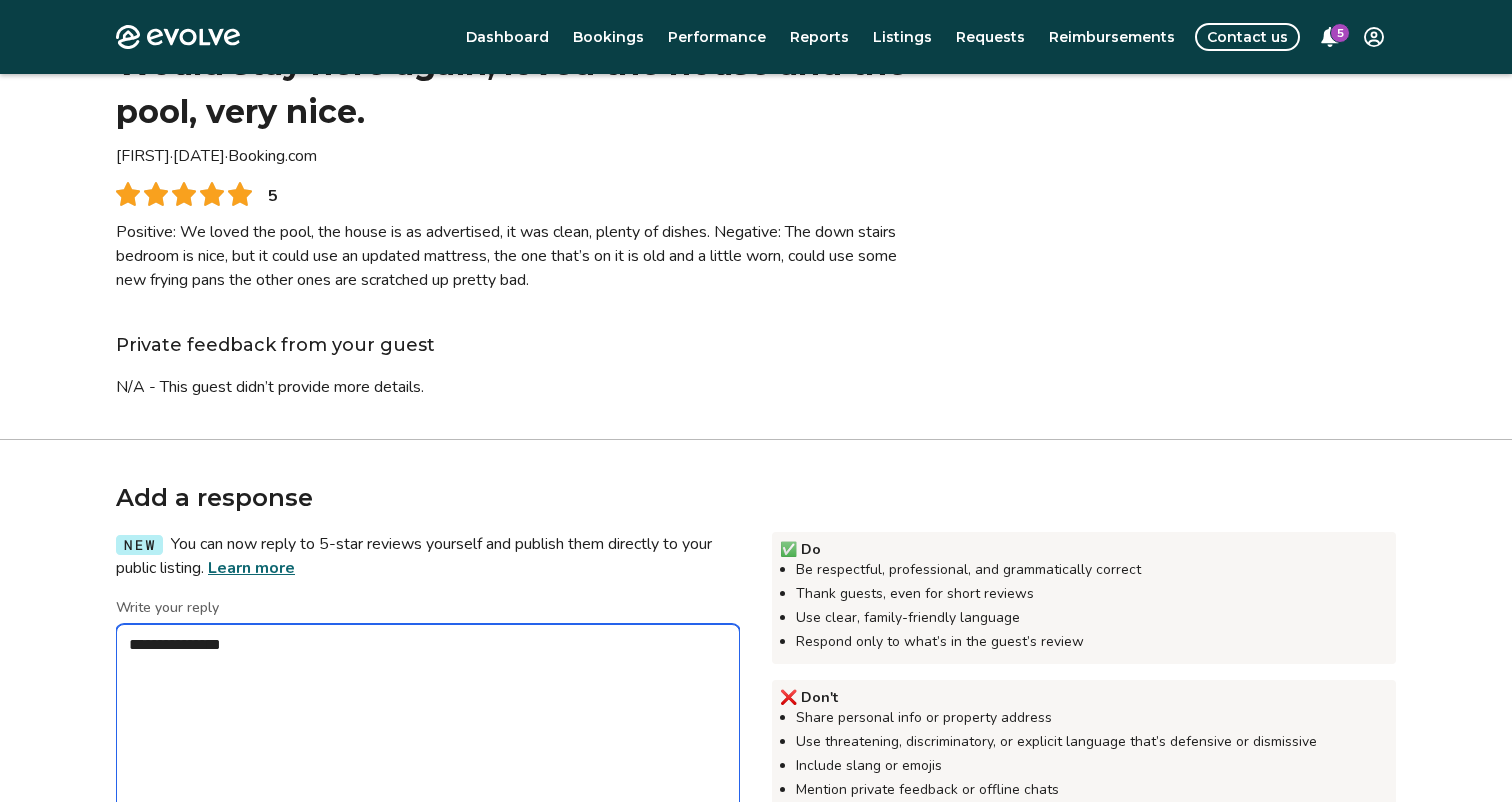 type on "*" 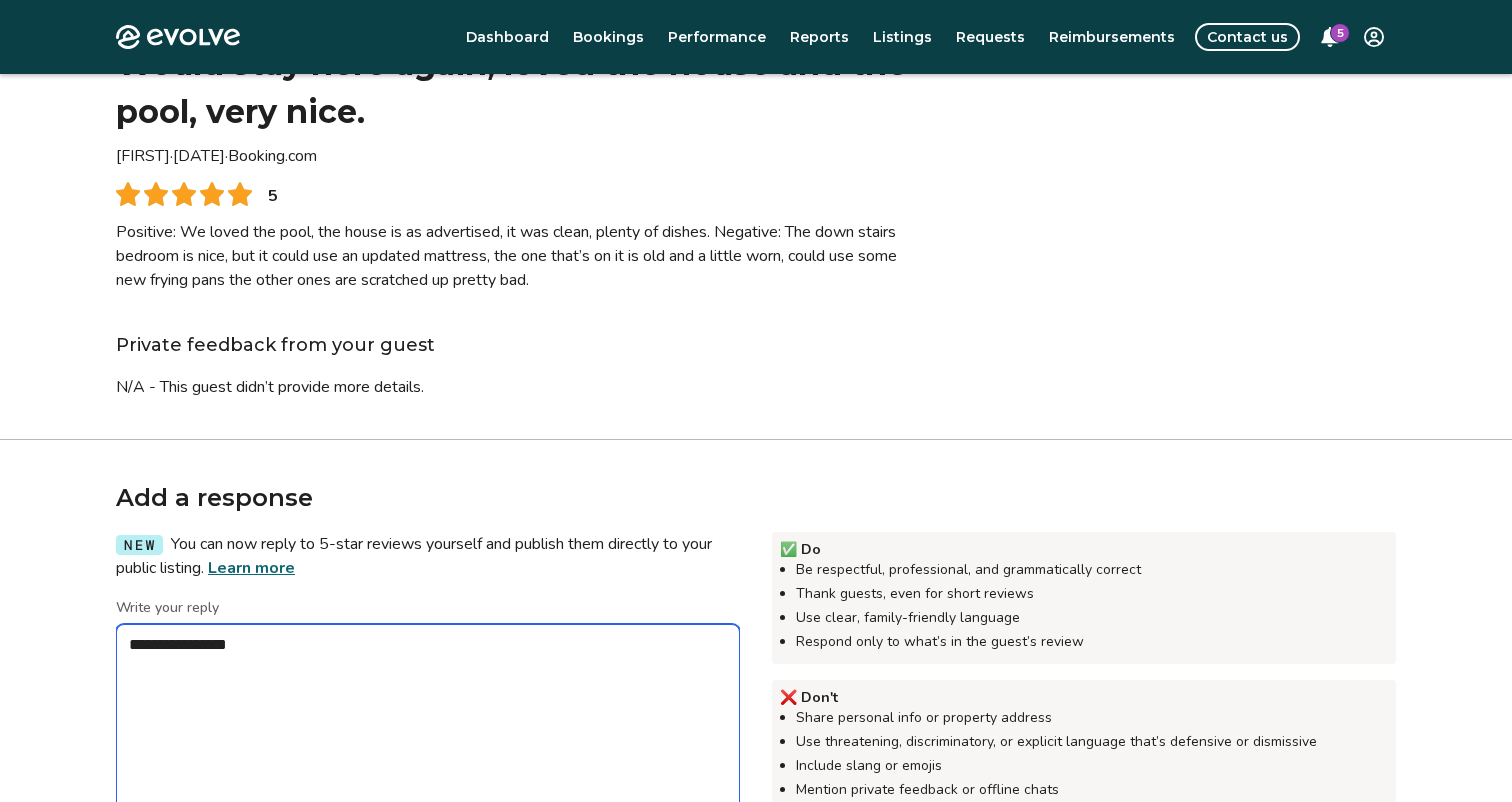 type on "*" 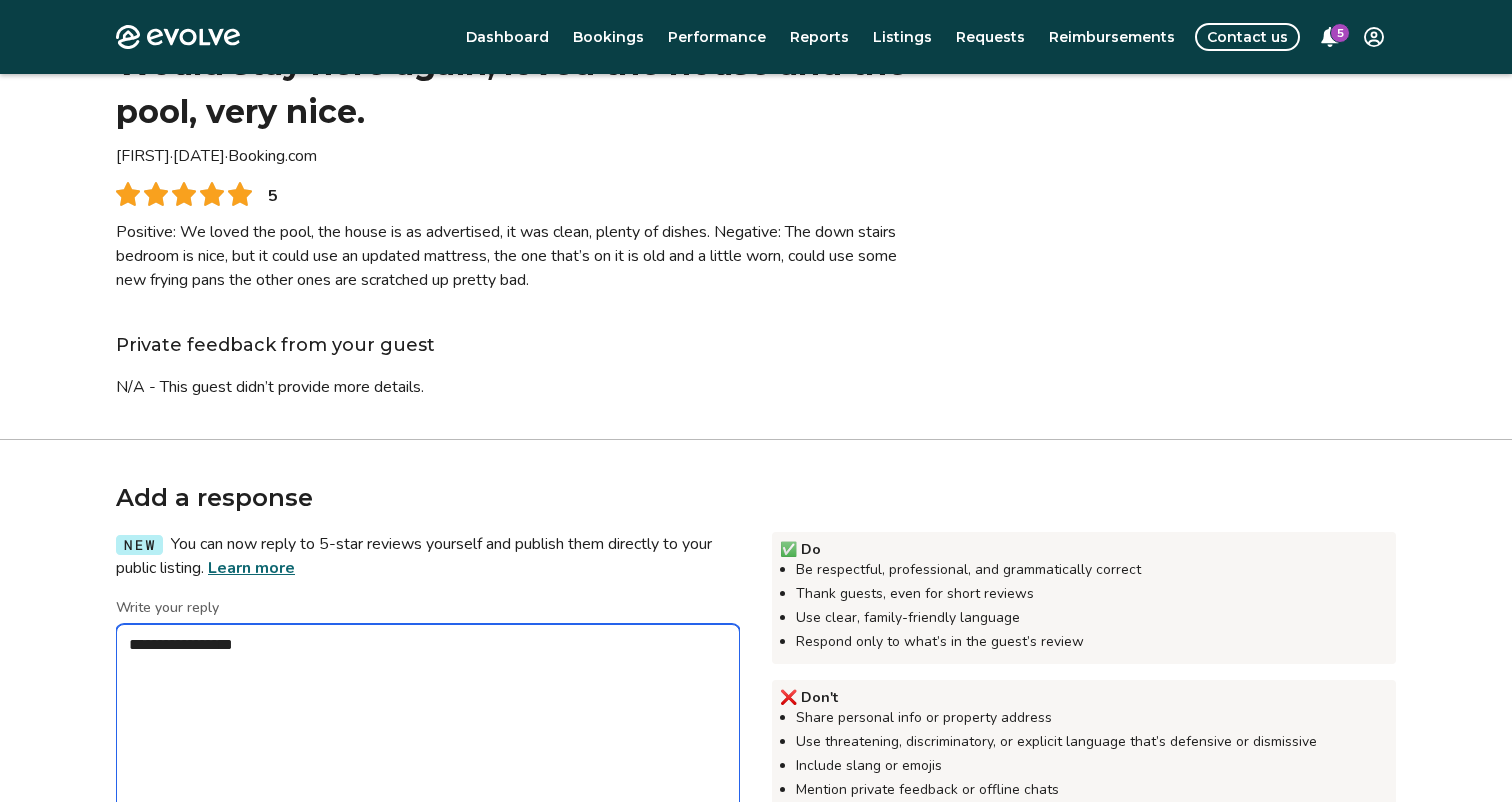 type on "*" 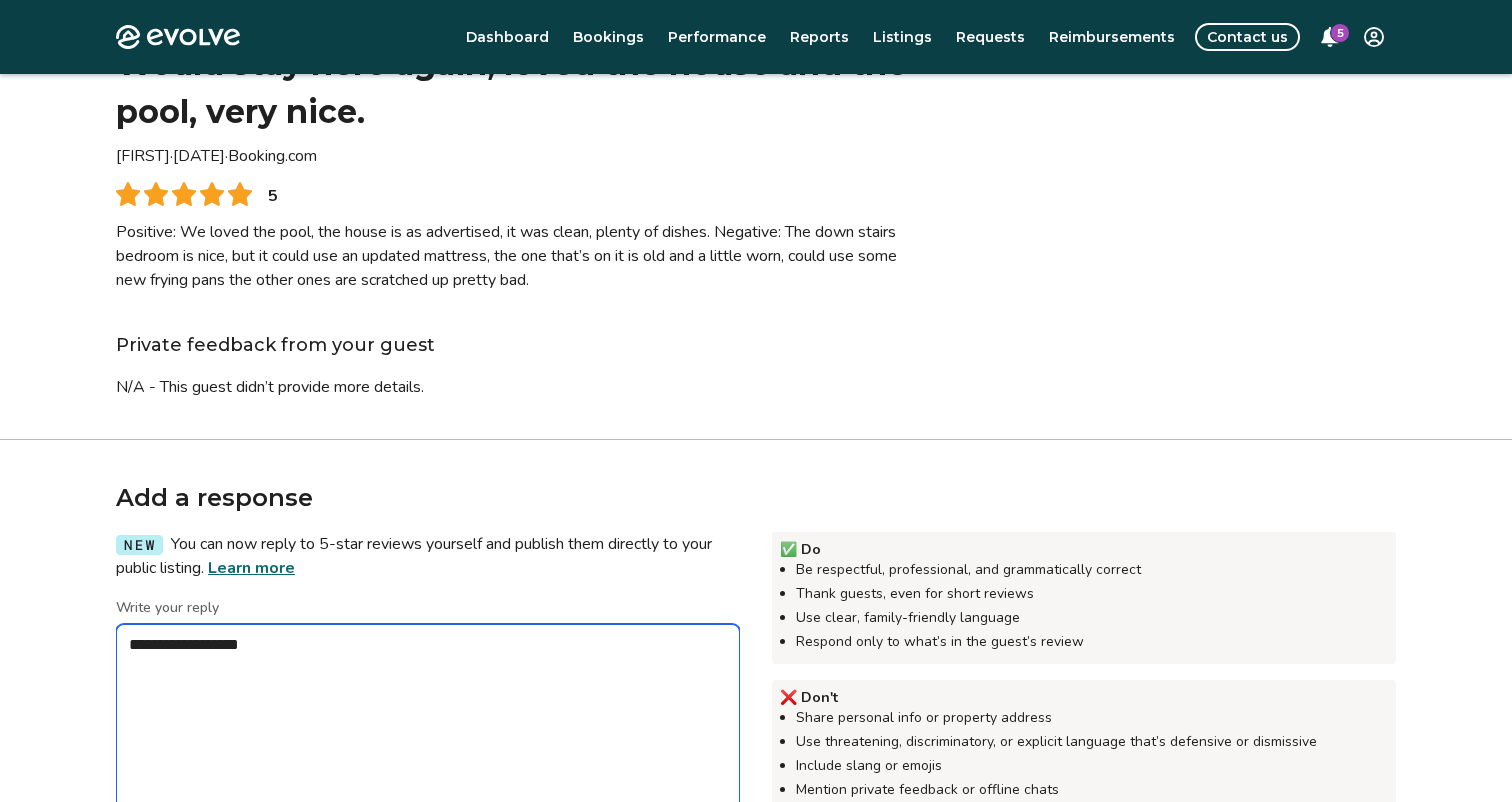 type on "*" 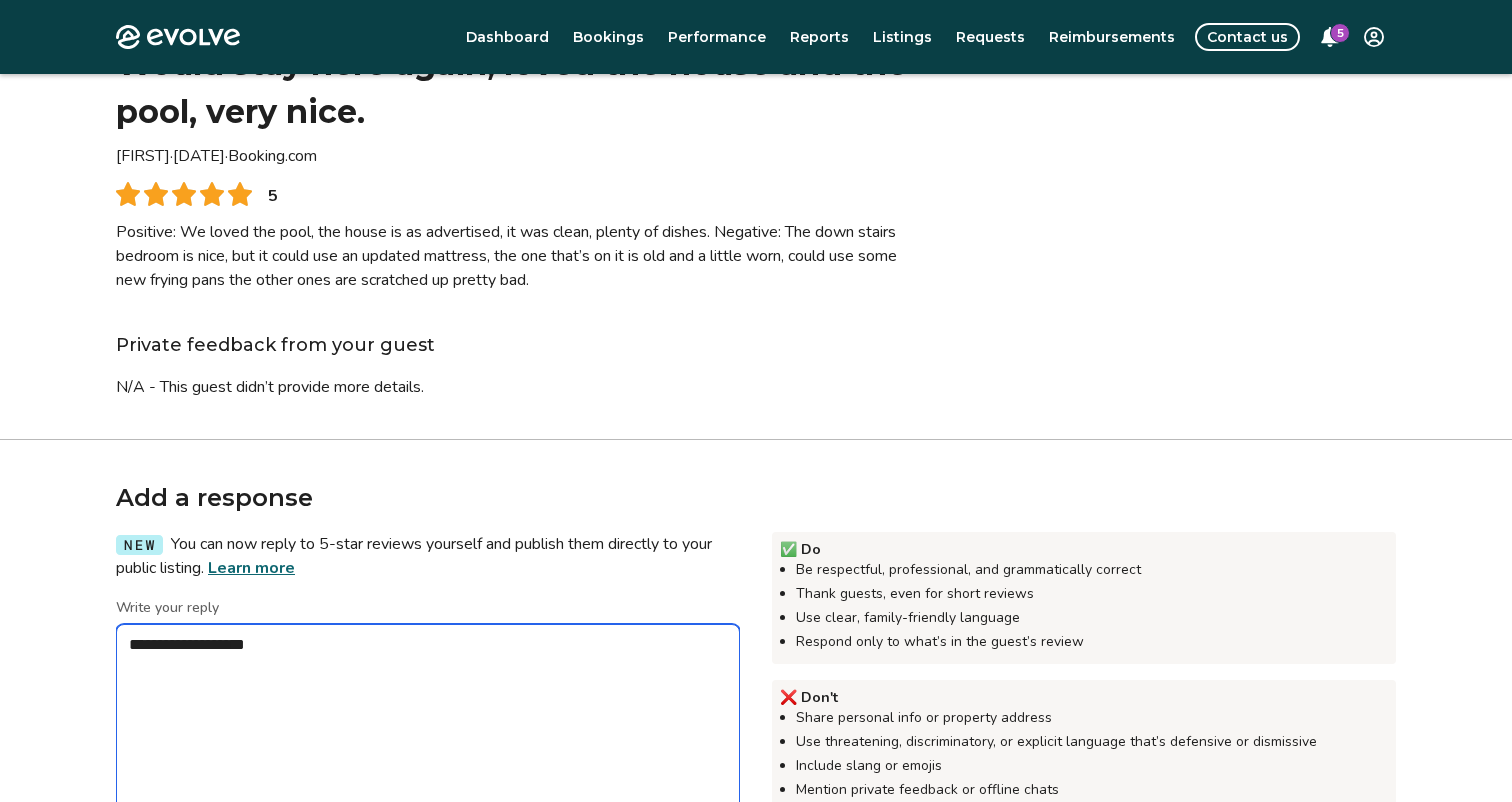 type on "*" 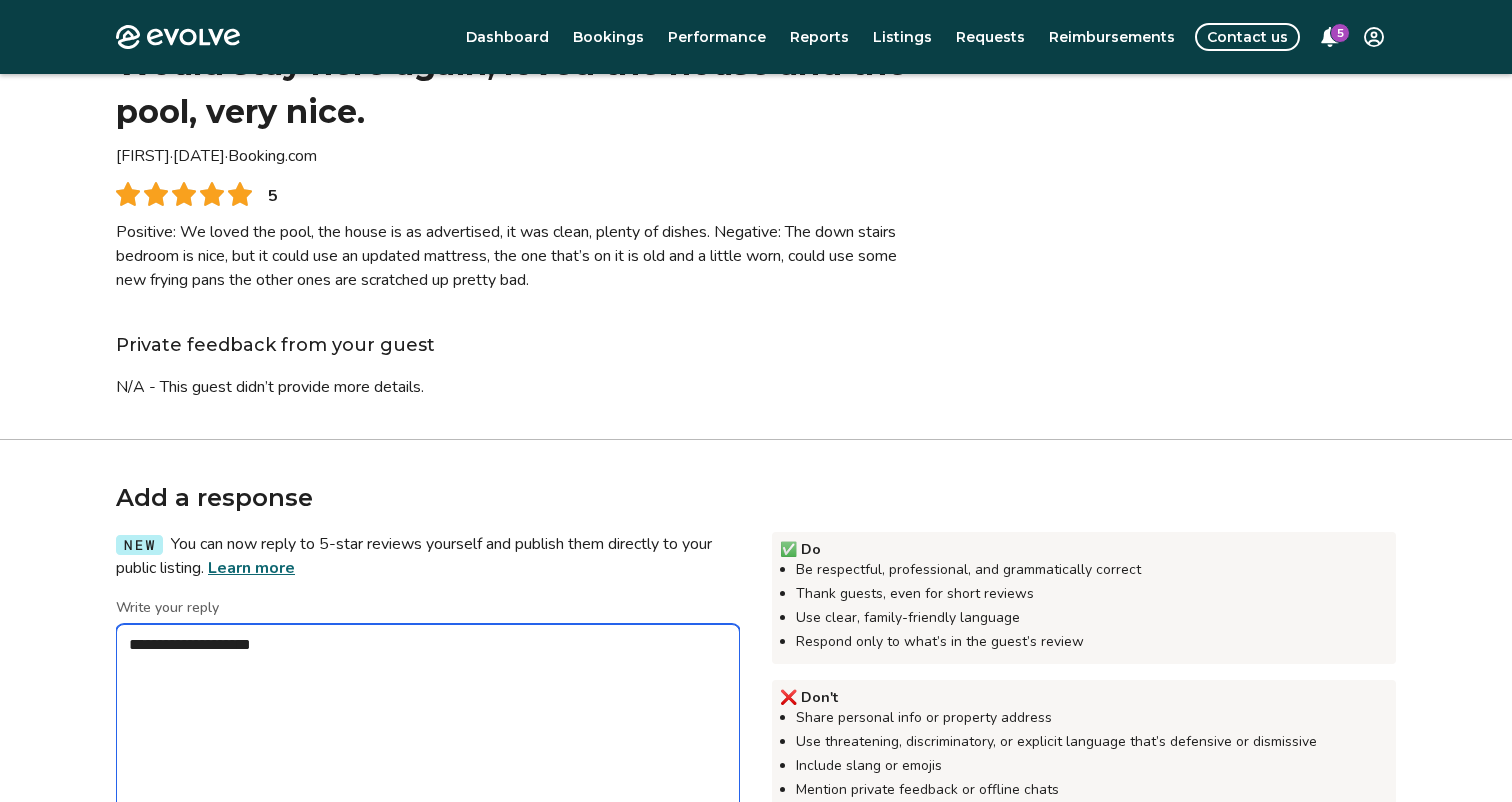 type on "*" 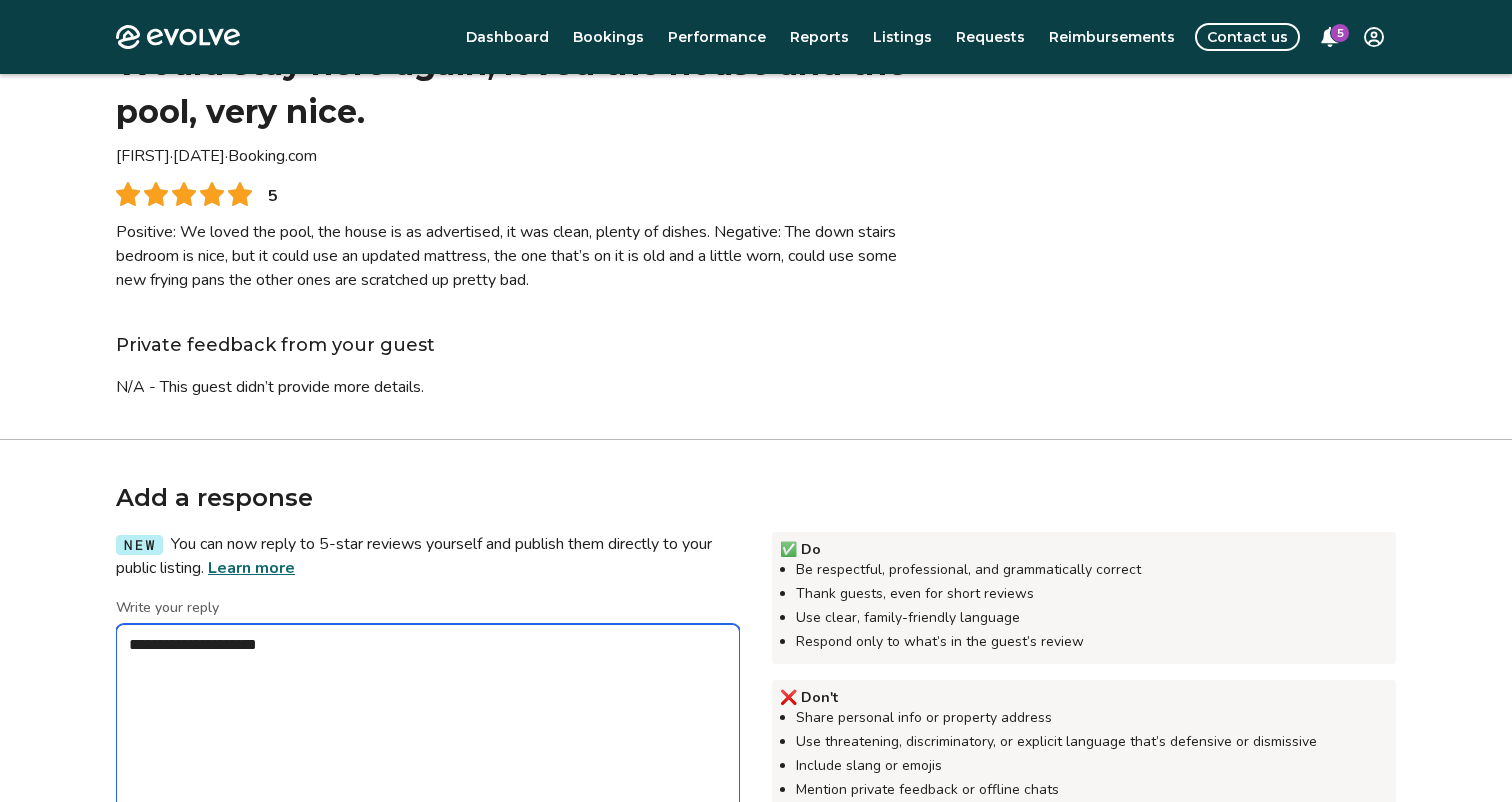 type on "*" 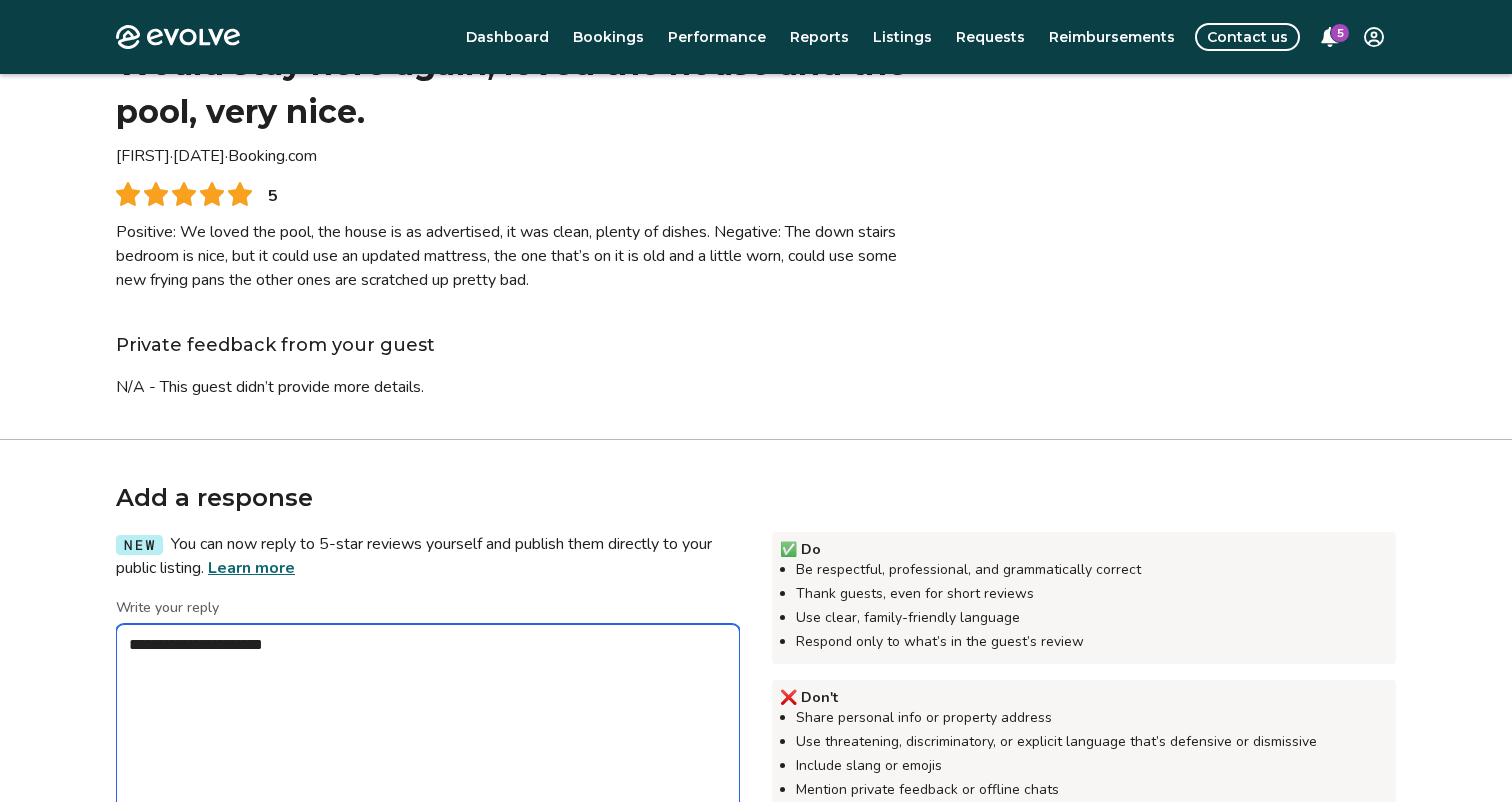 type on "*" 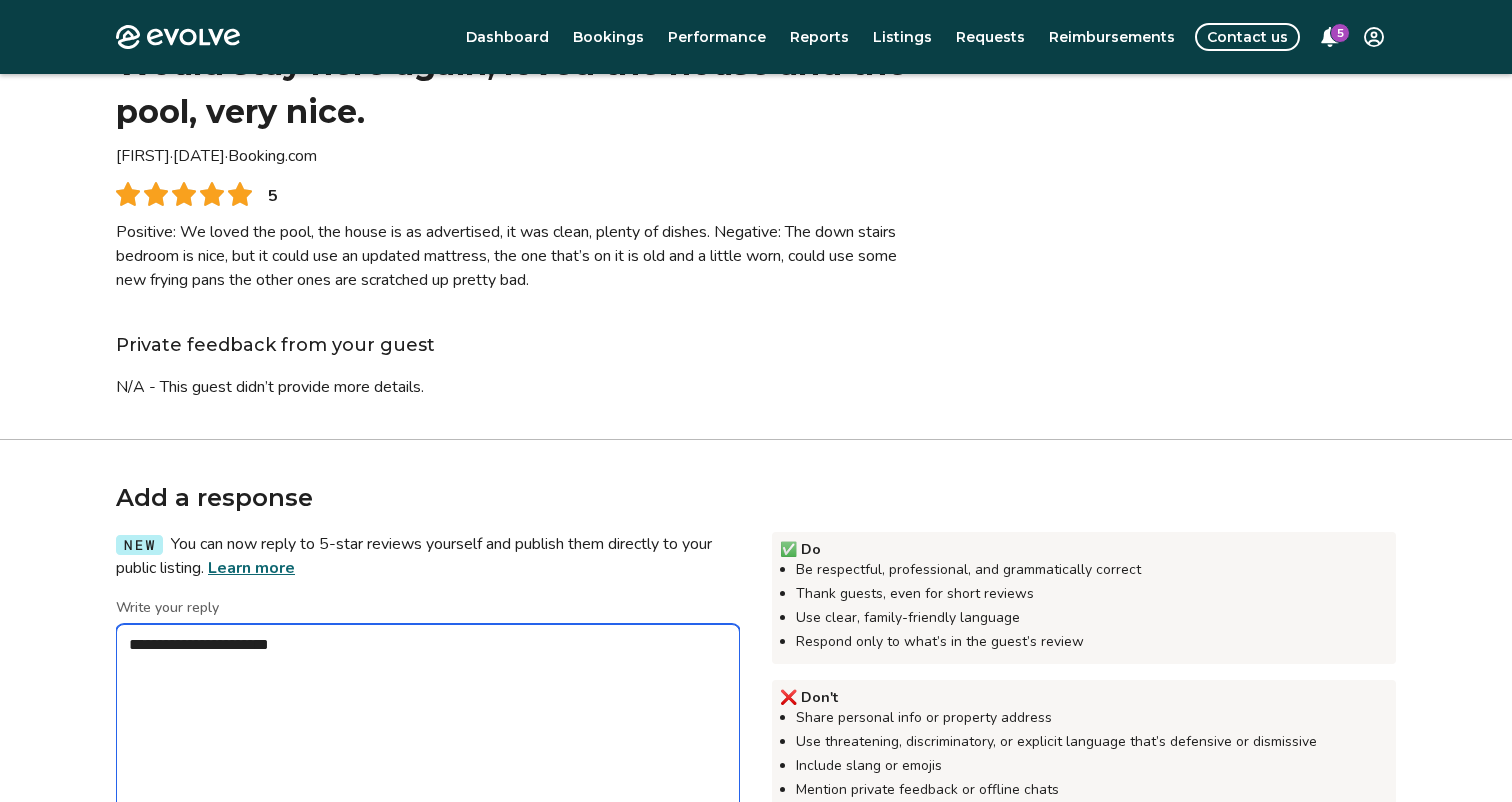 type on "*" 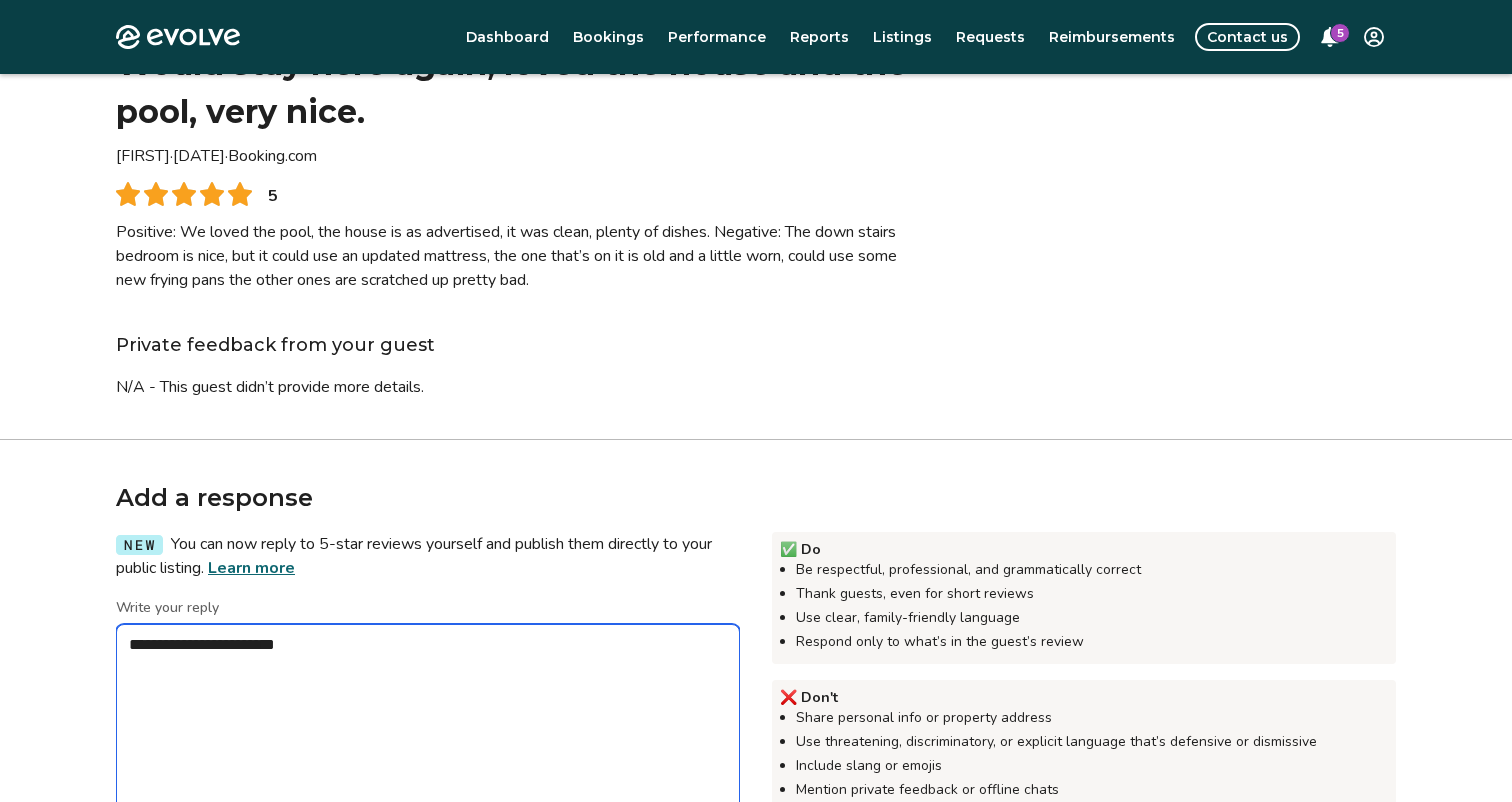 type on "*" 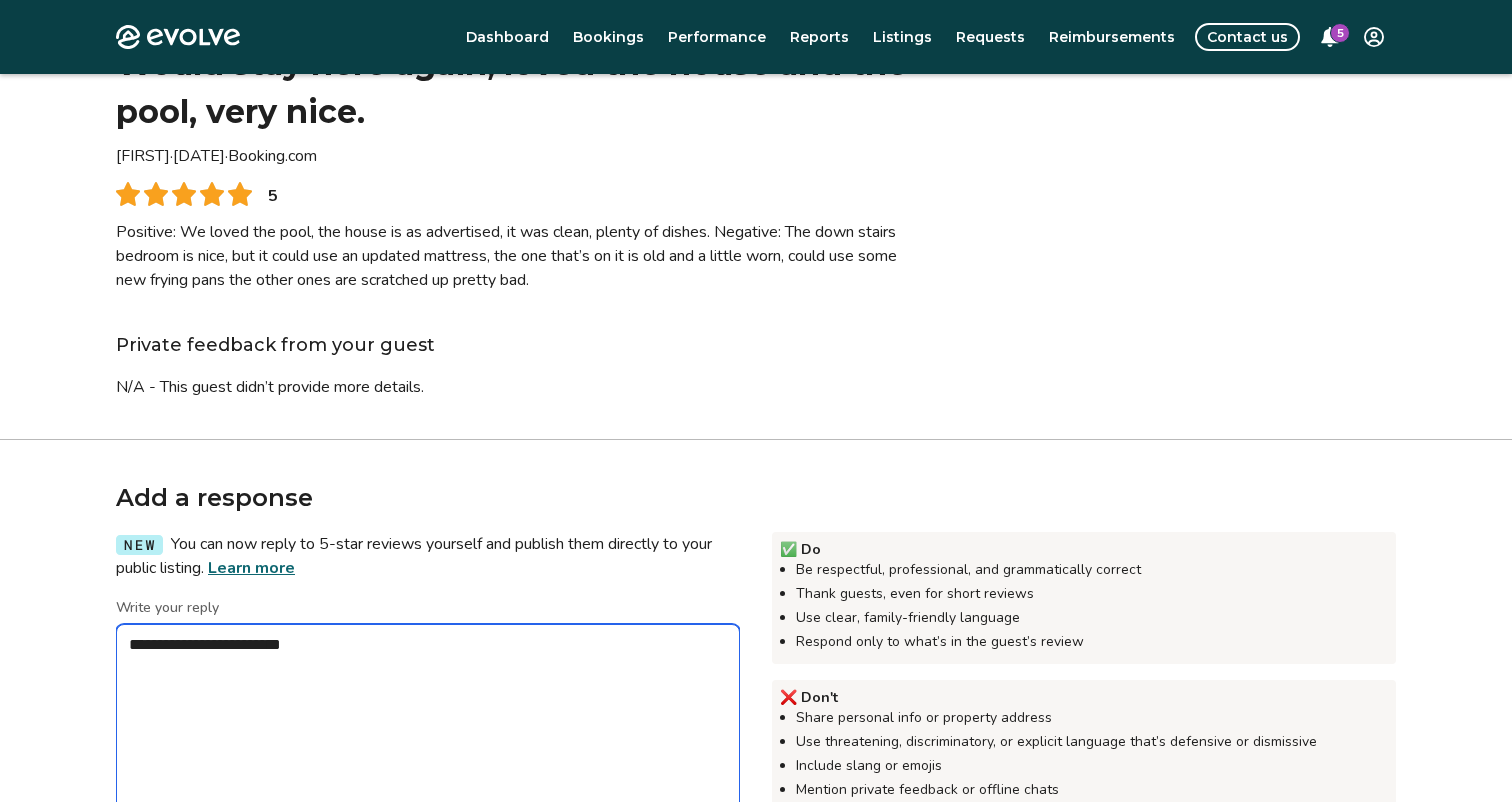 type on "*" 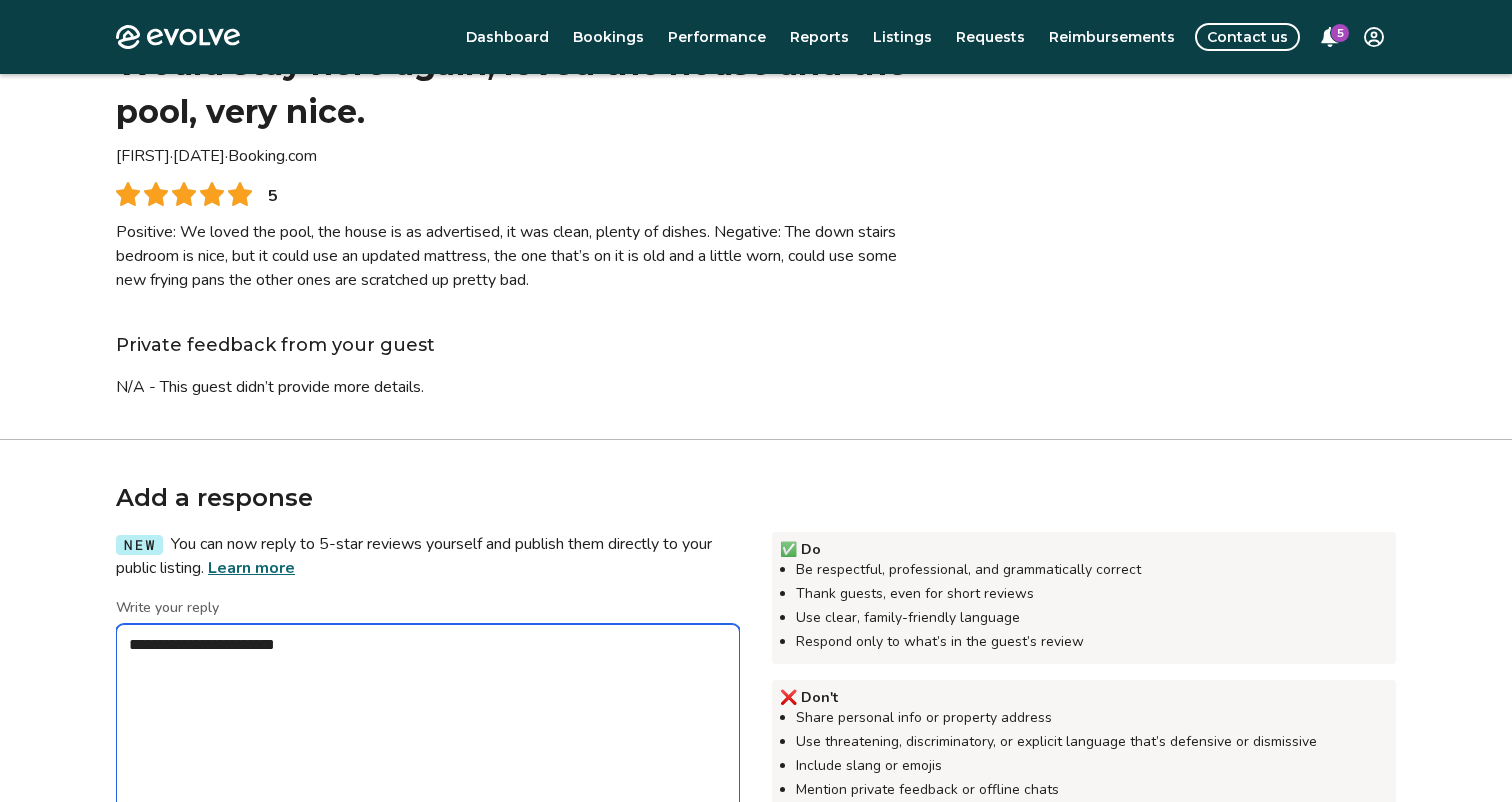 type on "*" 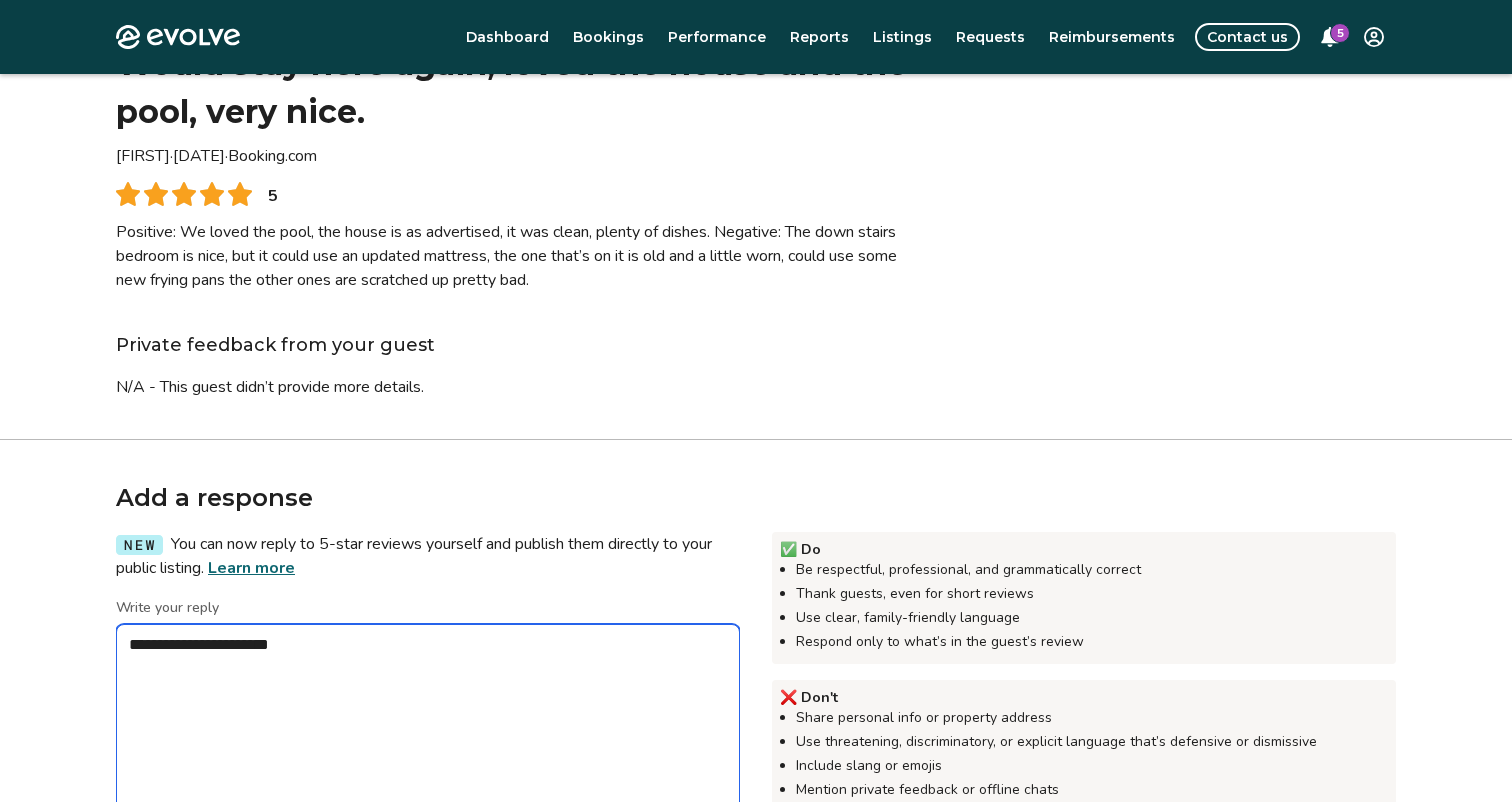 type on "*" 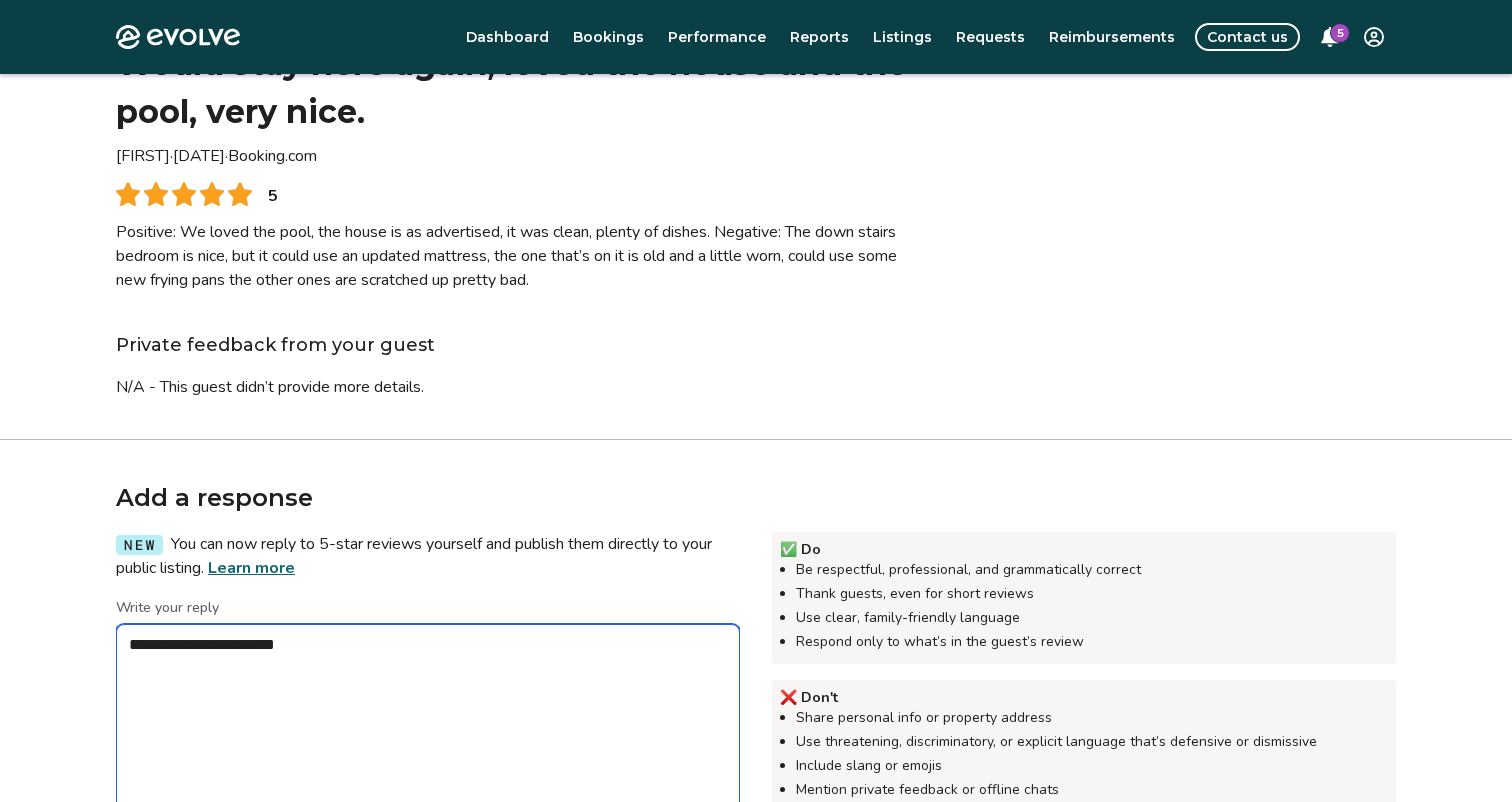 type on "*" 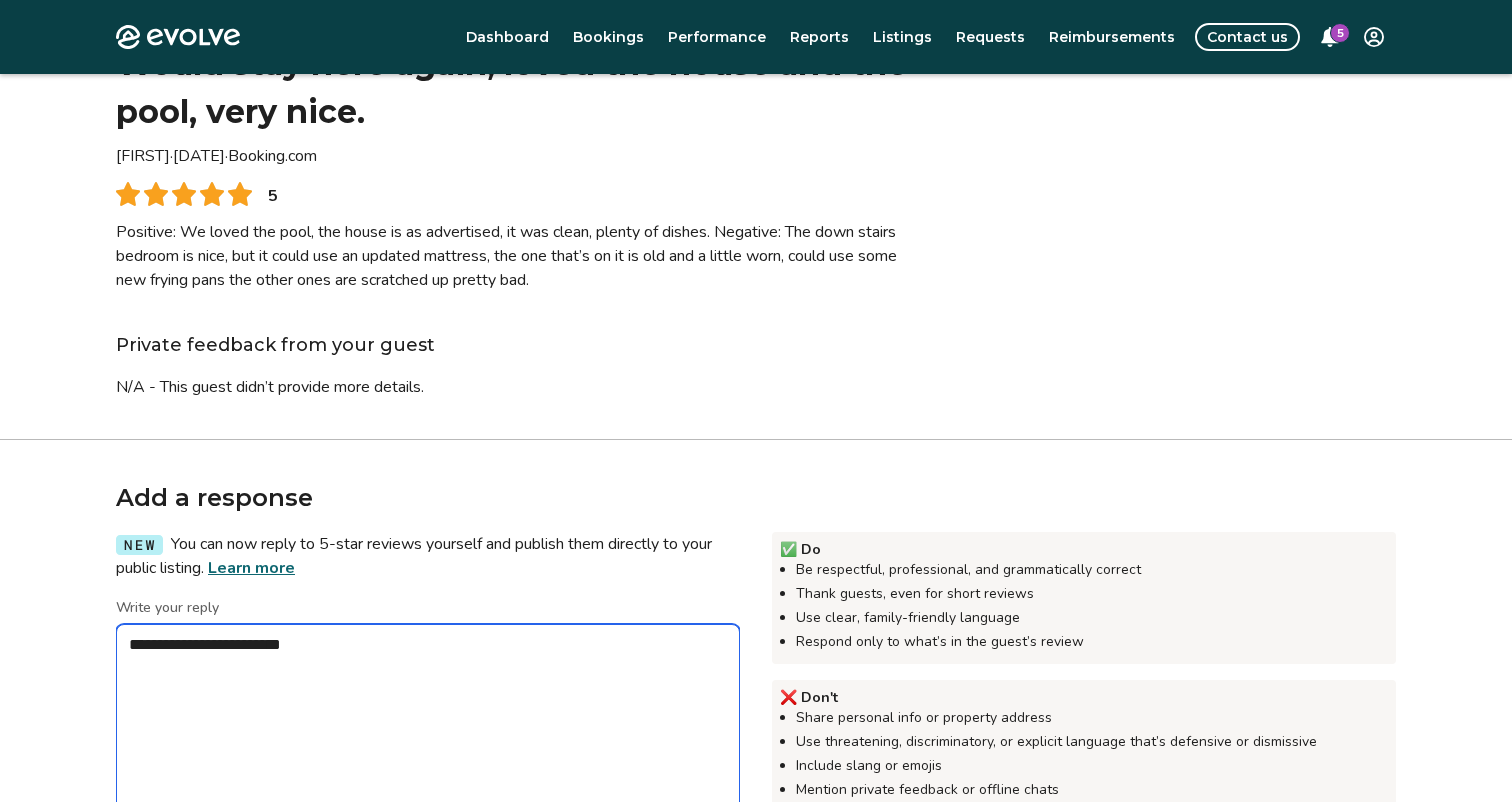type on "*" 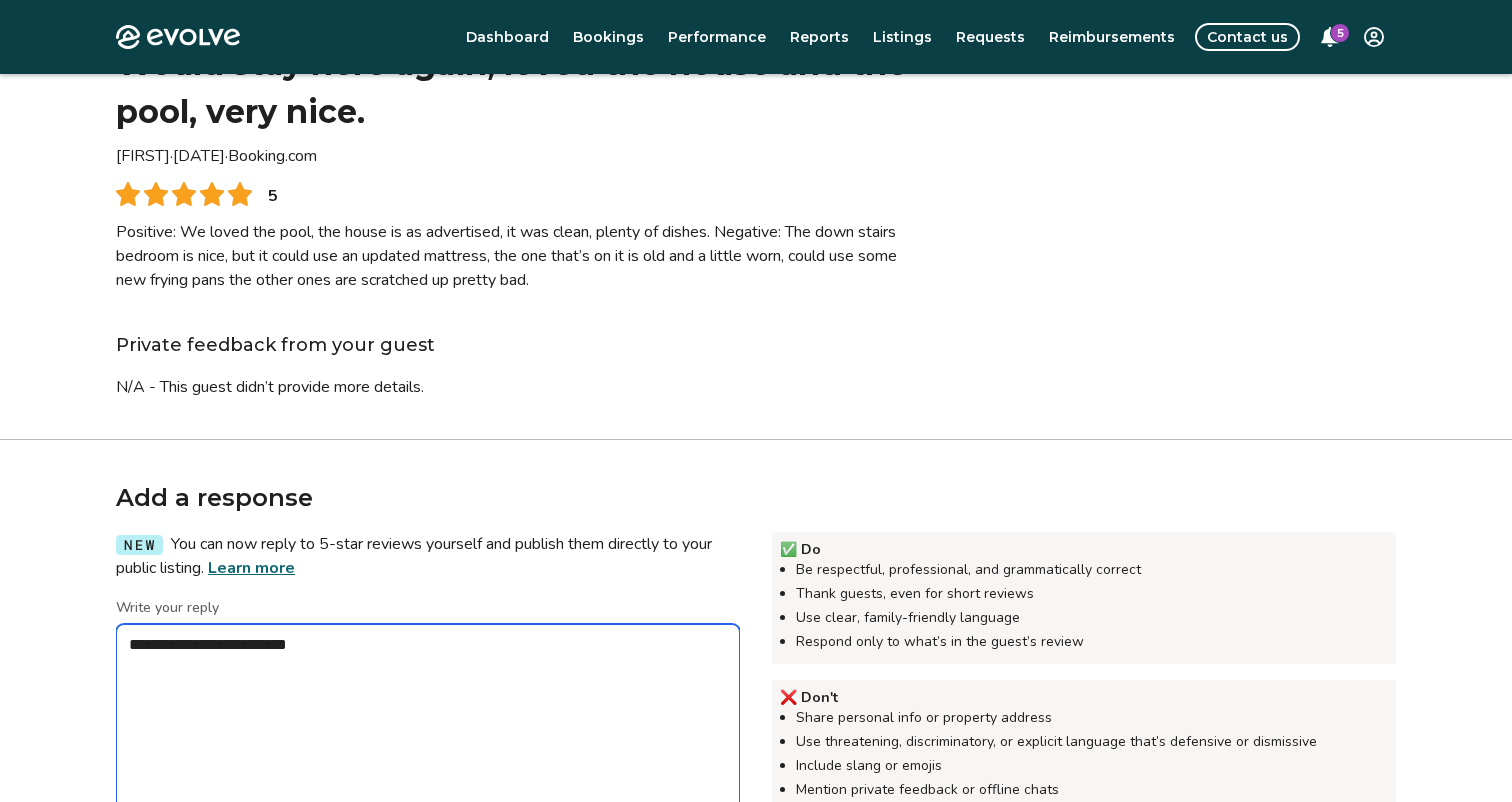 type on "*" 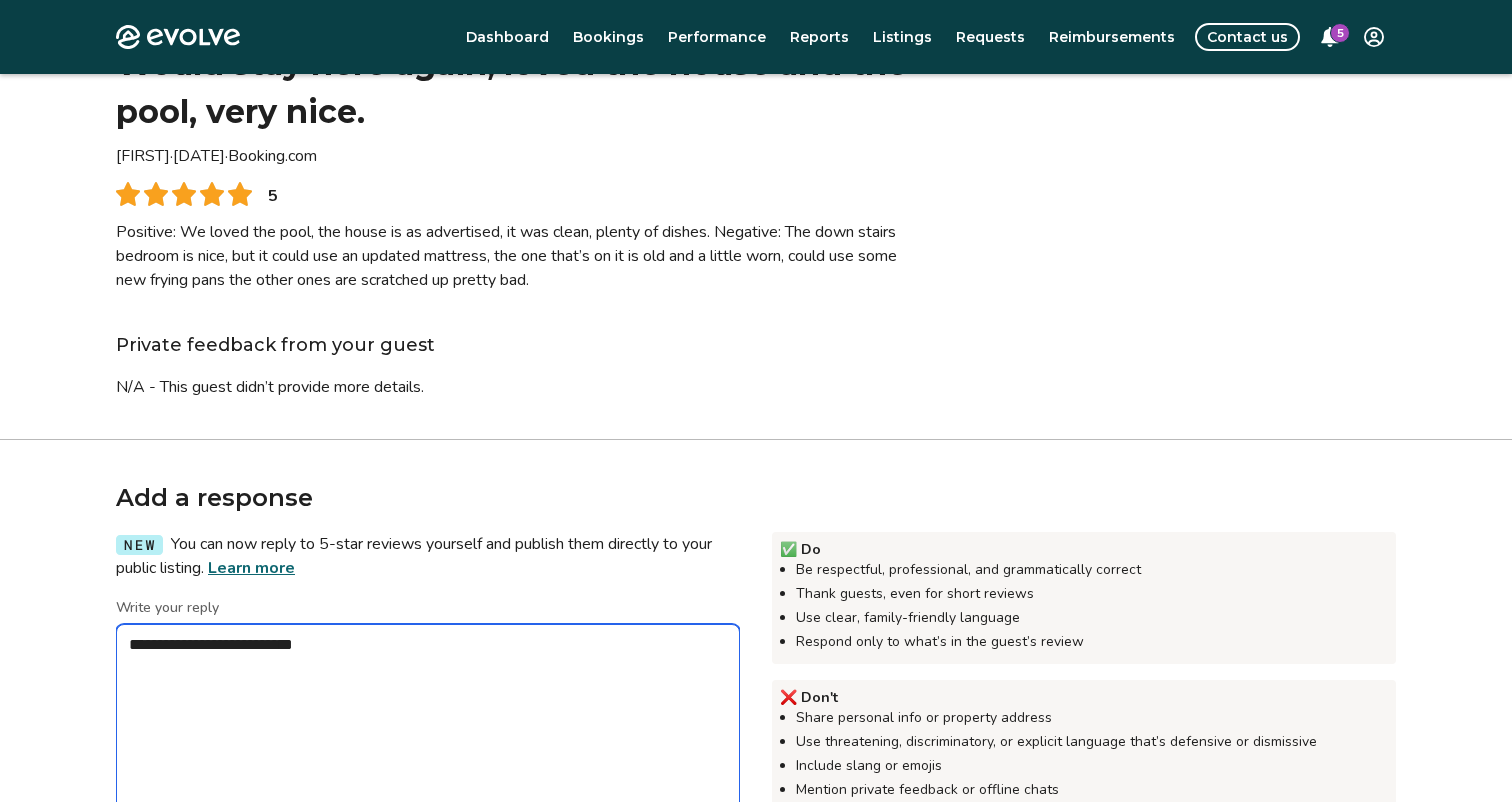 type on "*" 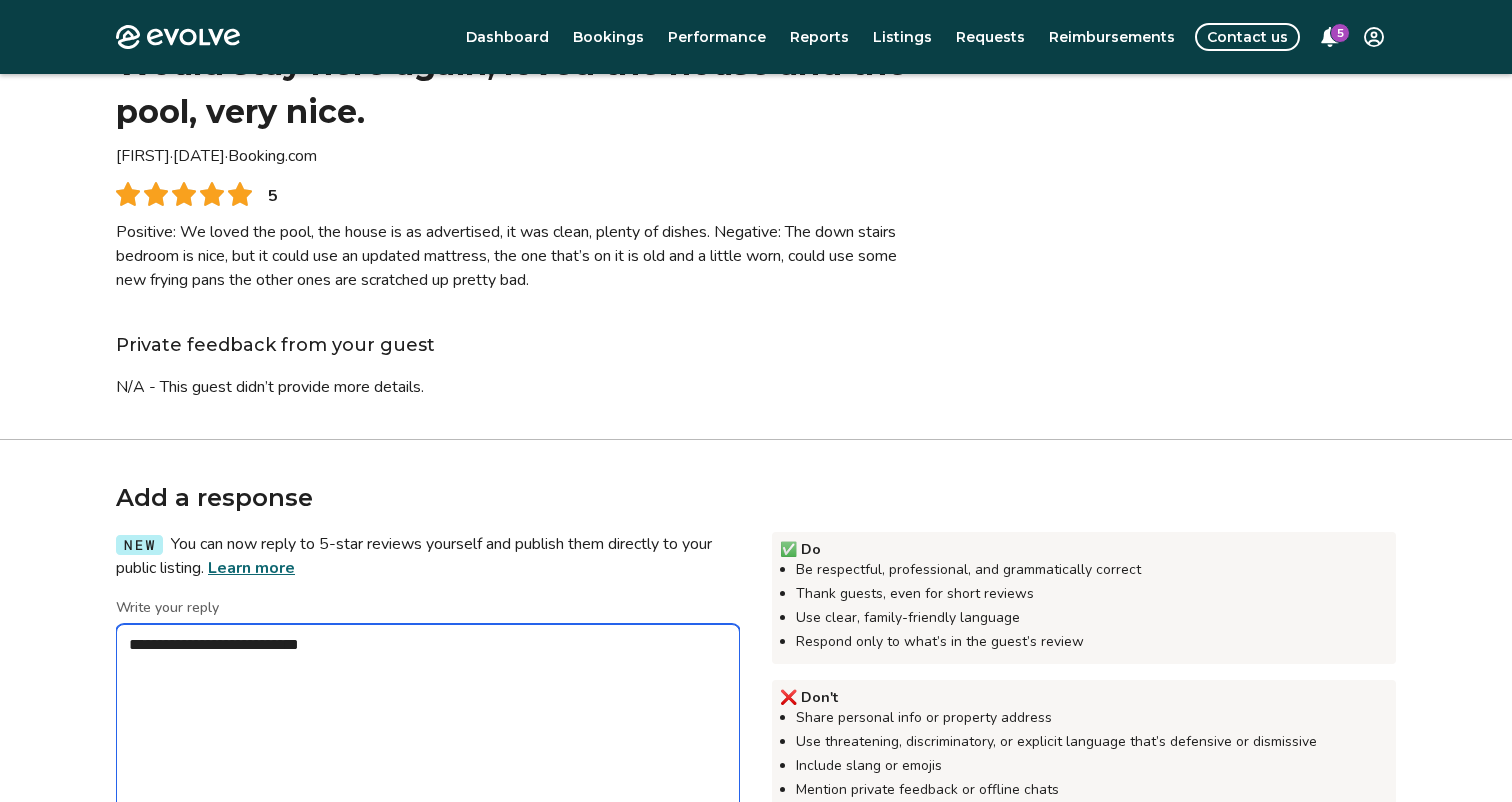 type on "*" 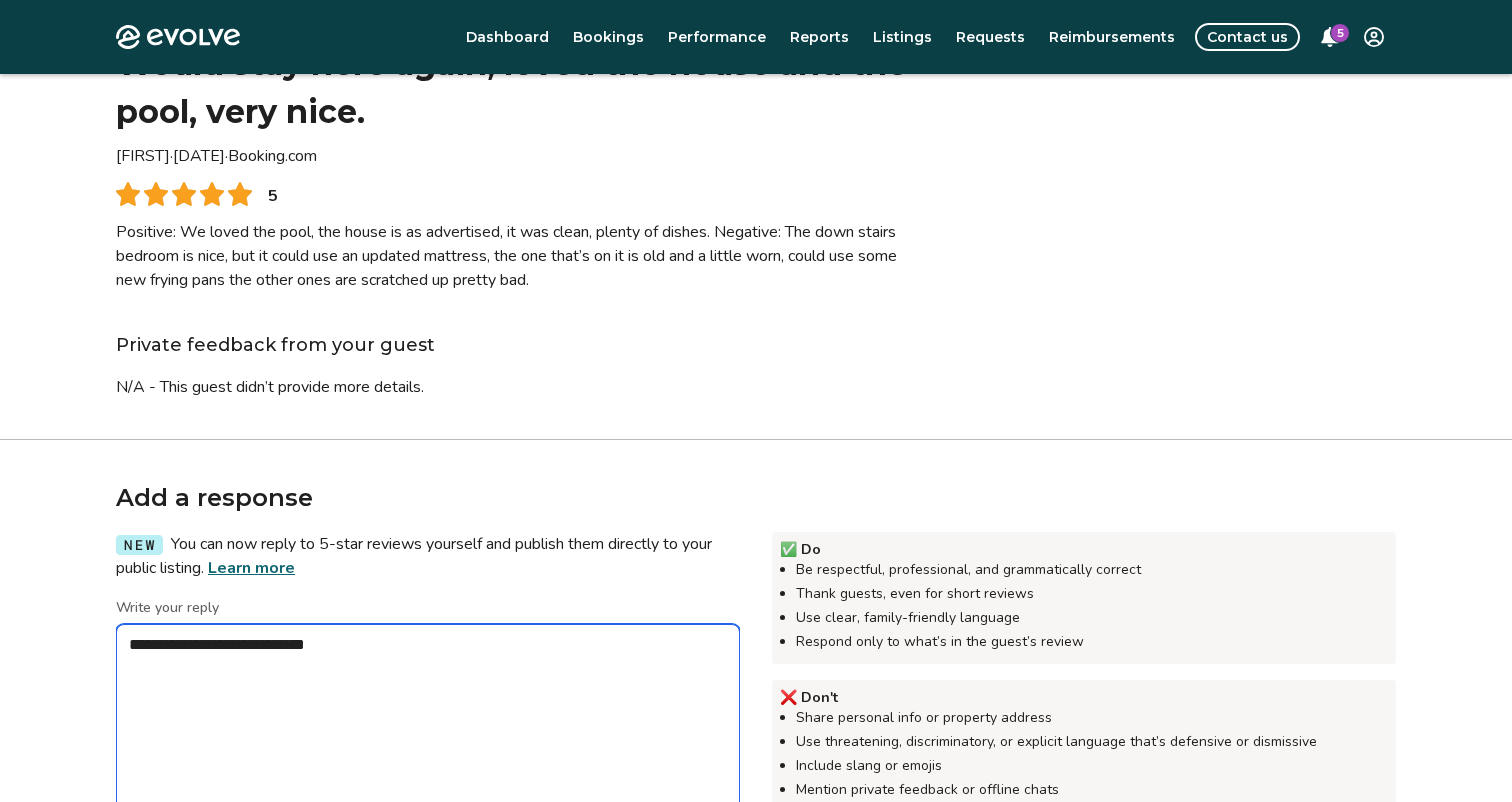 type on "*" 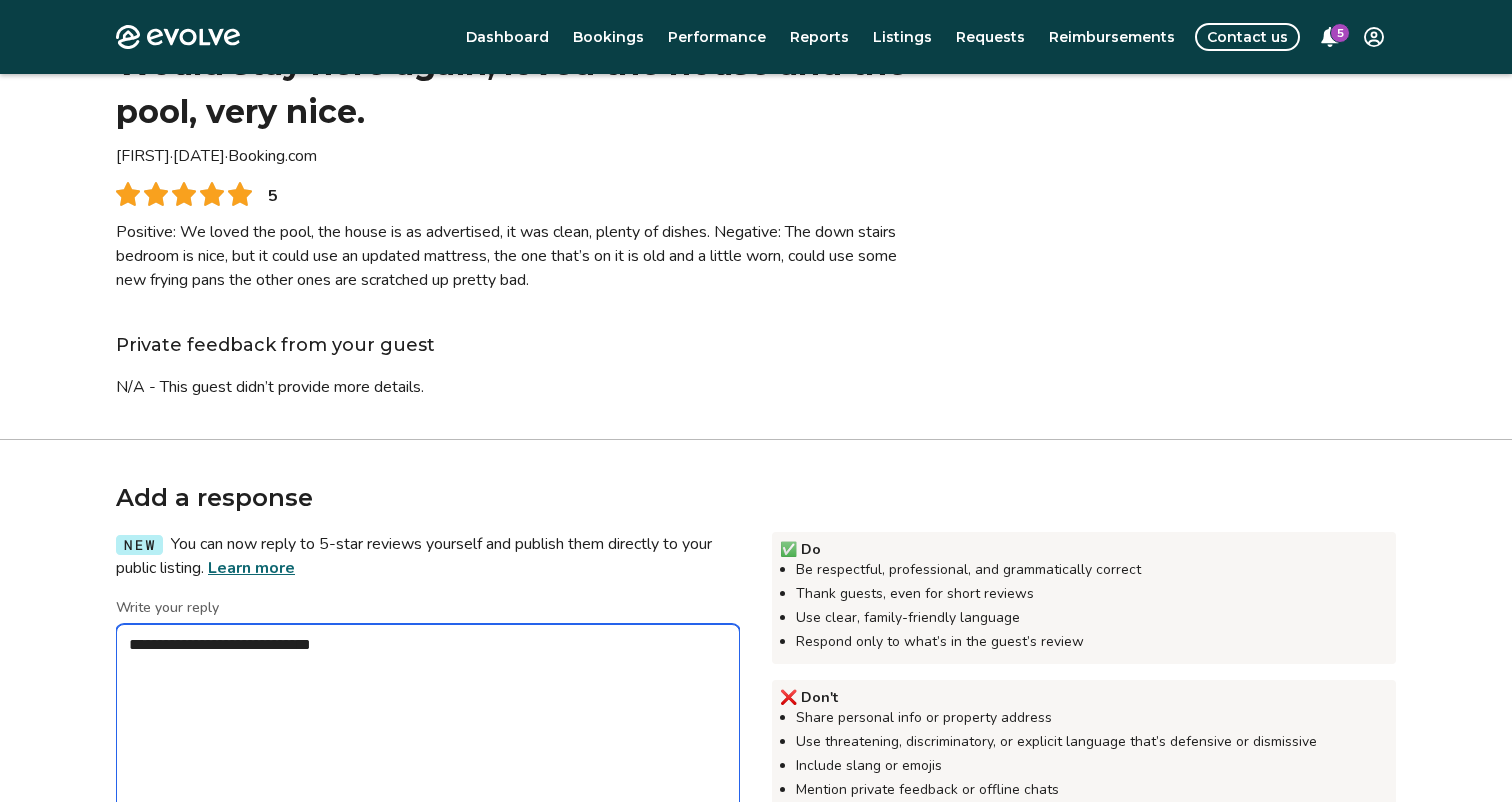 type on "*" 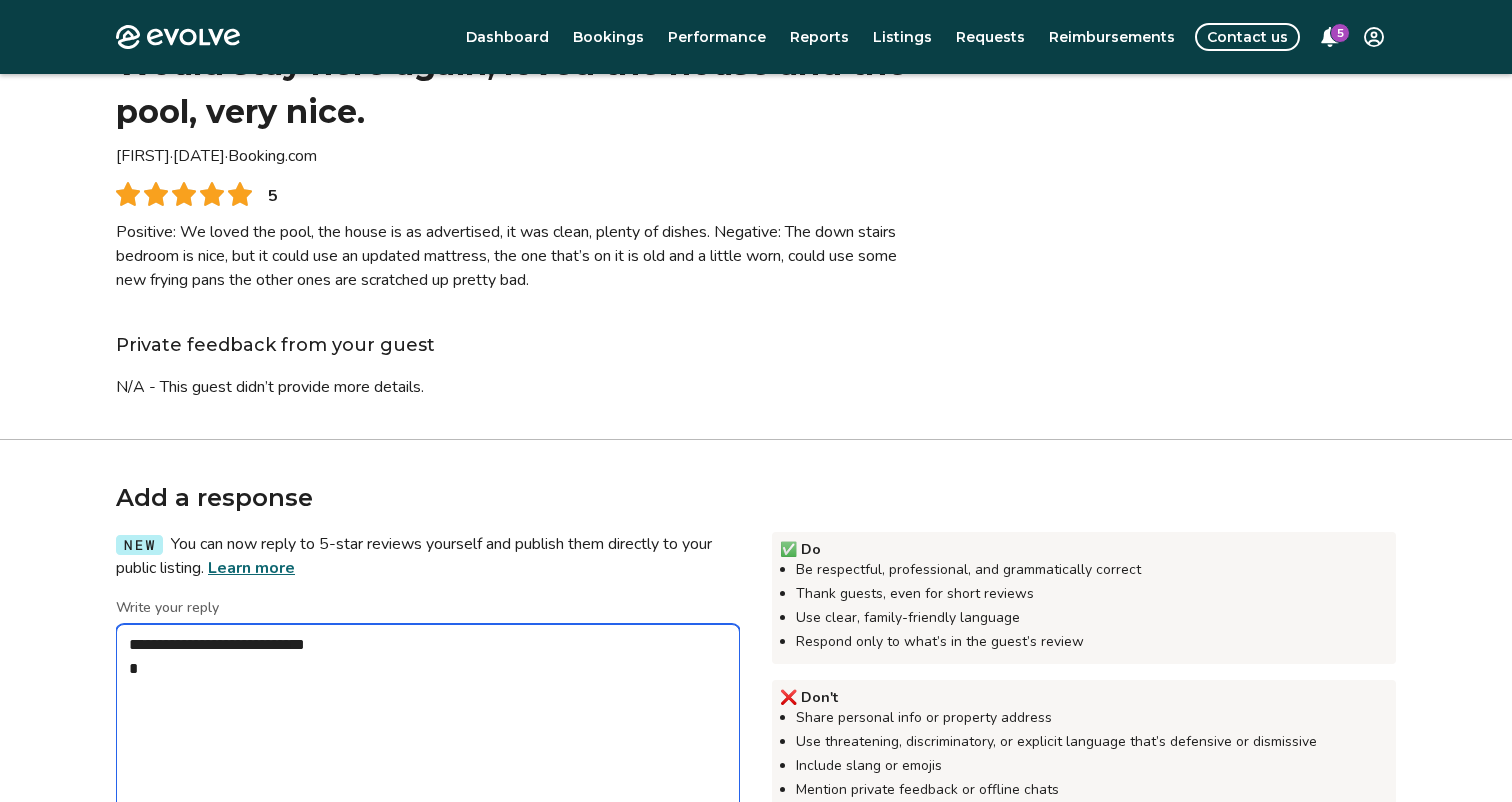 type on "*" 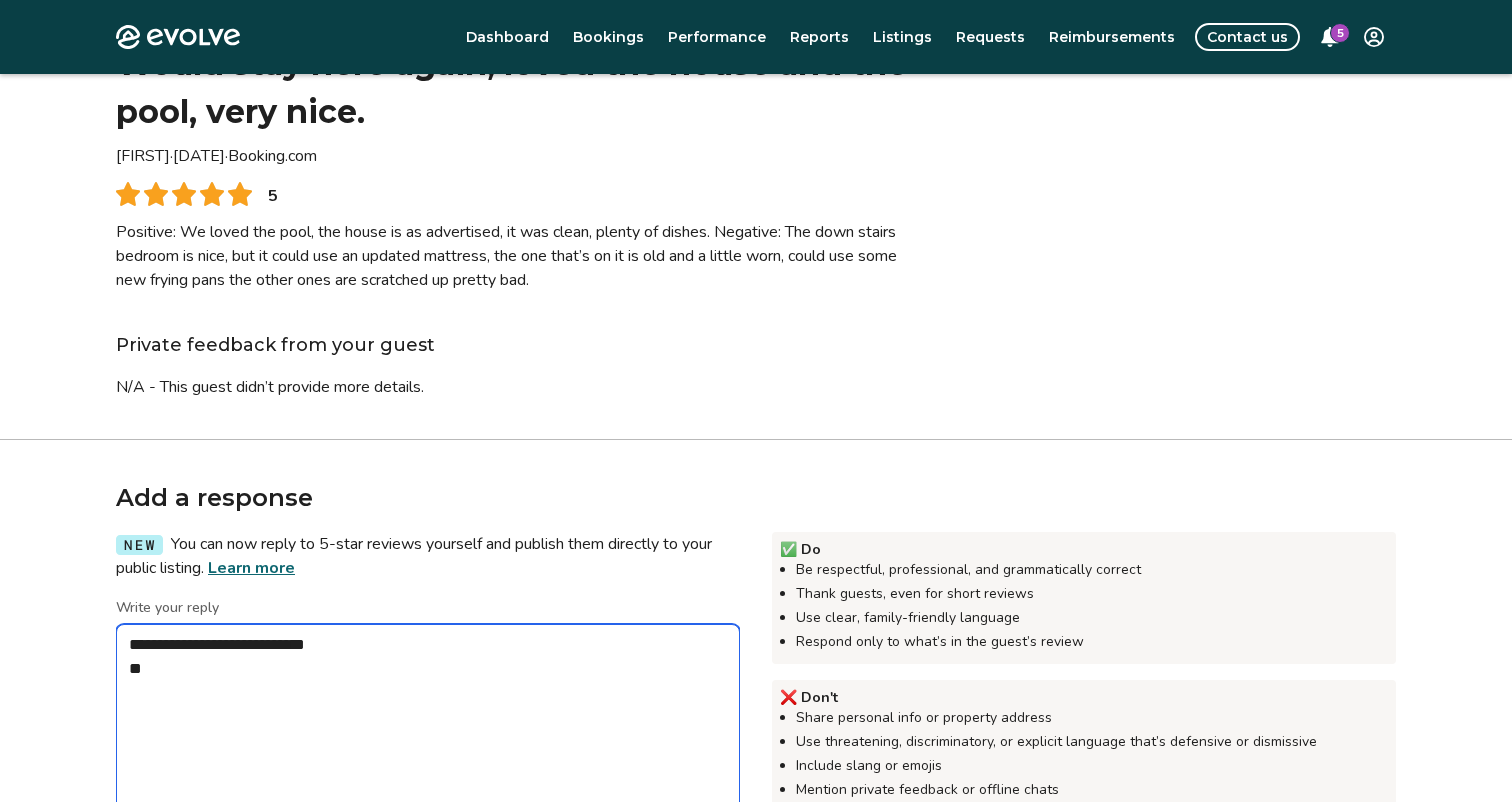 type on "*" 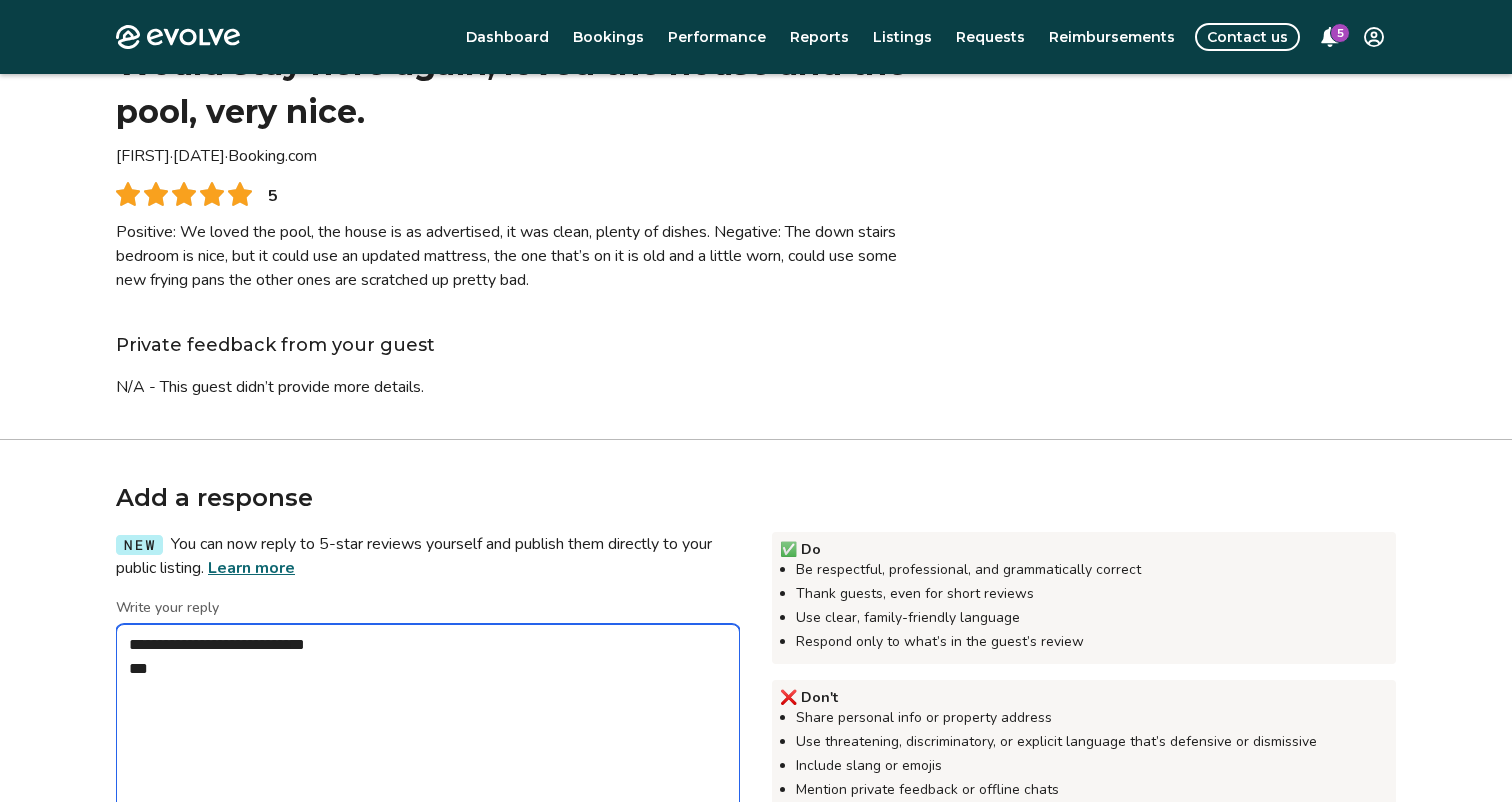 type on "*" 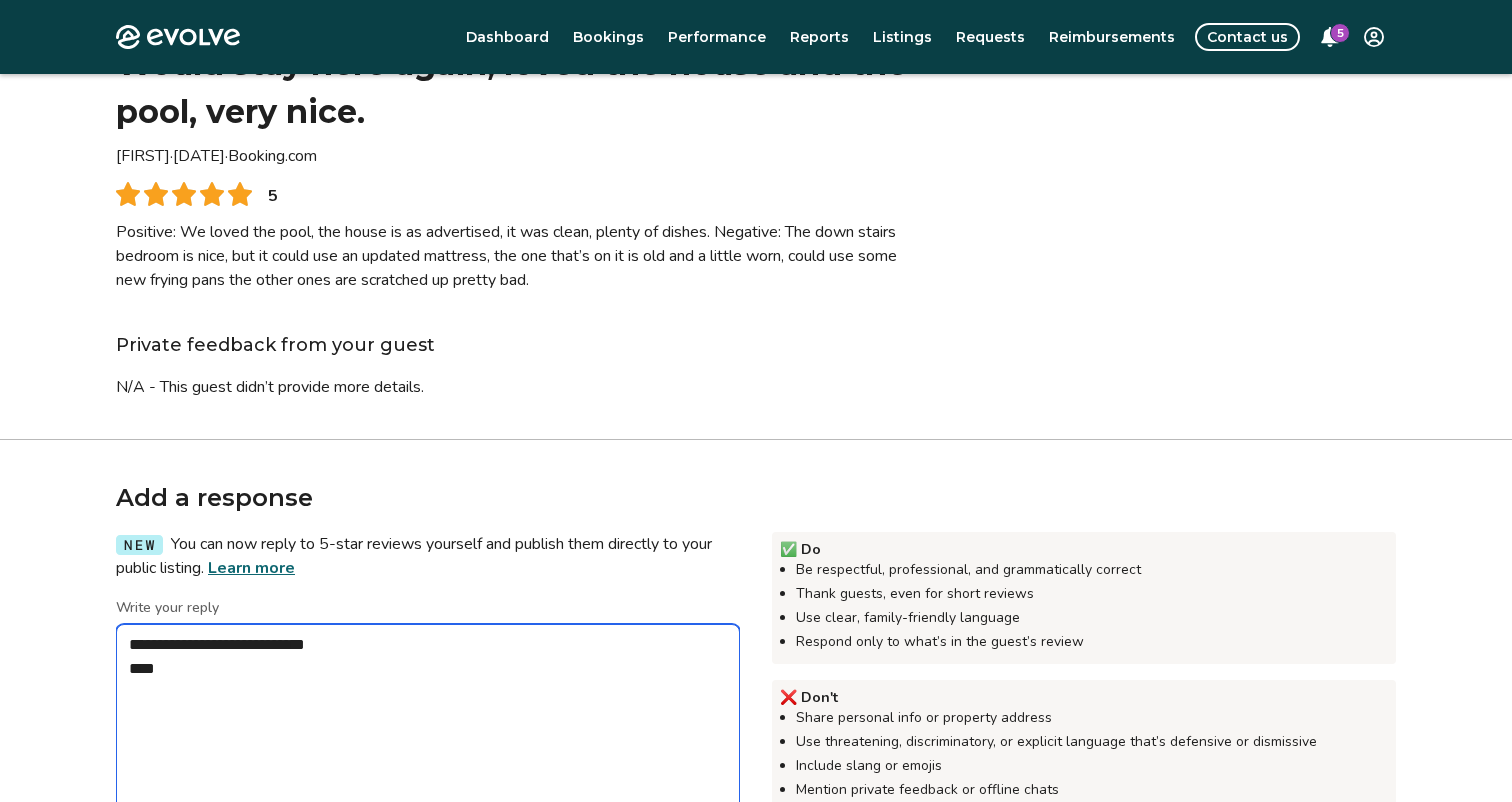 type on "*" 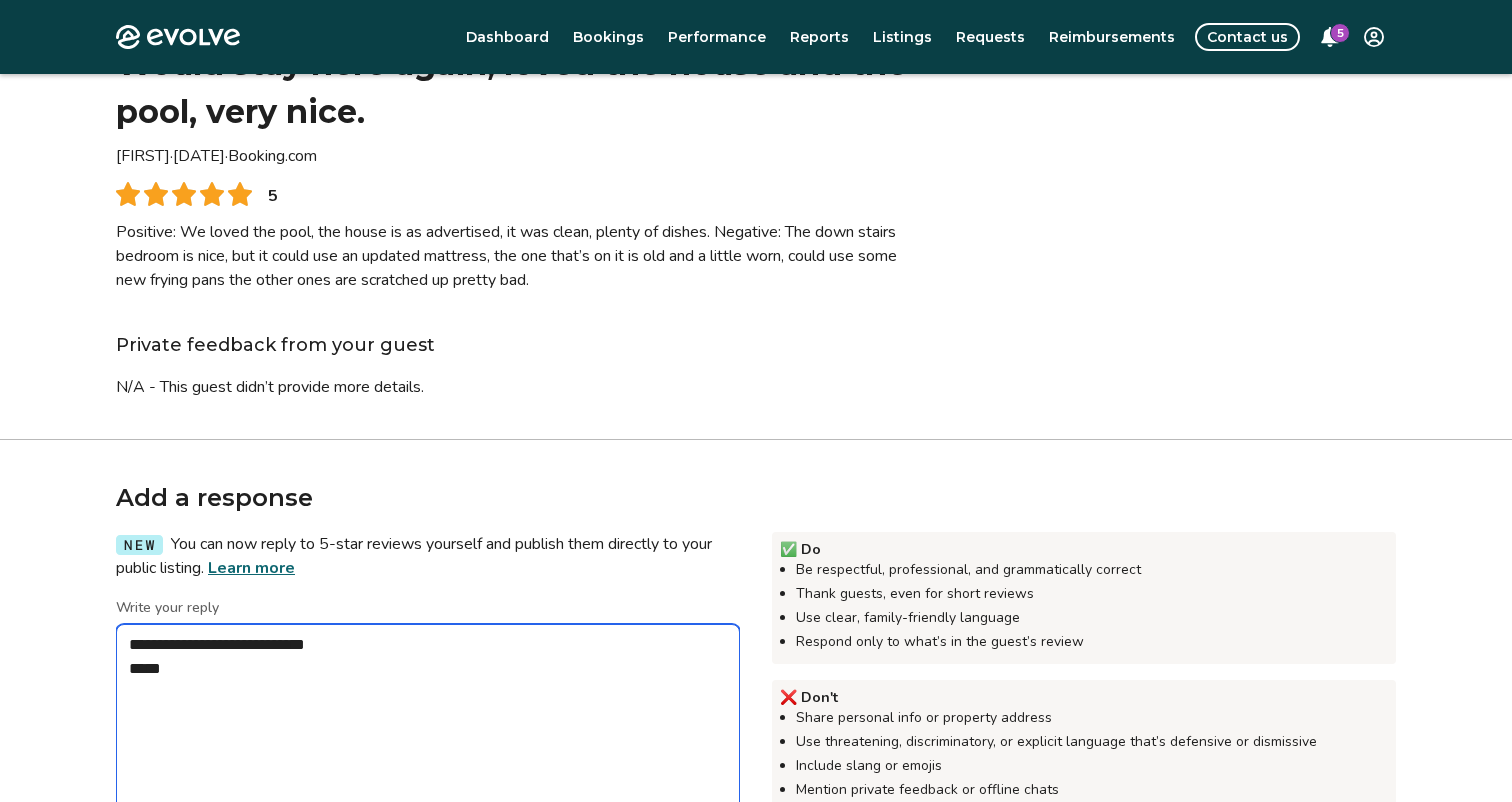 type on "*" 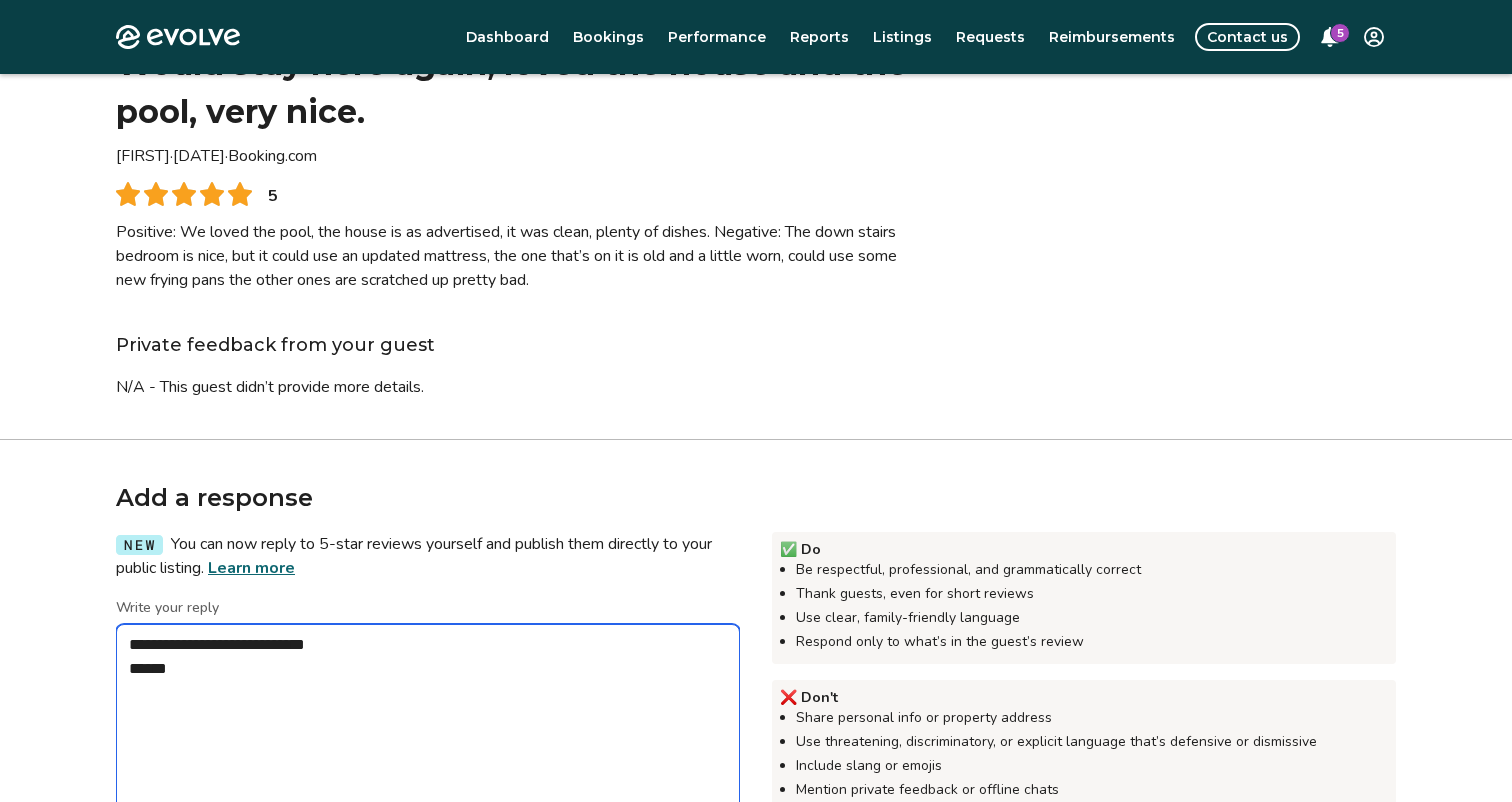 type on "*" 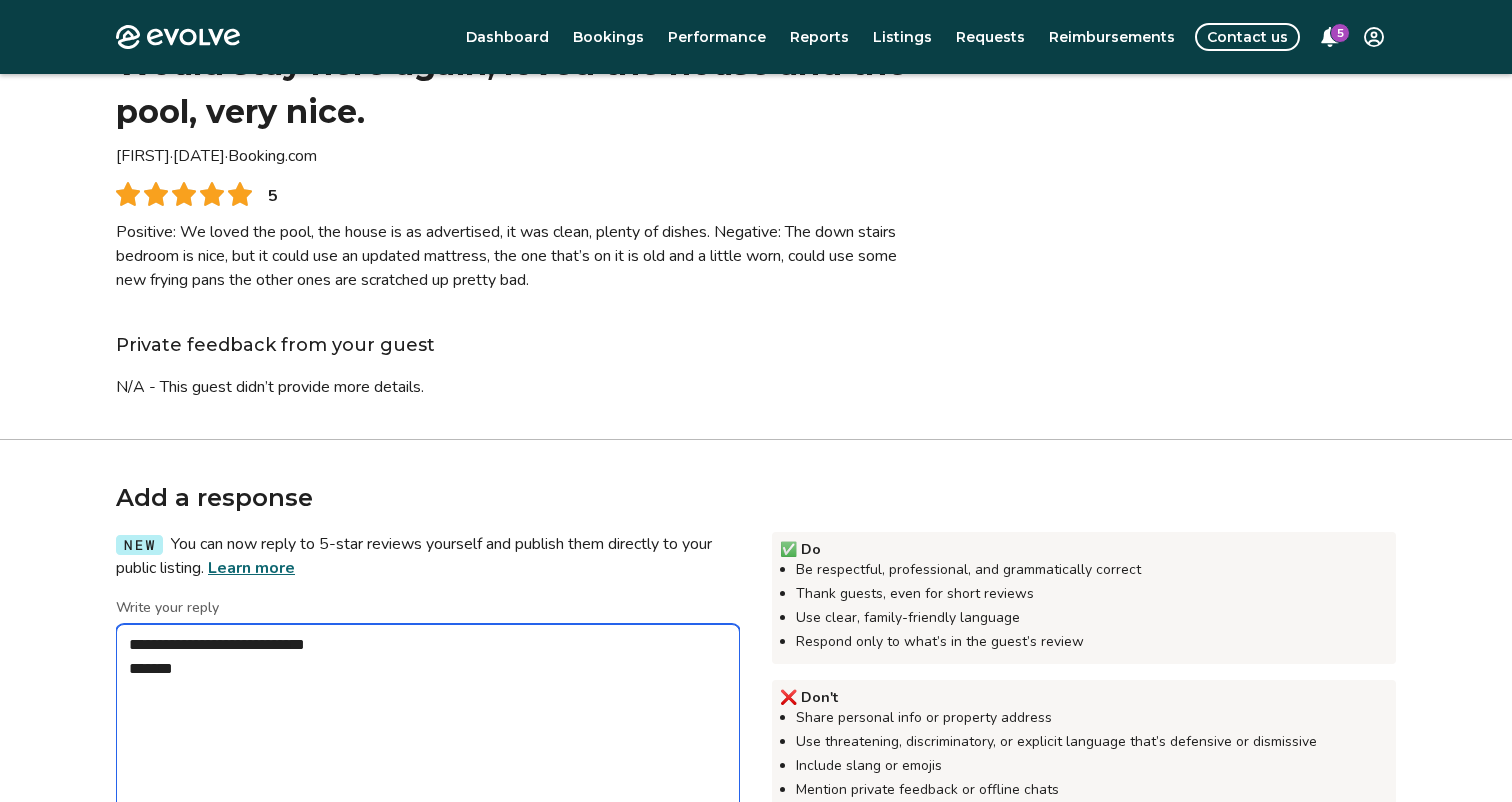type on "*" 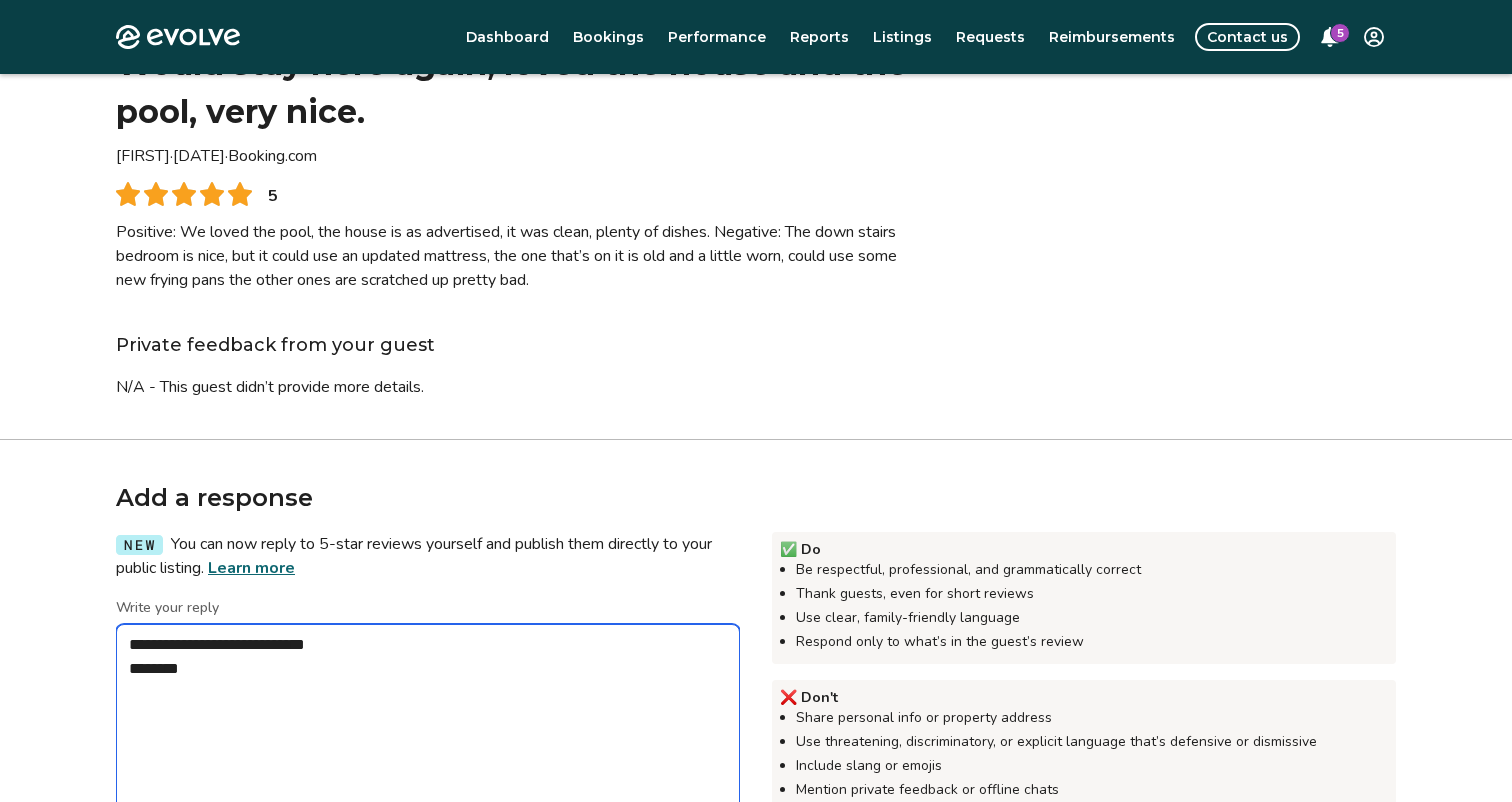 type on "*" 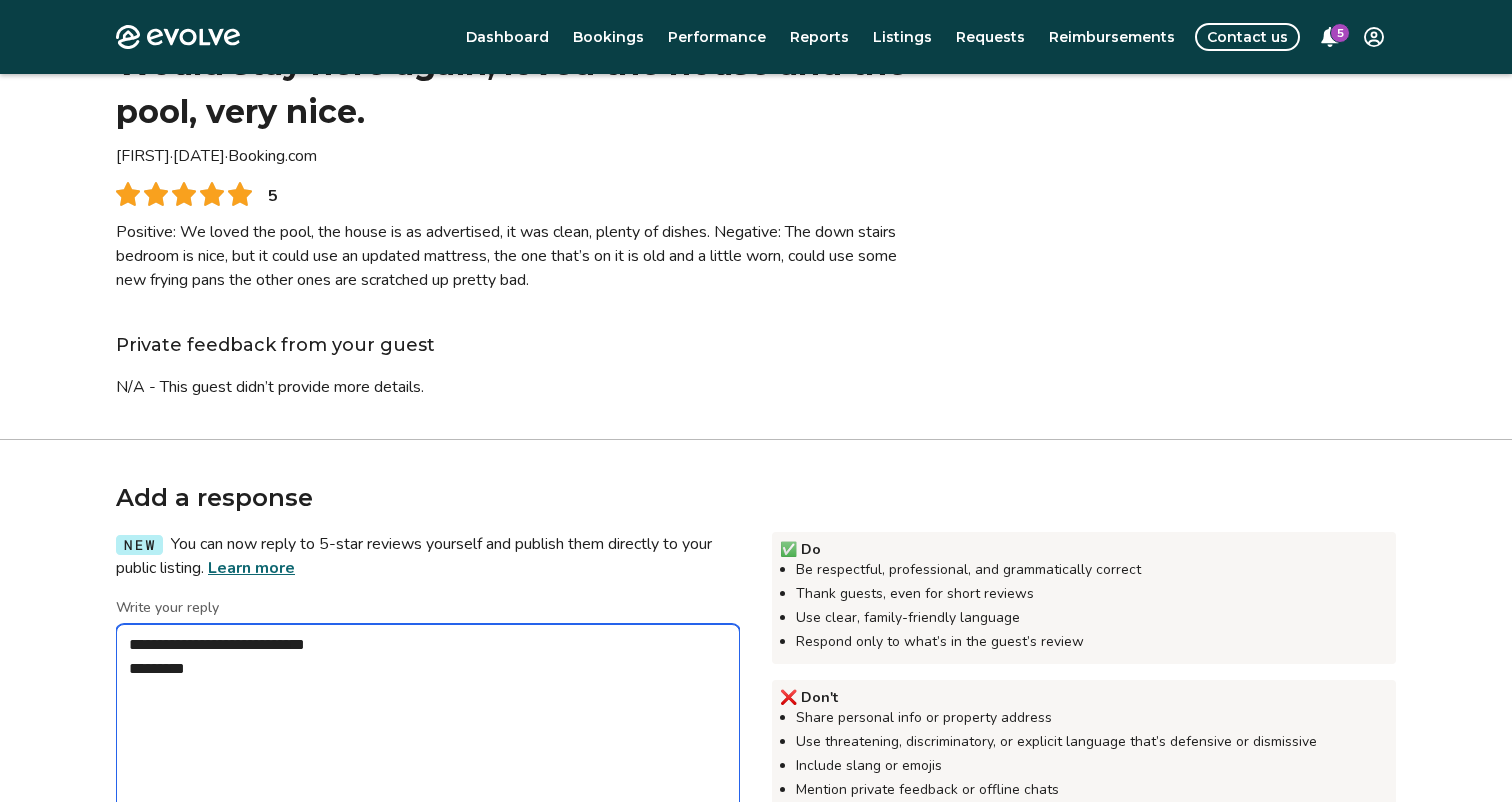 type on "*" 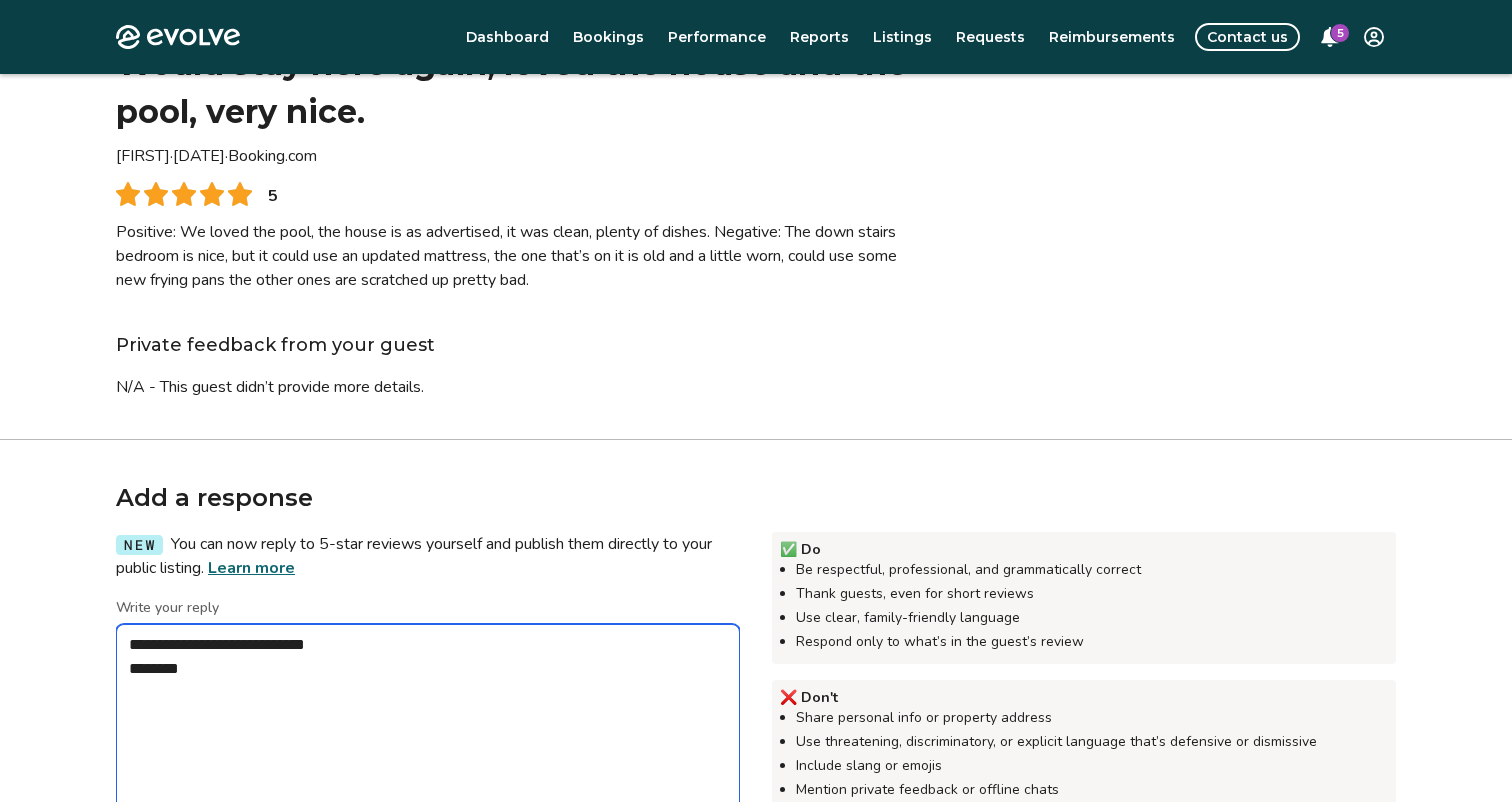 type on "*" 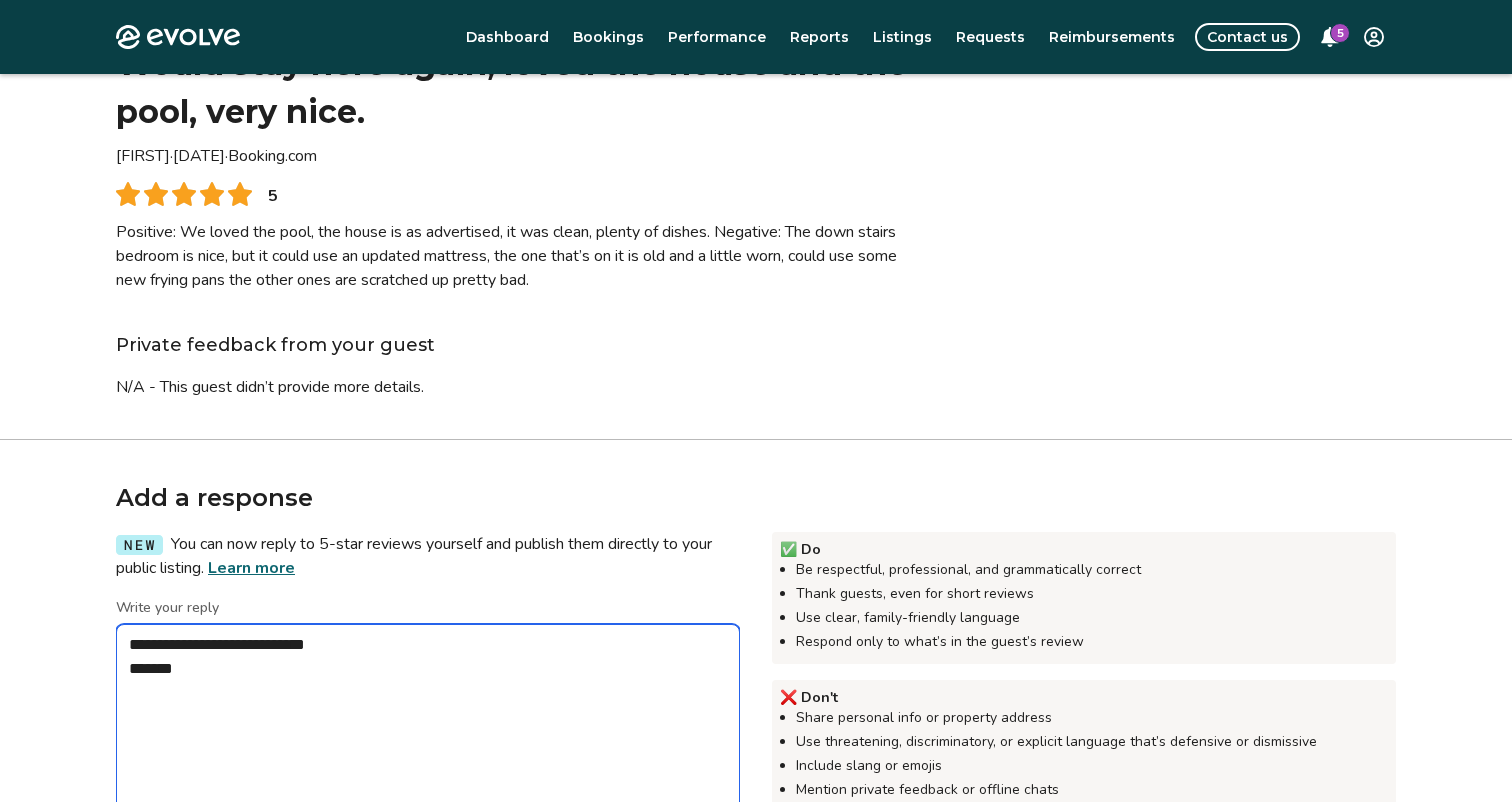 type on "*" 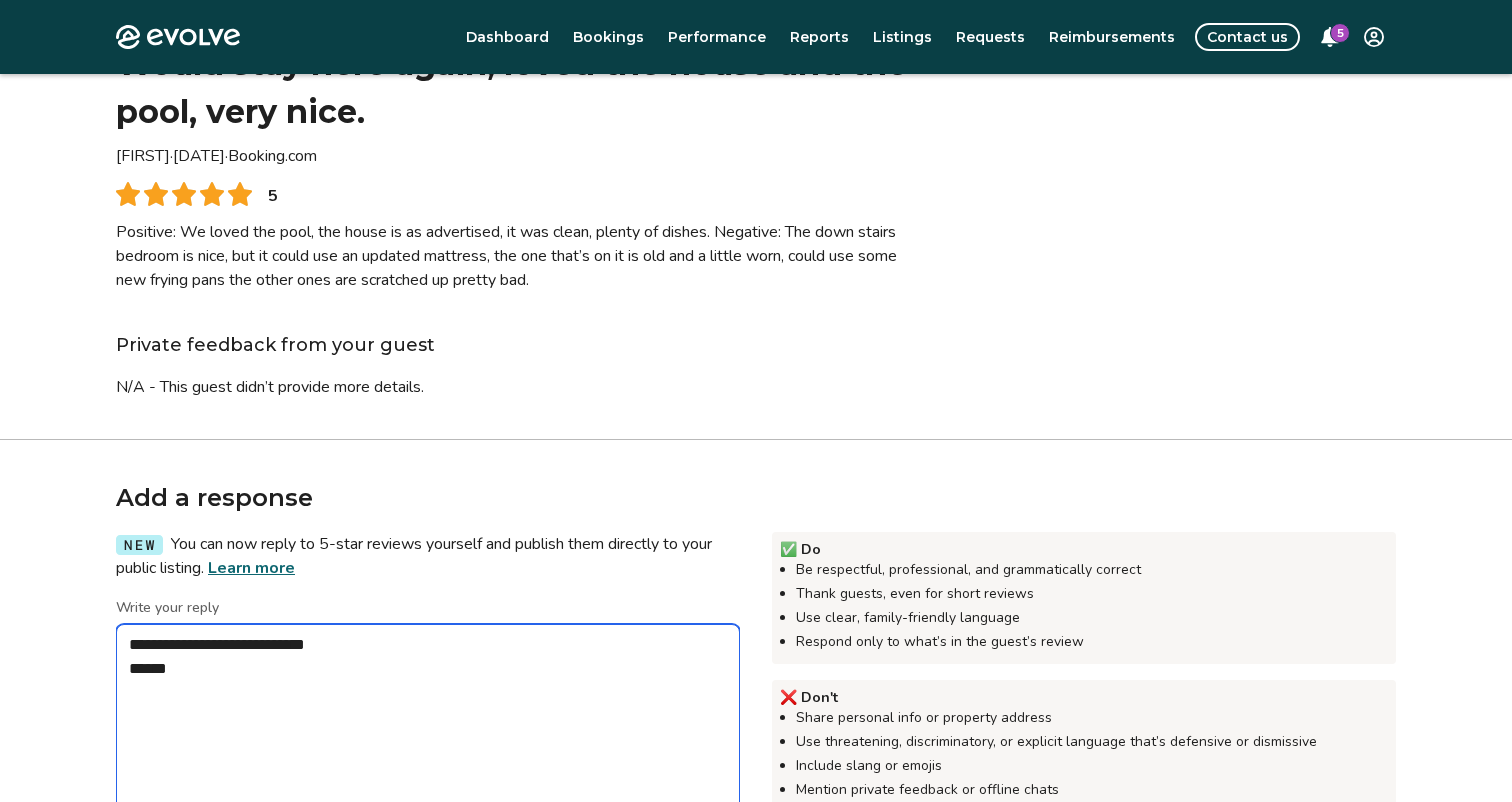 type on "*" 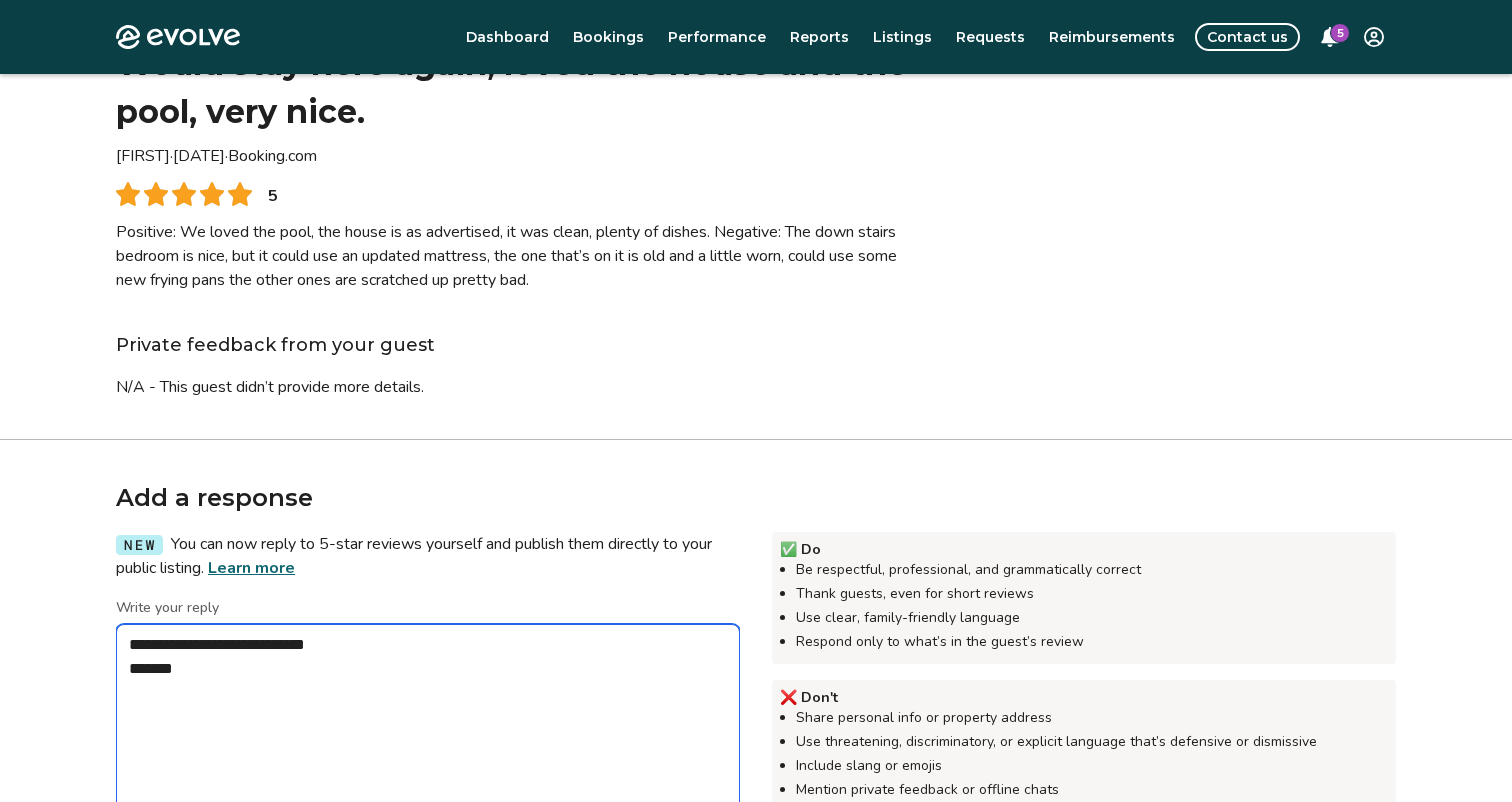 type on "*" 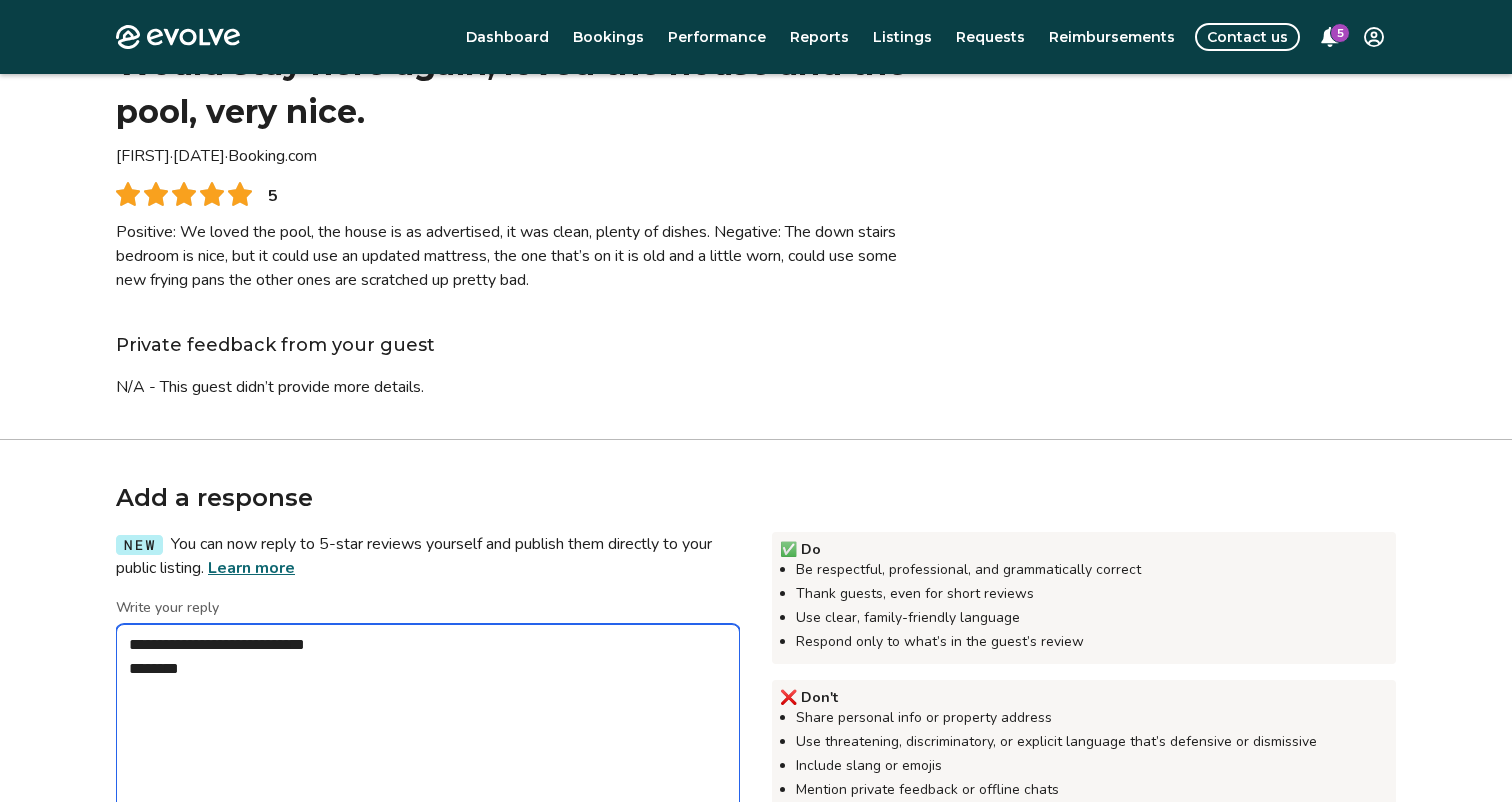 type on "*" 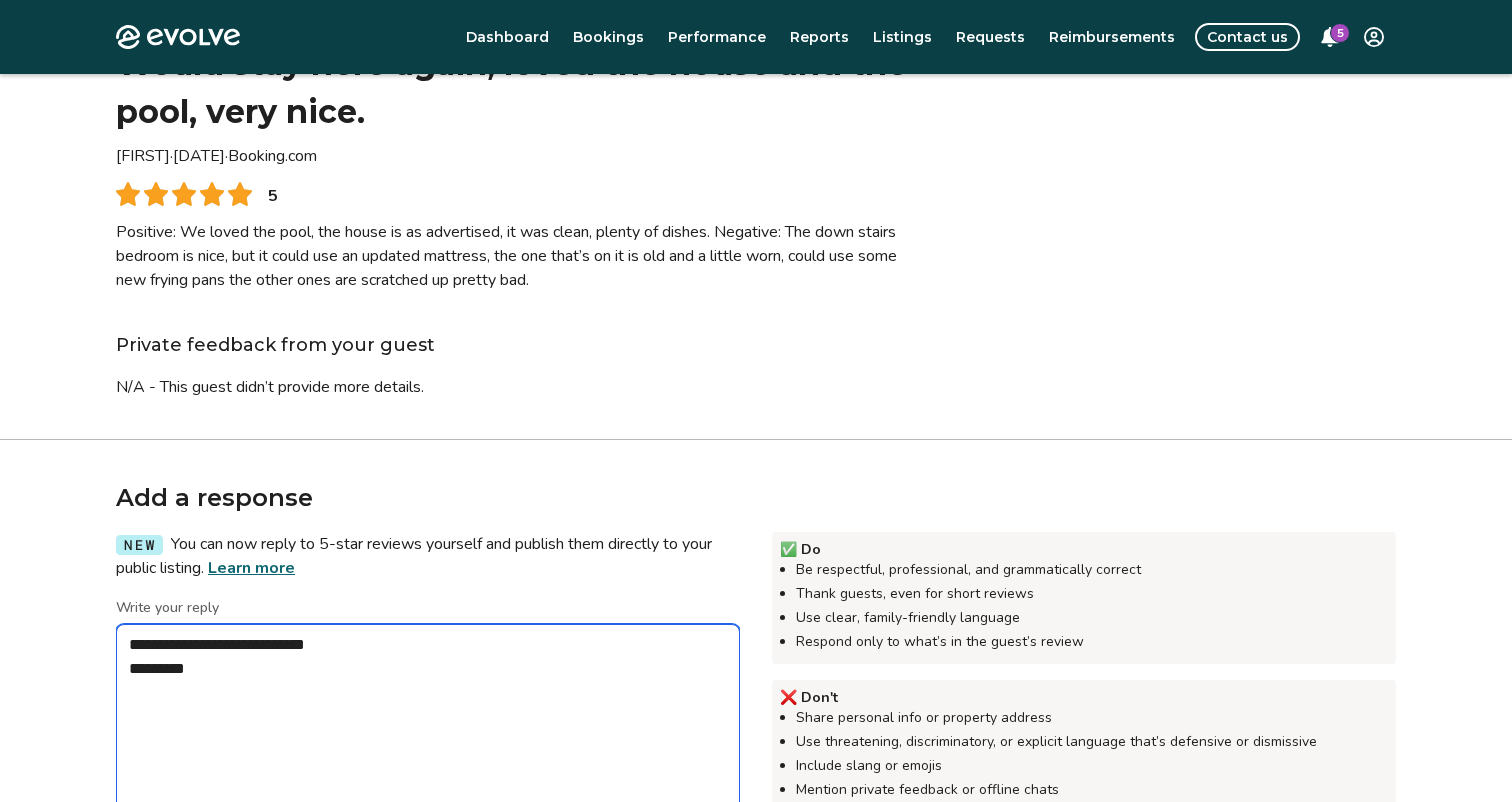 type on "*" 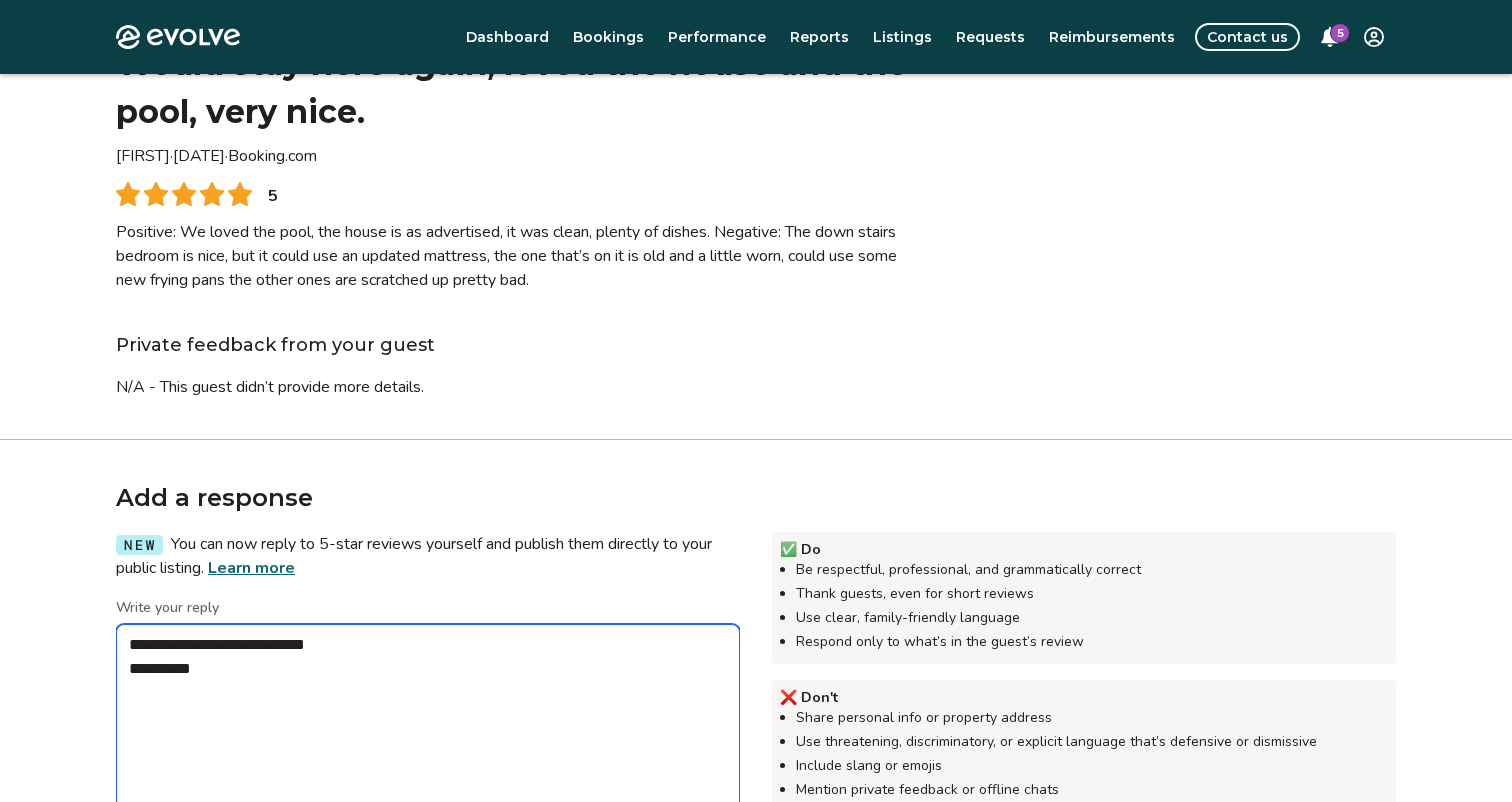 type on "*" 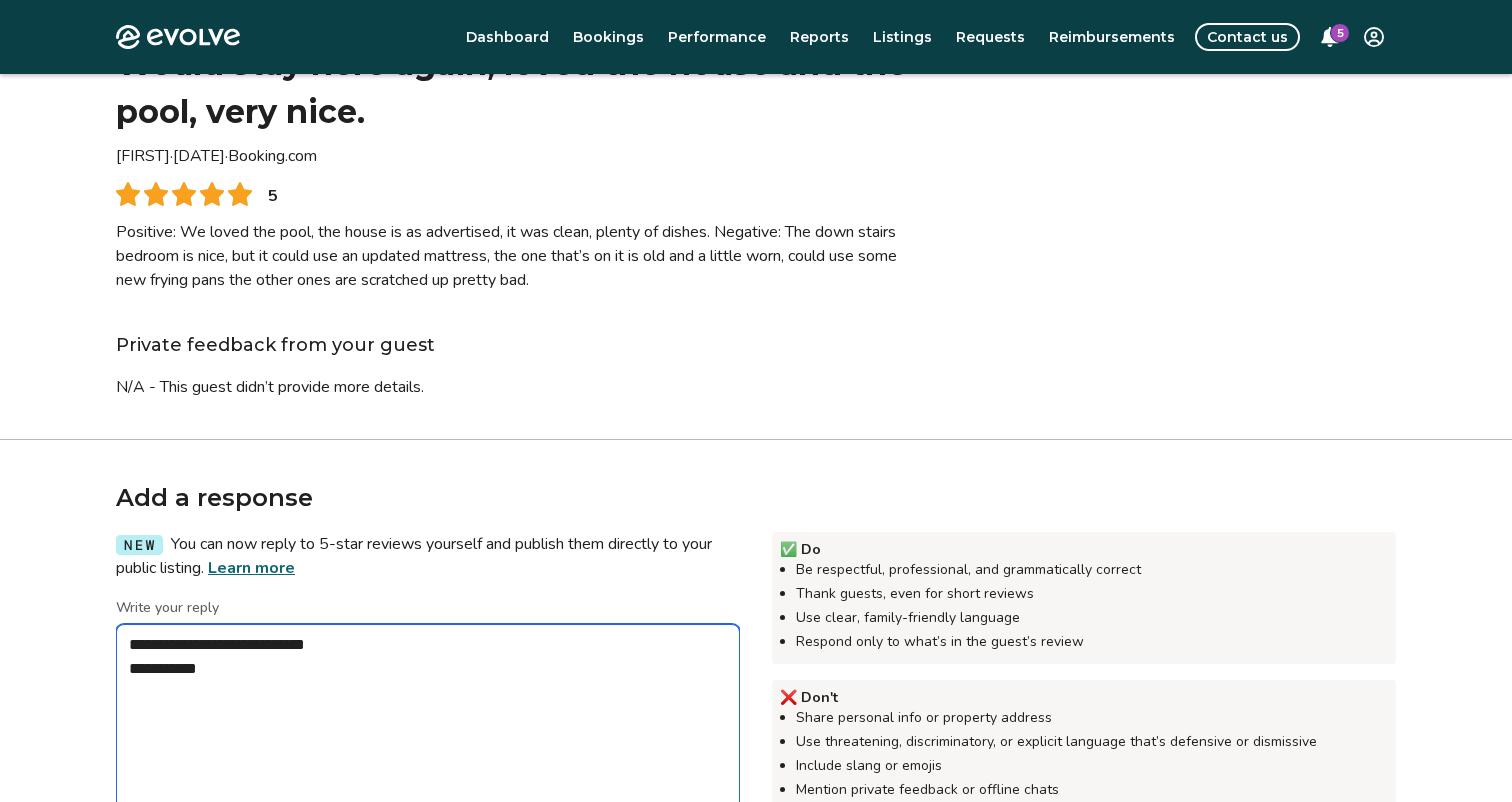 type on "*" 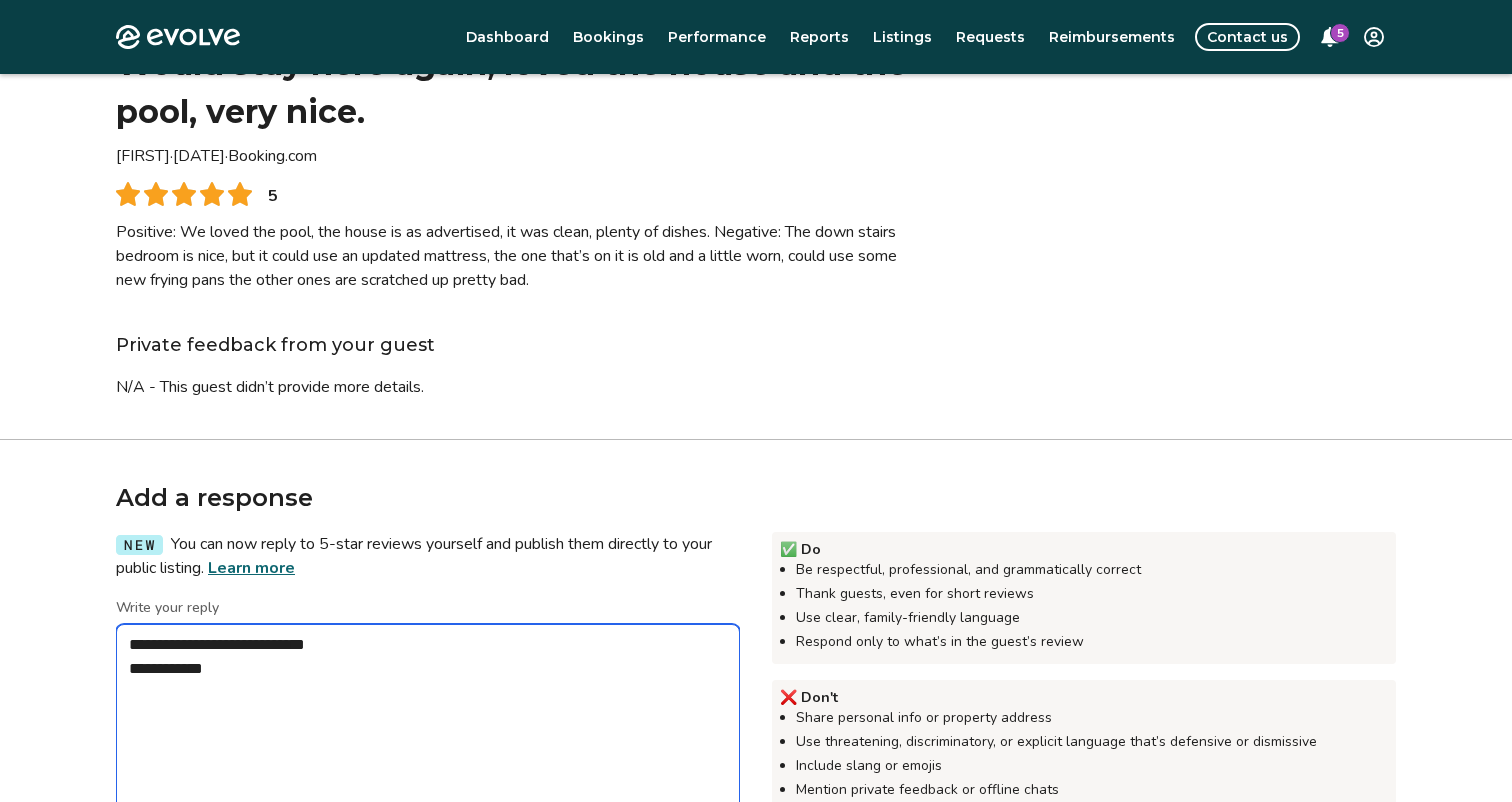 type on "*" 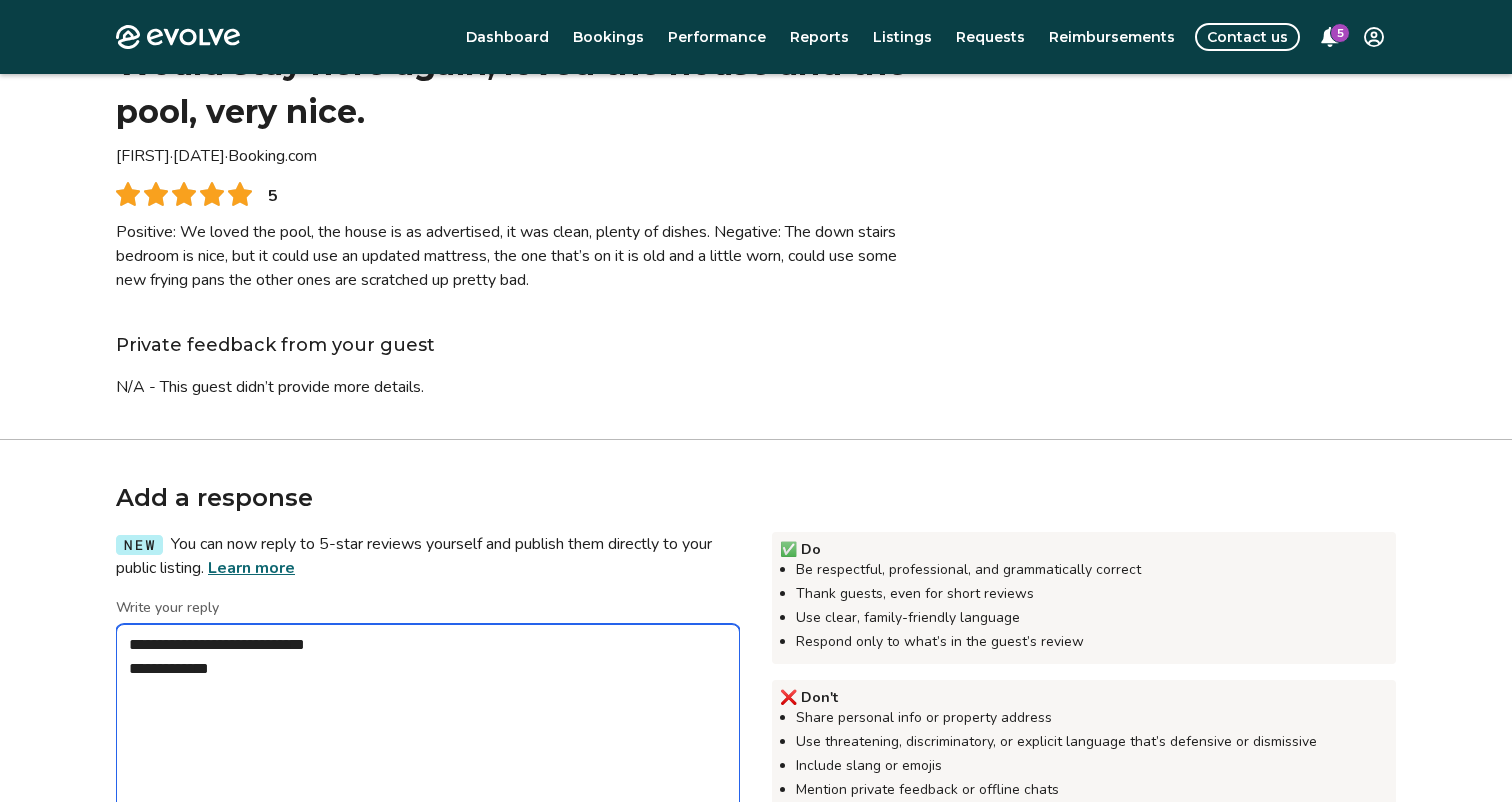 type on "*" 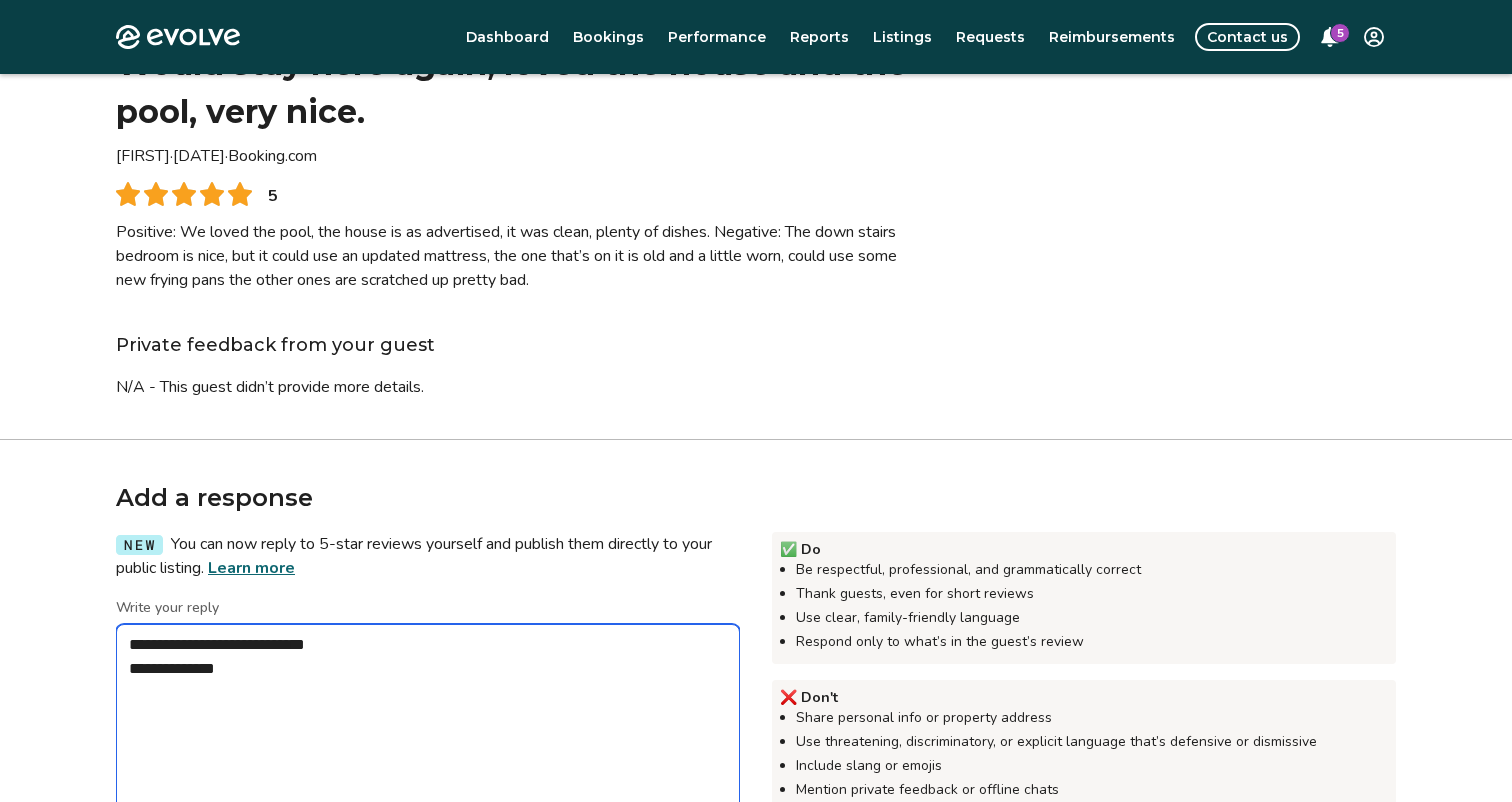 type on "*" 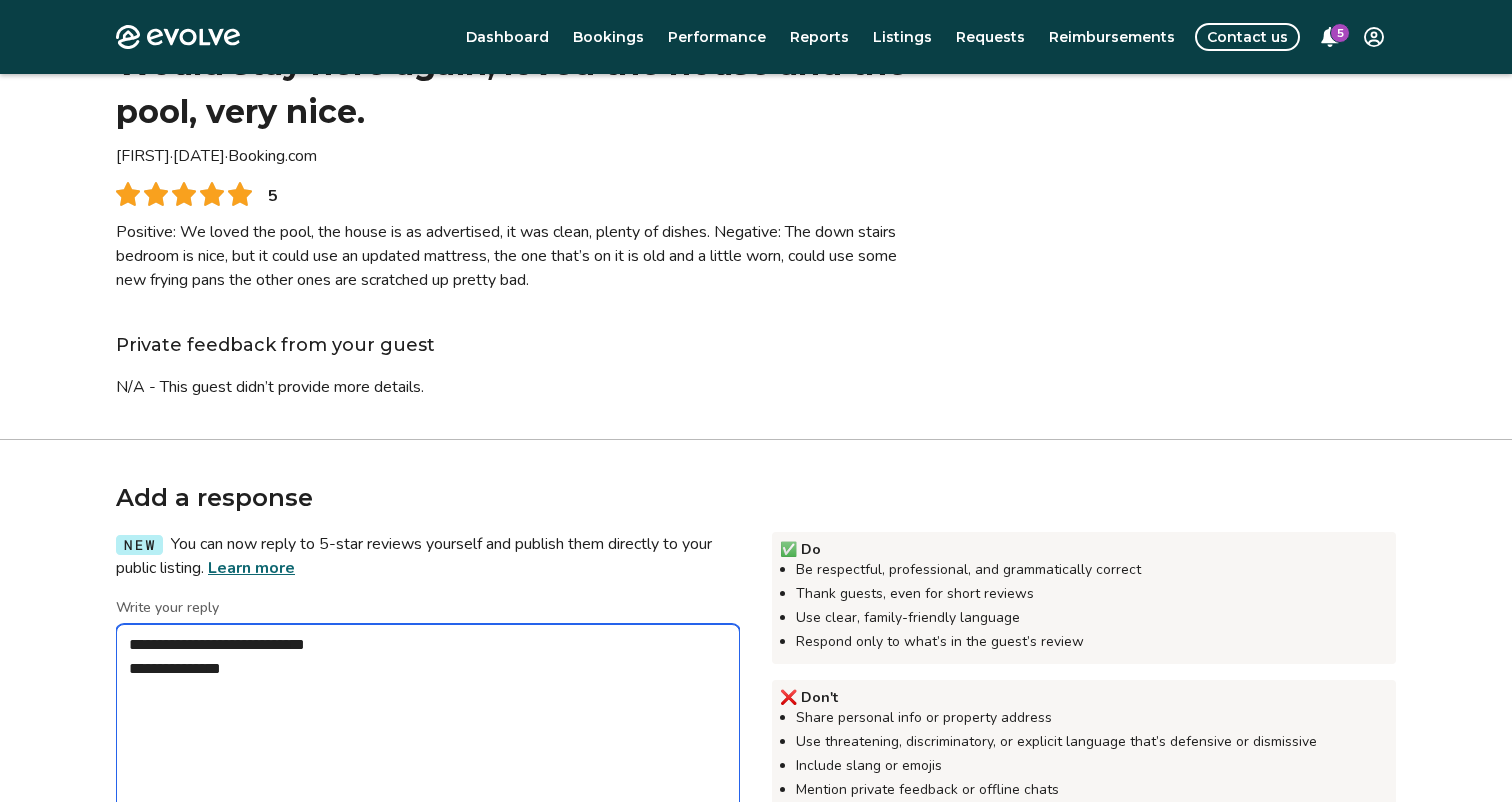 type on "*" 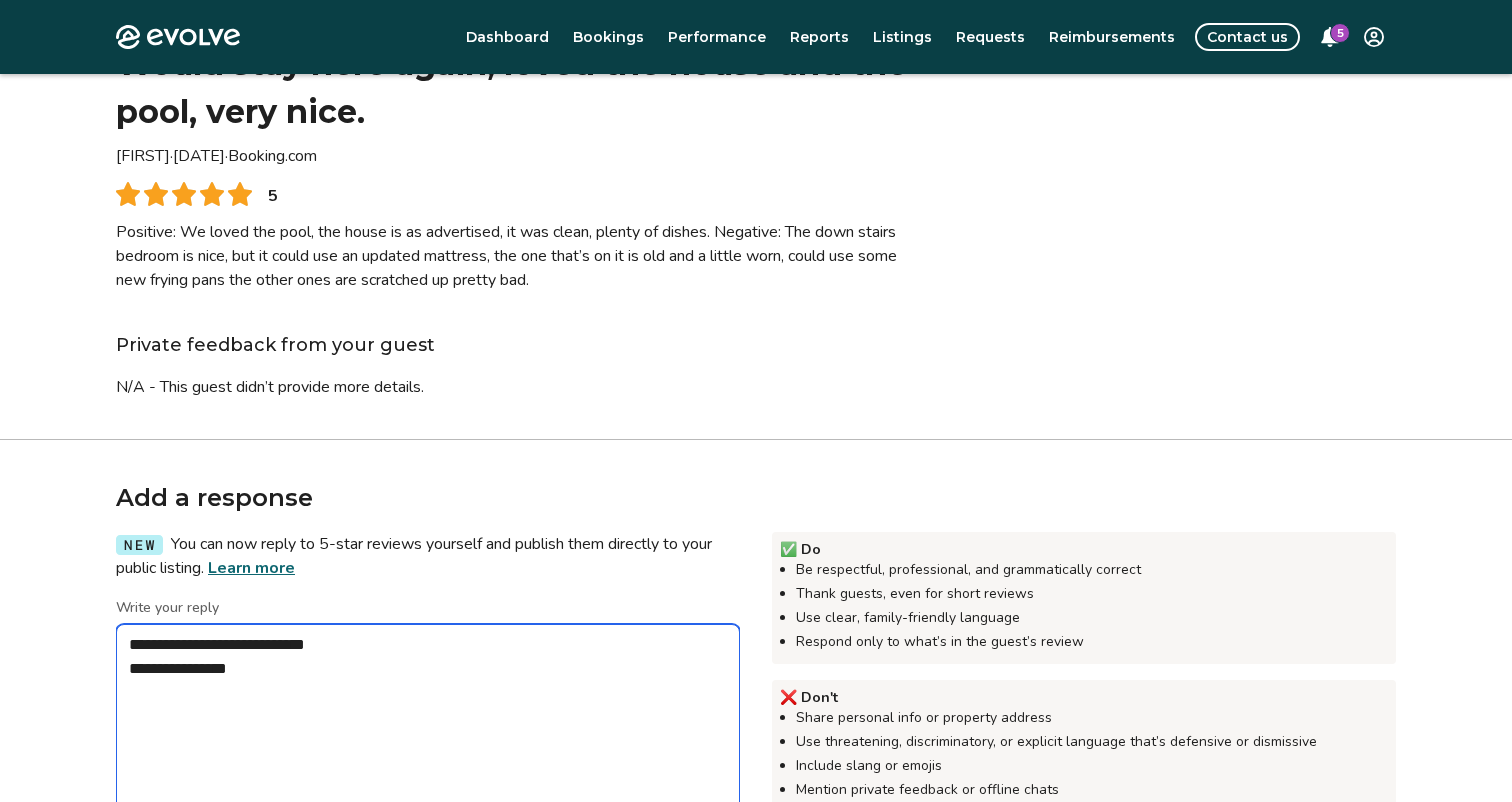 type on "*" 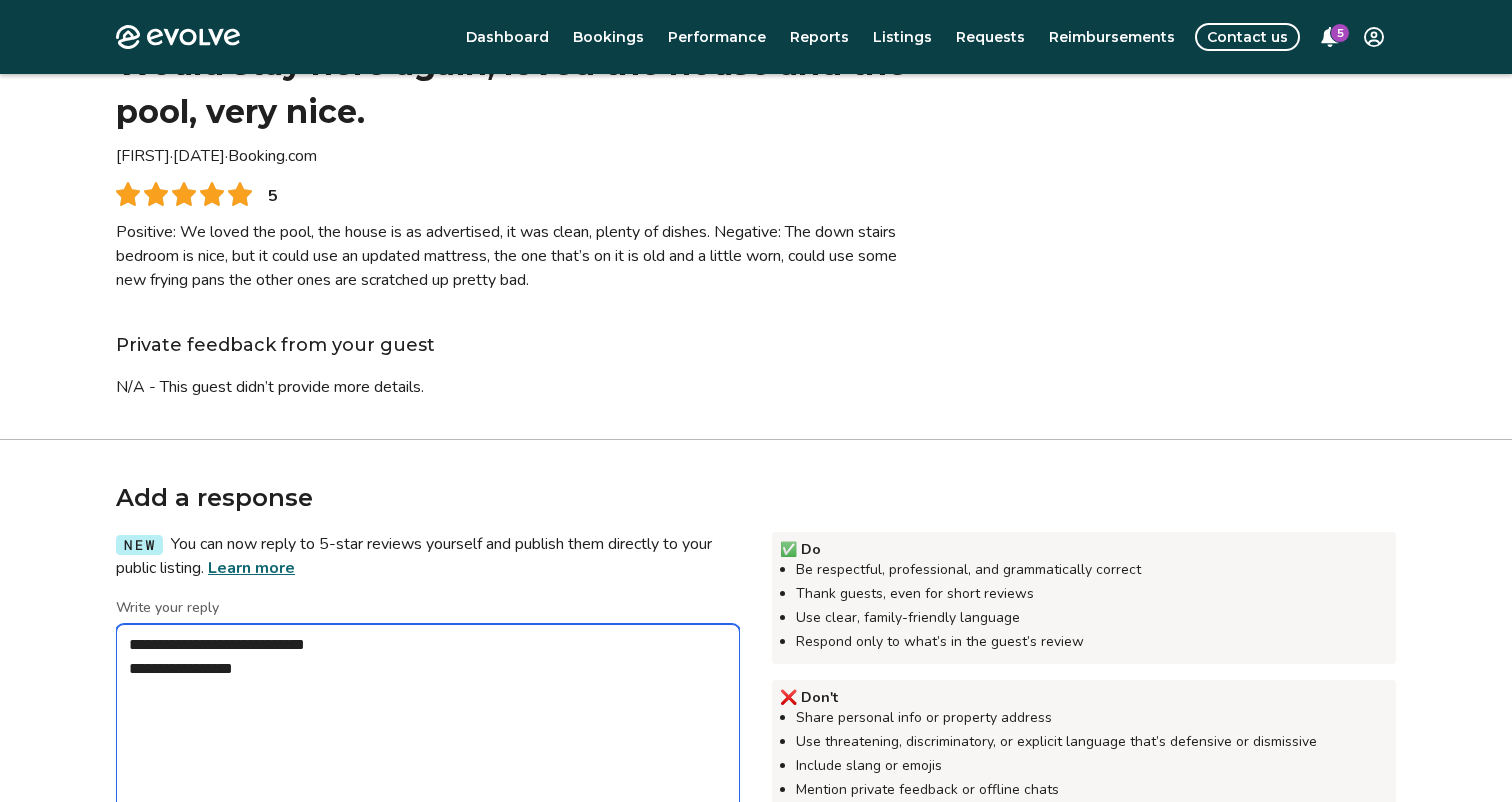 type on "*" 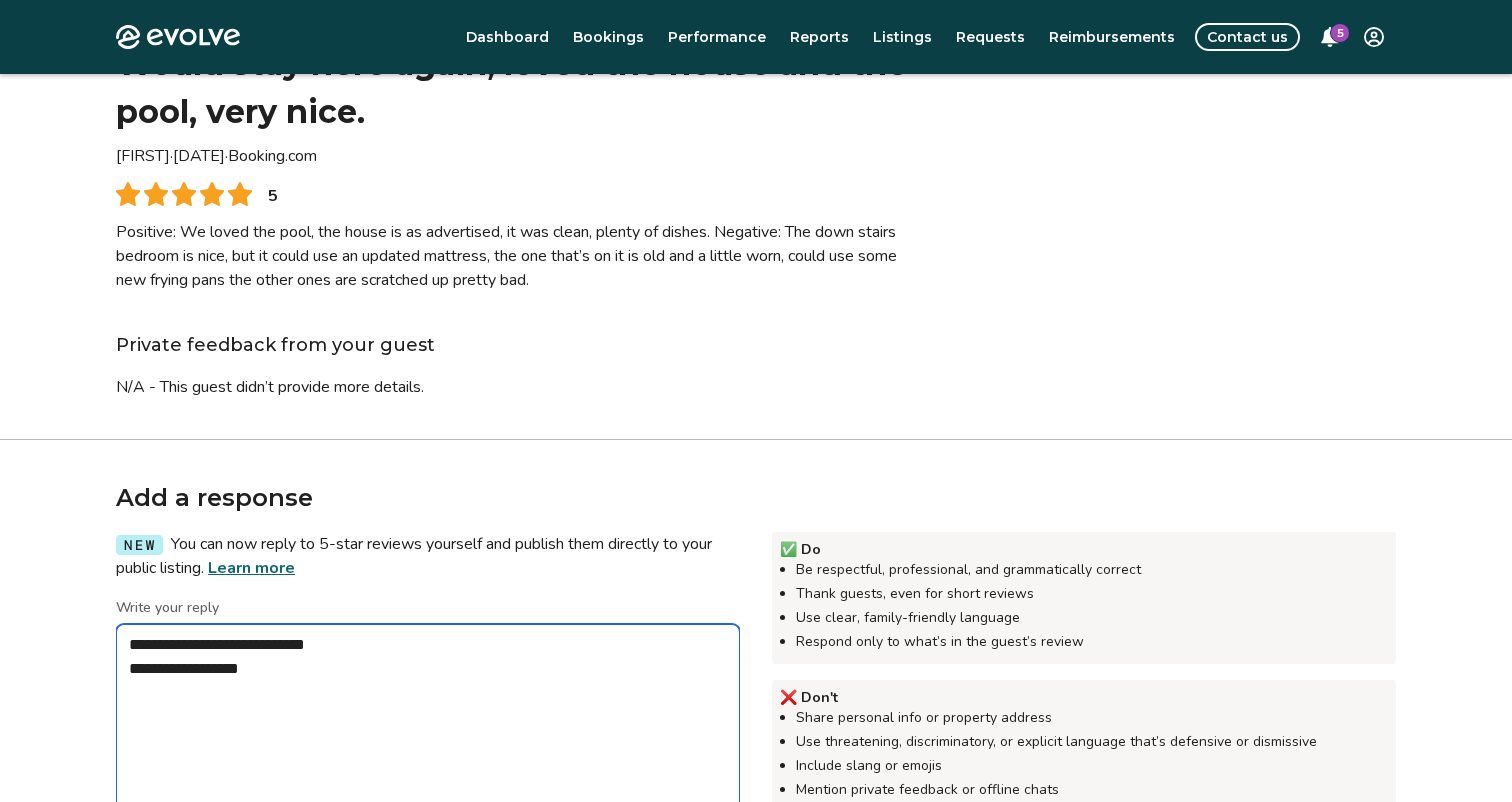 type on "*" 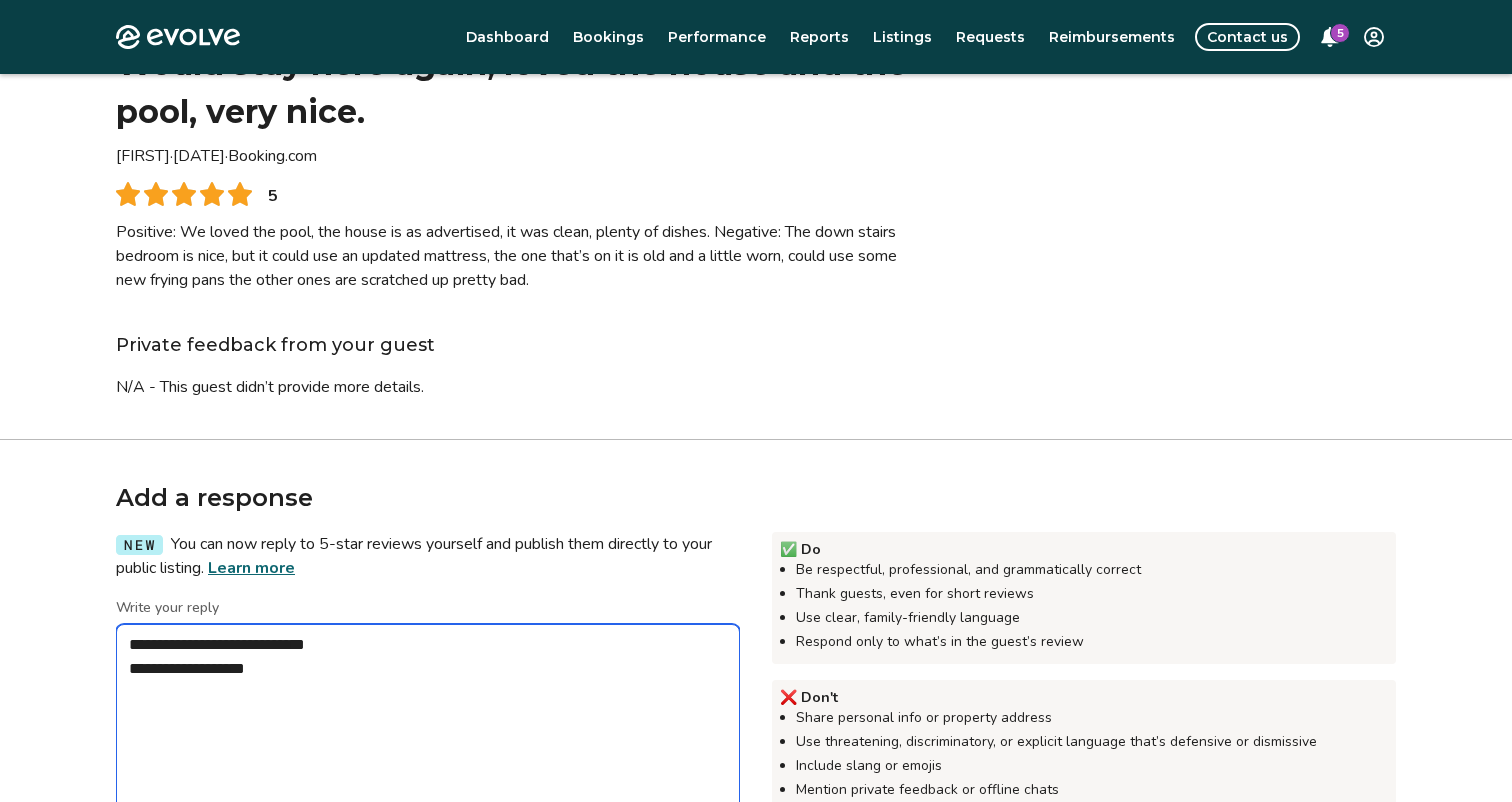 type on "*" 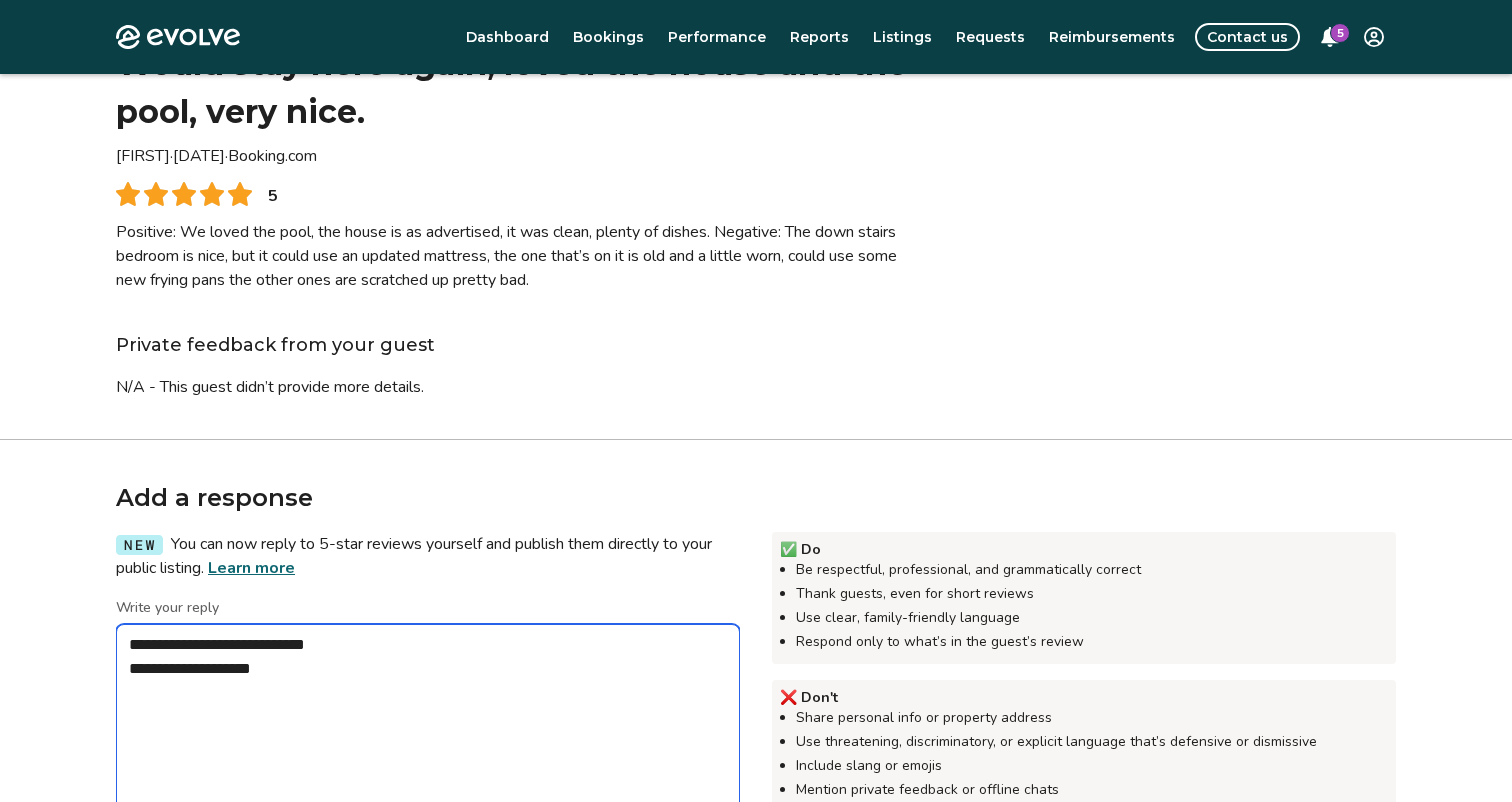 type on "*" 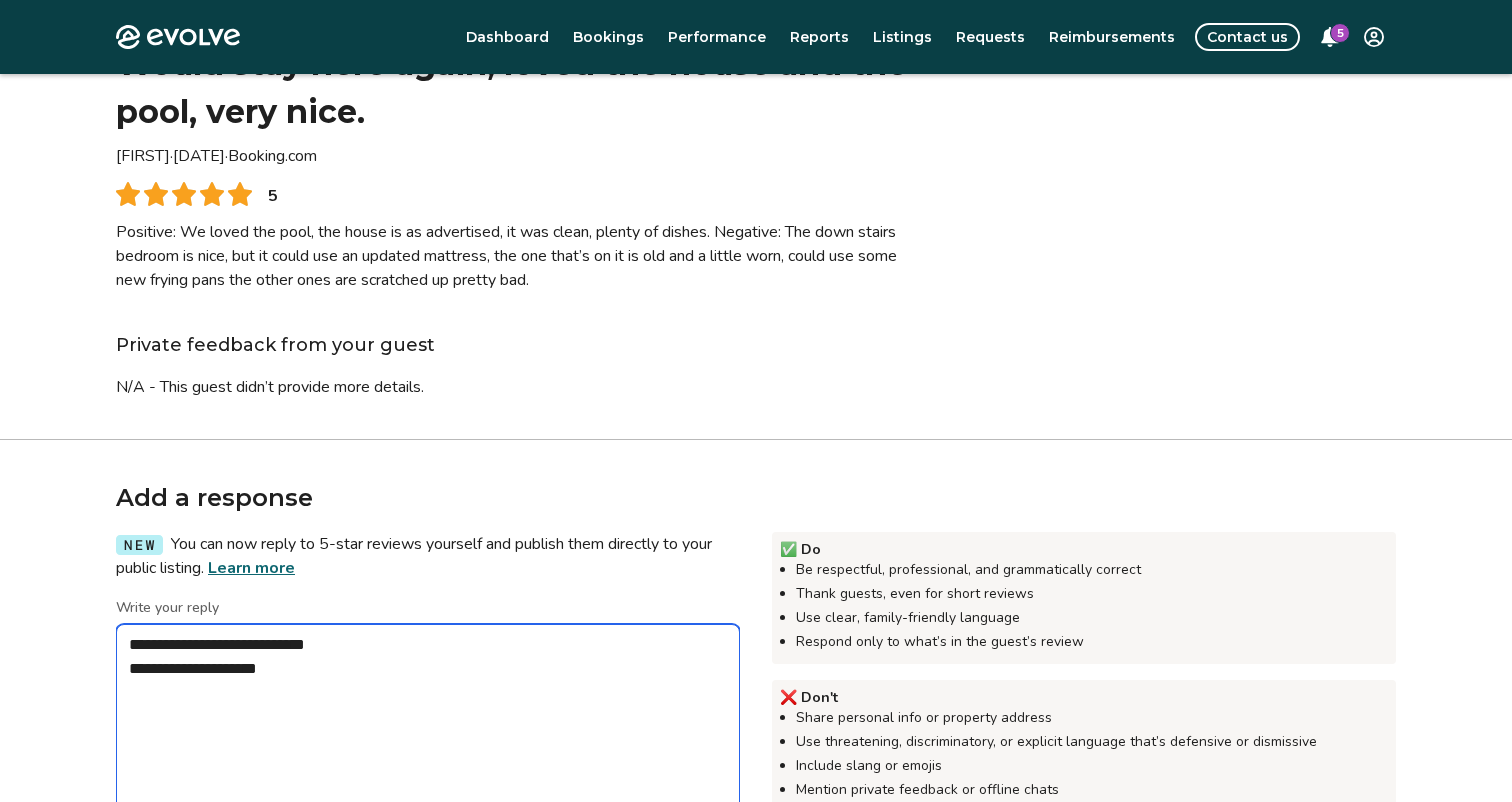 type on "*" 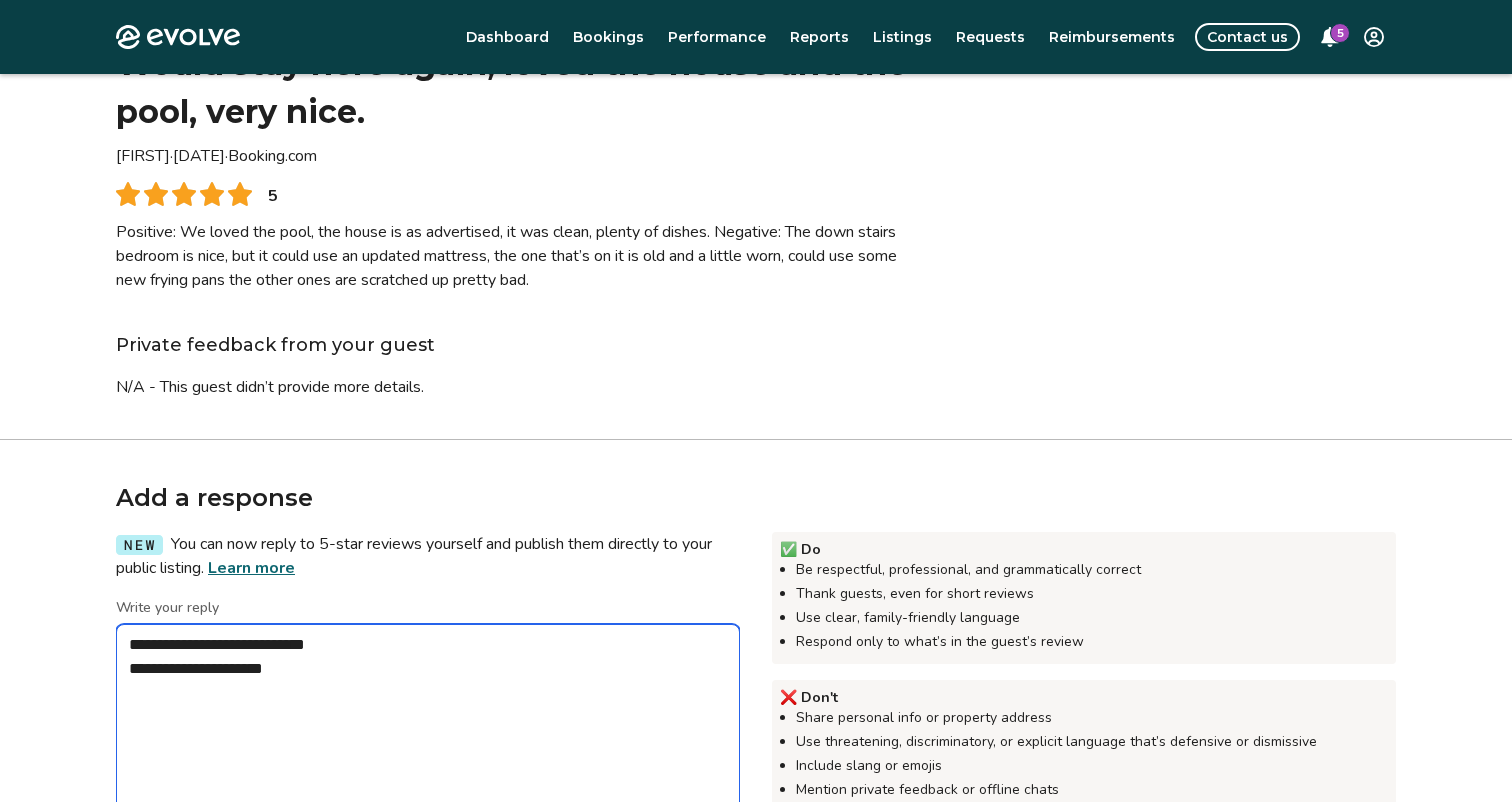 type on "*" 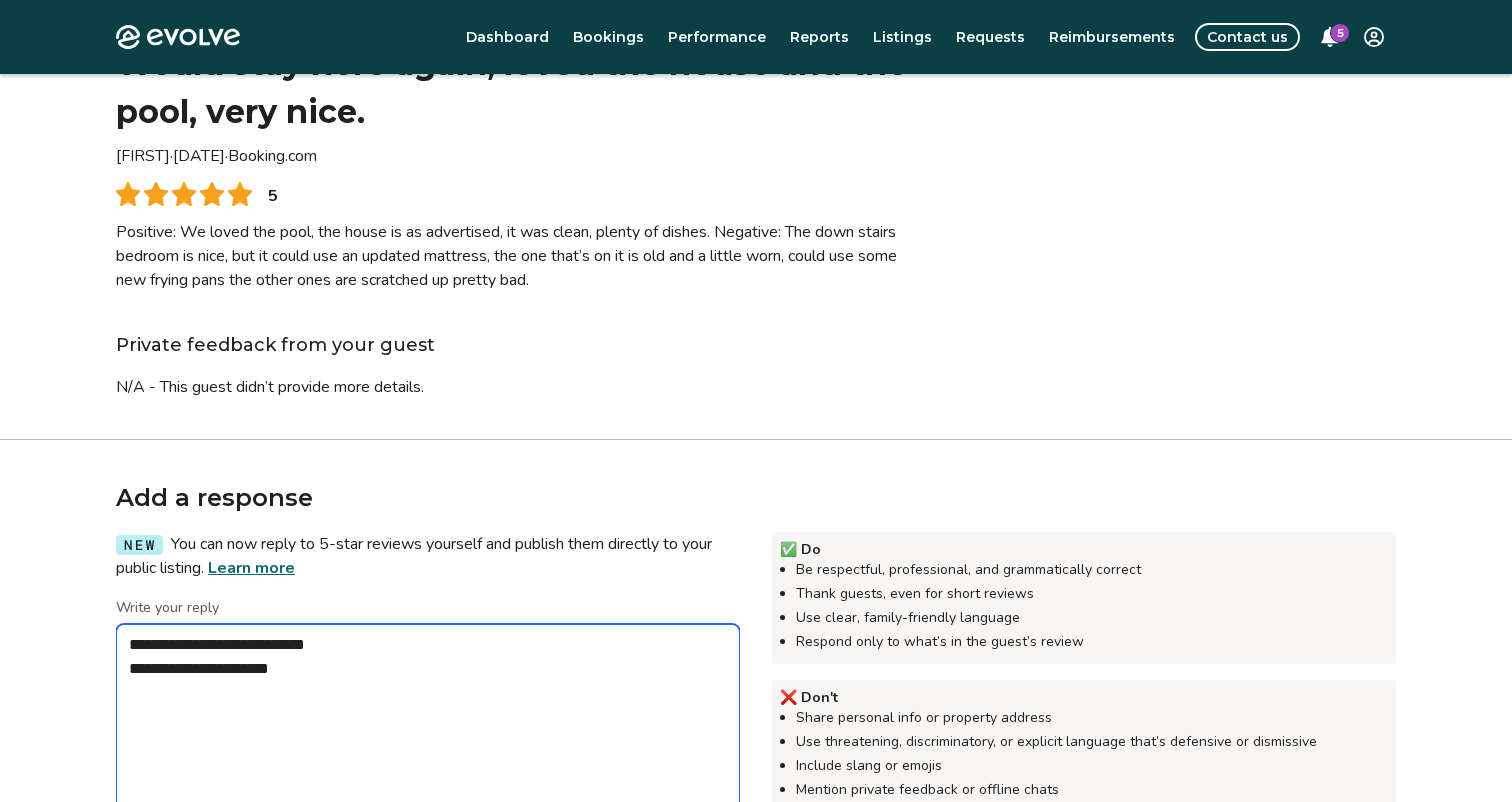 type on "*" 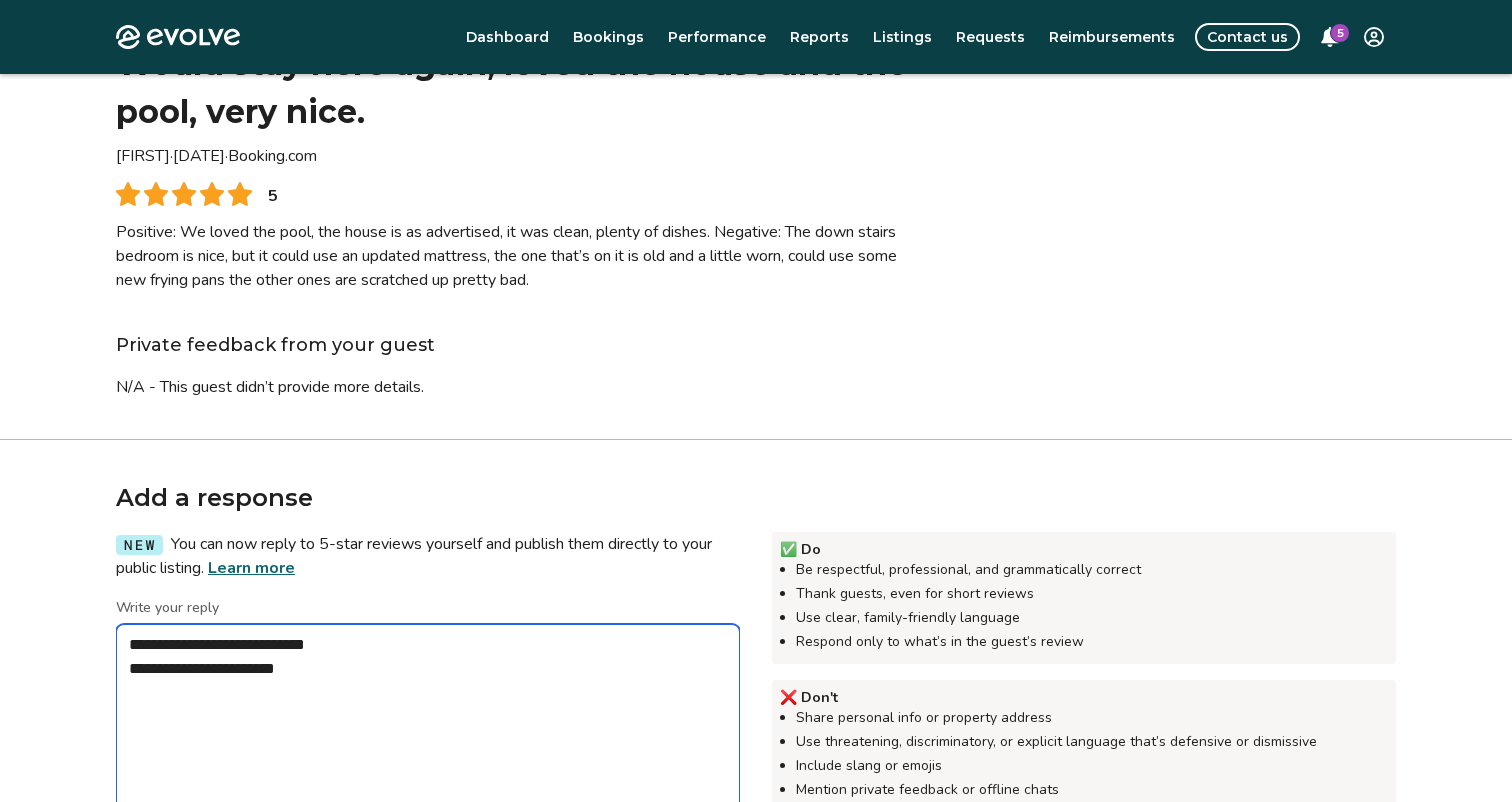 type on "*" 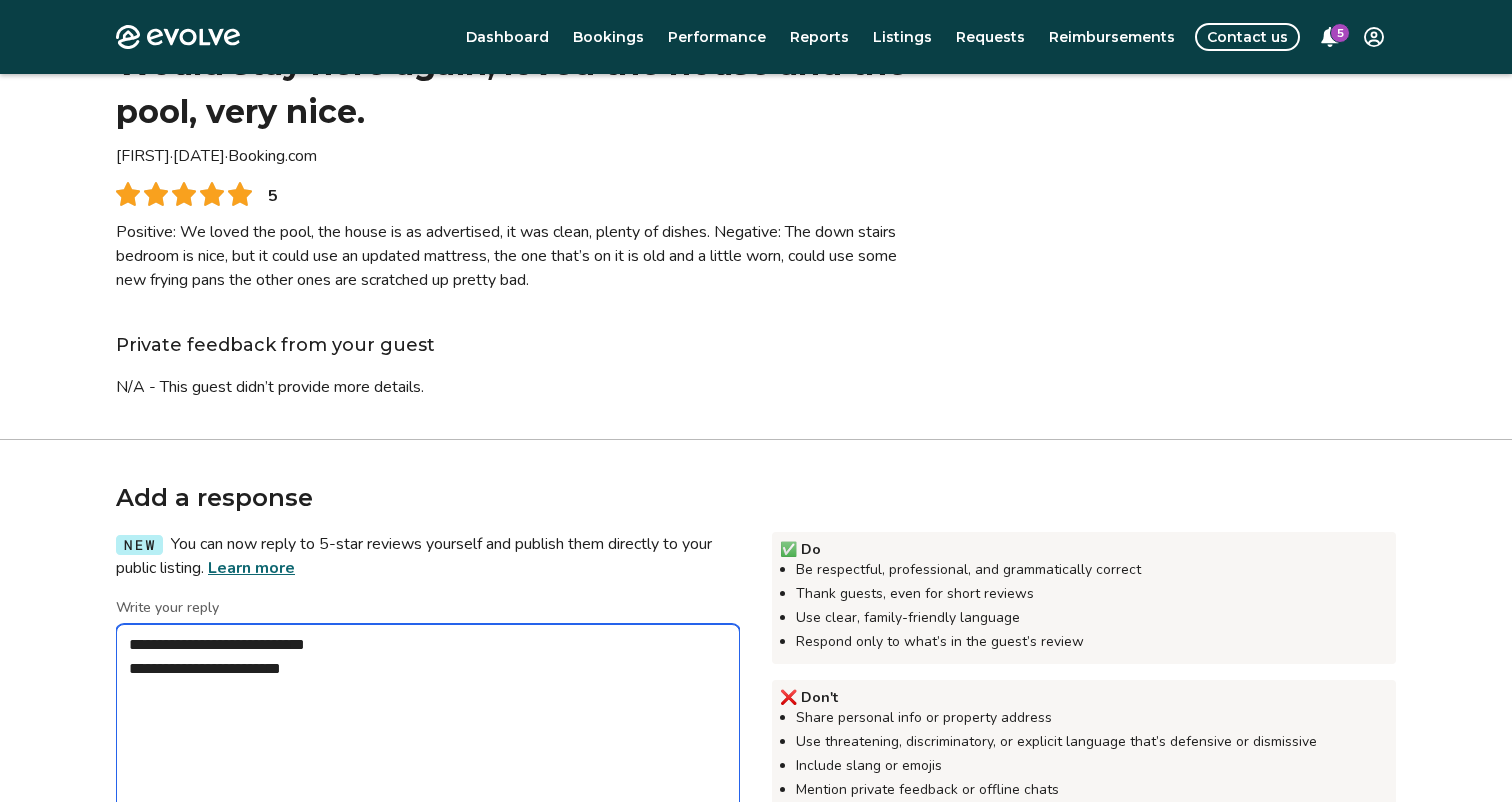 type on "*" 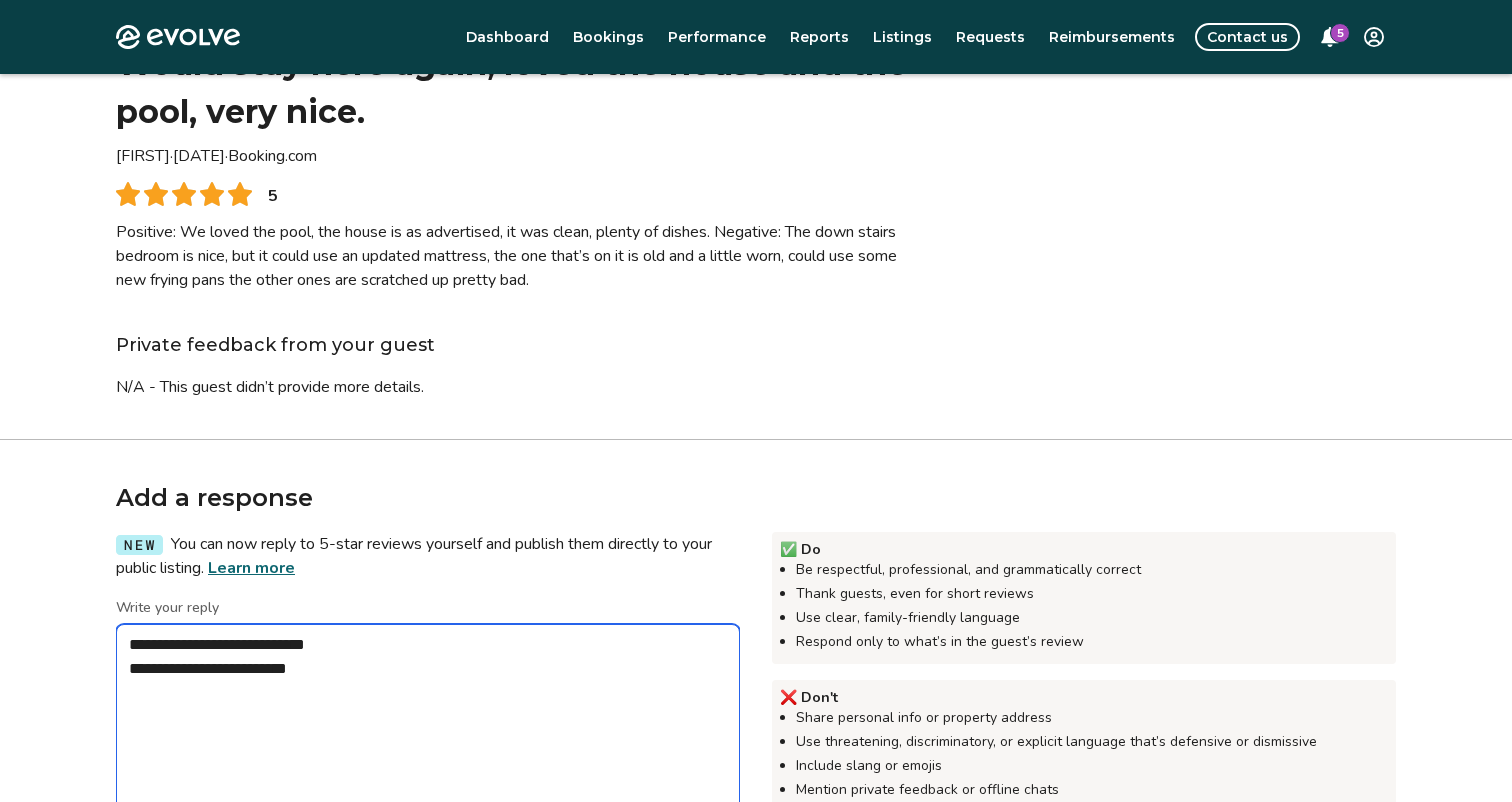 type on "*" 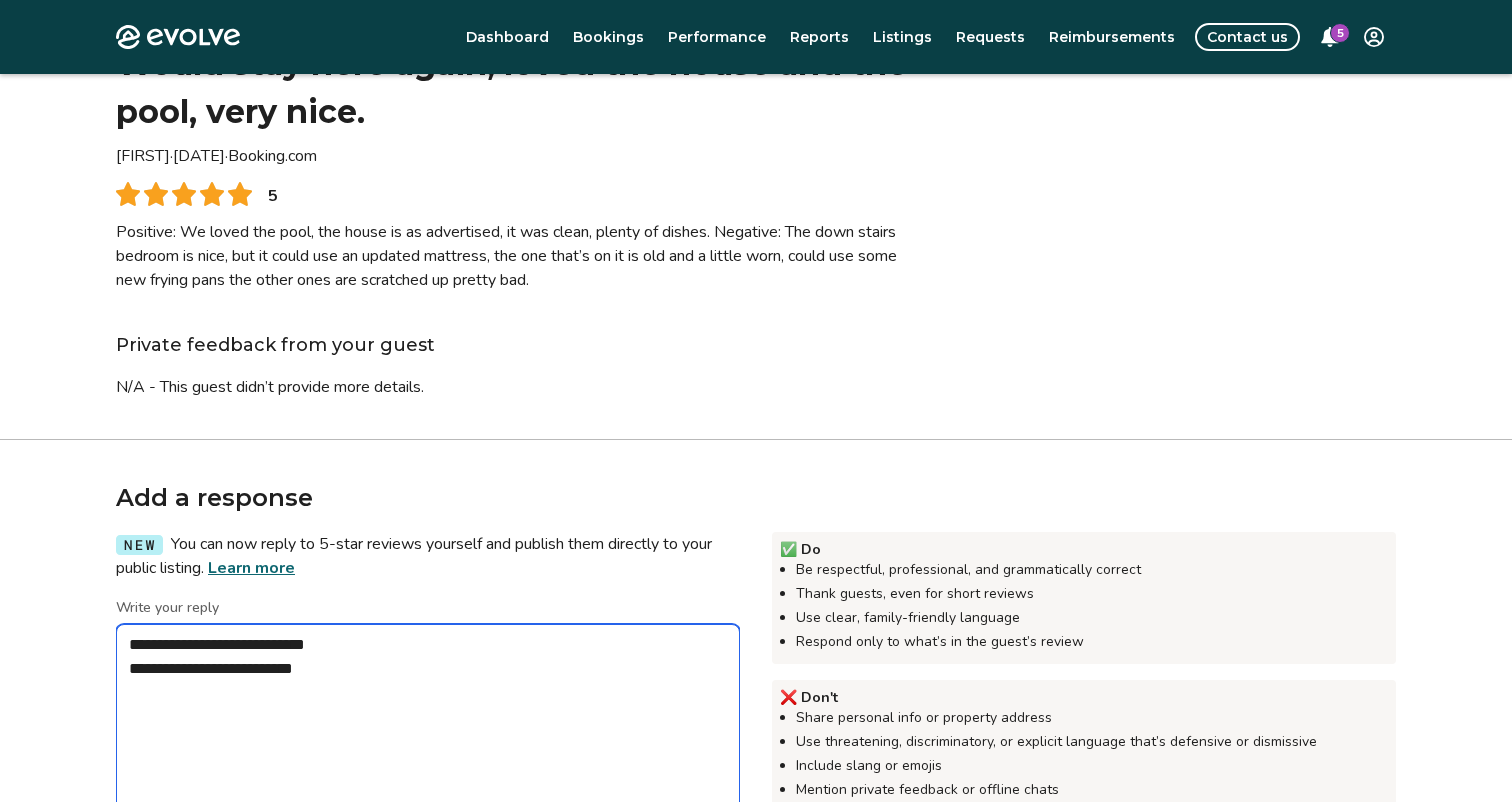 type on "*" 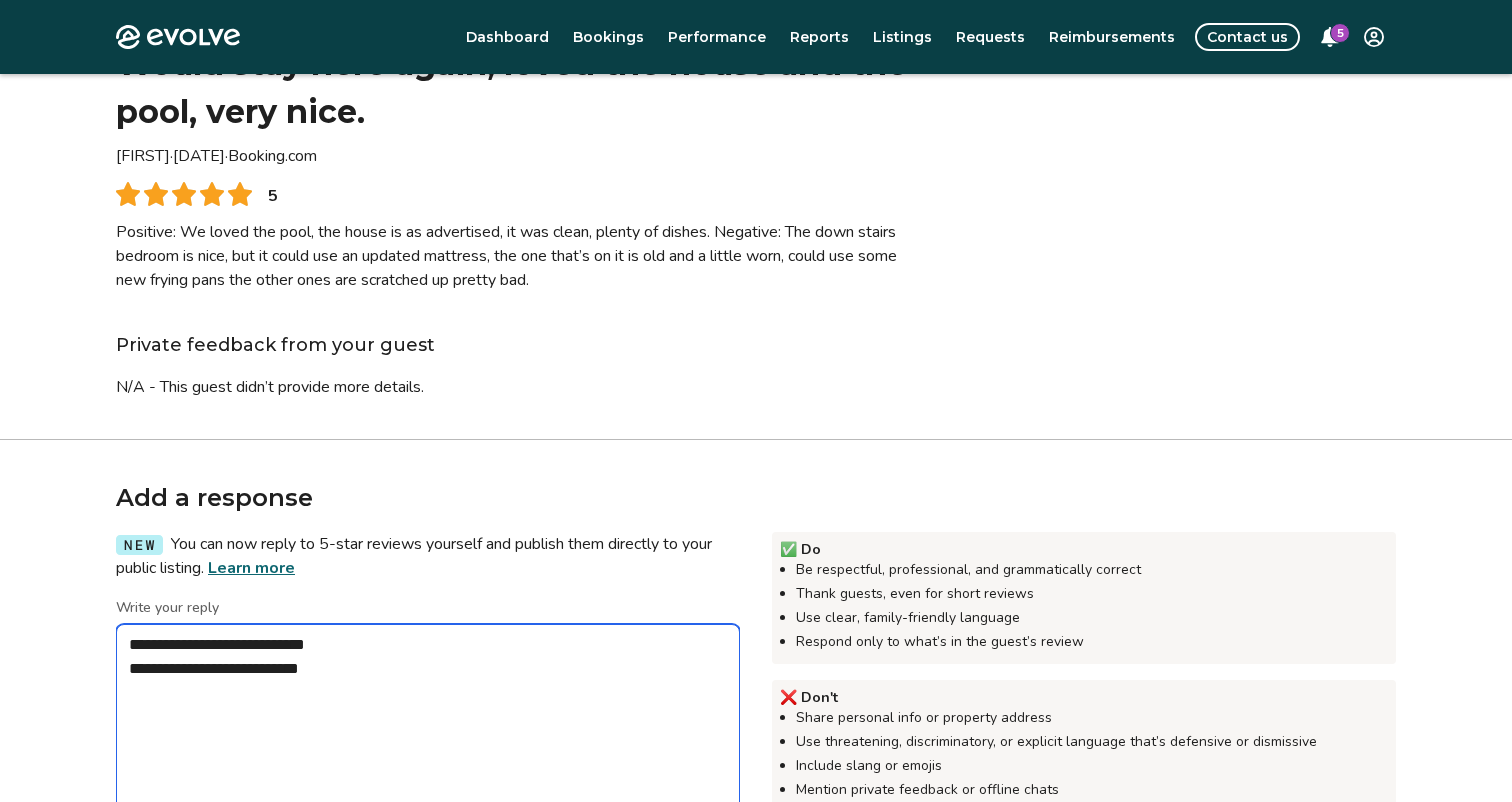 type on "*" 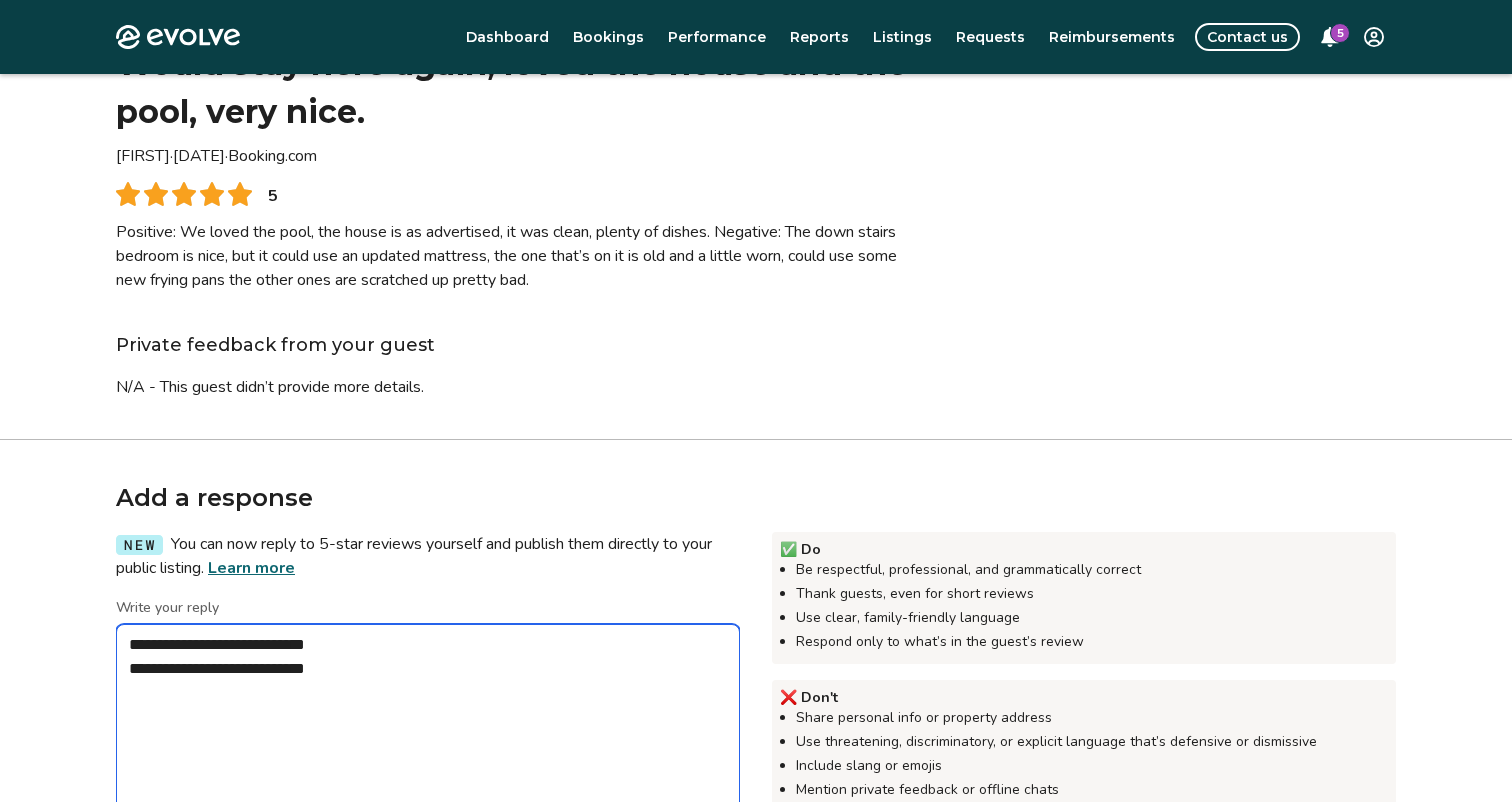 type on "*" 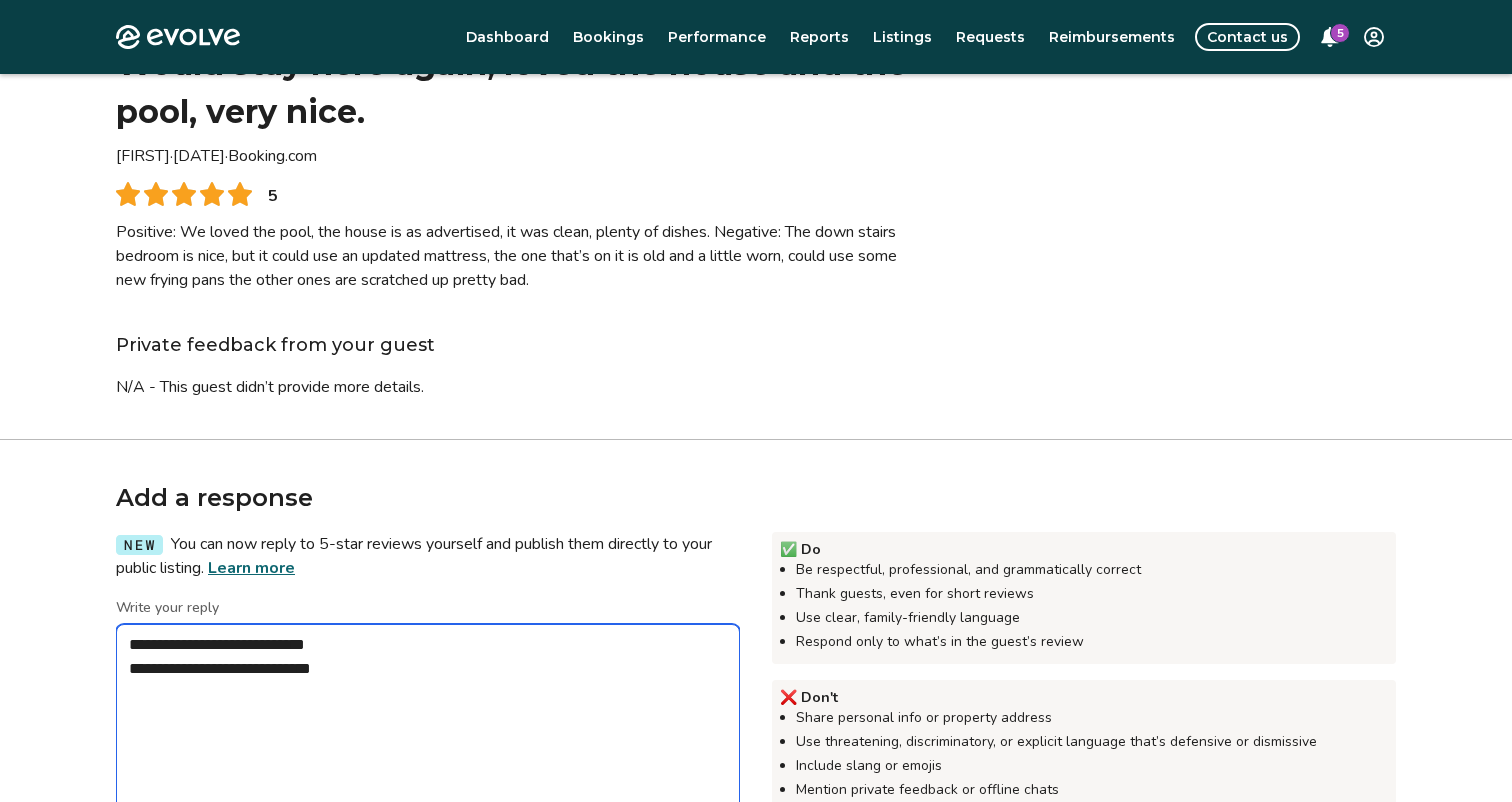 type on "*" 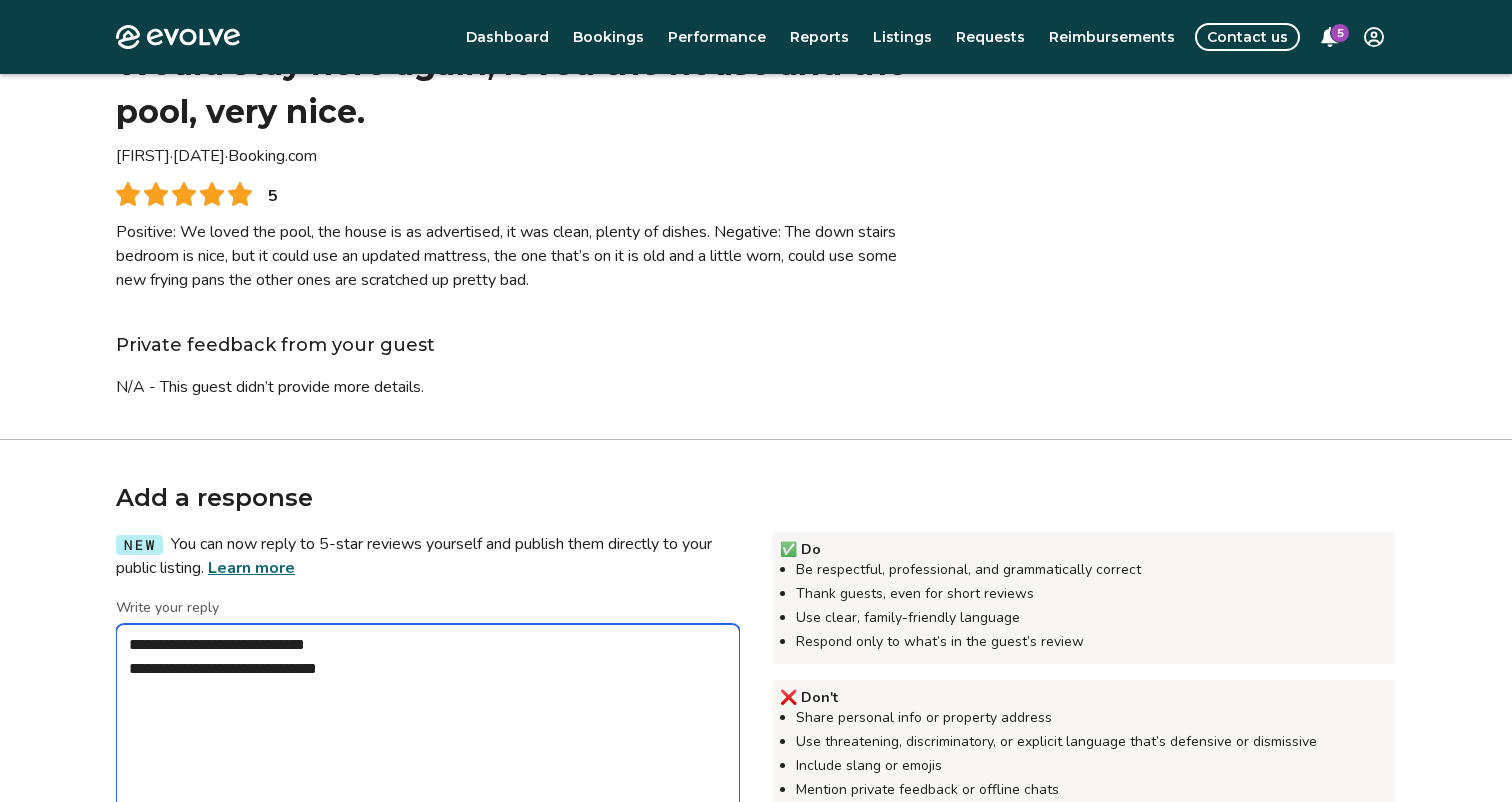 type on "*" 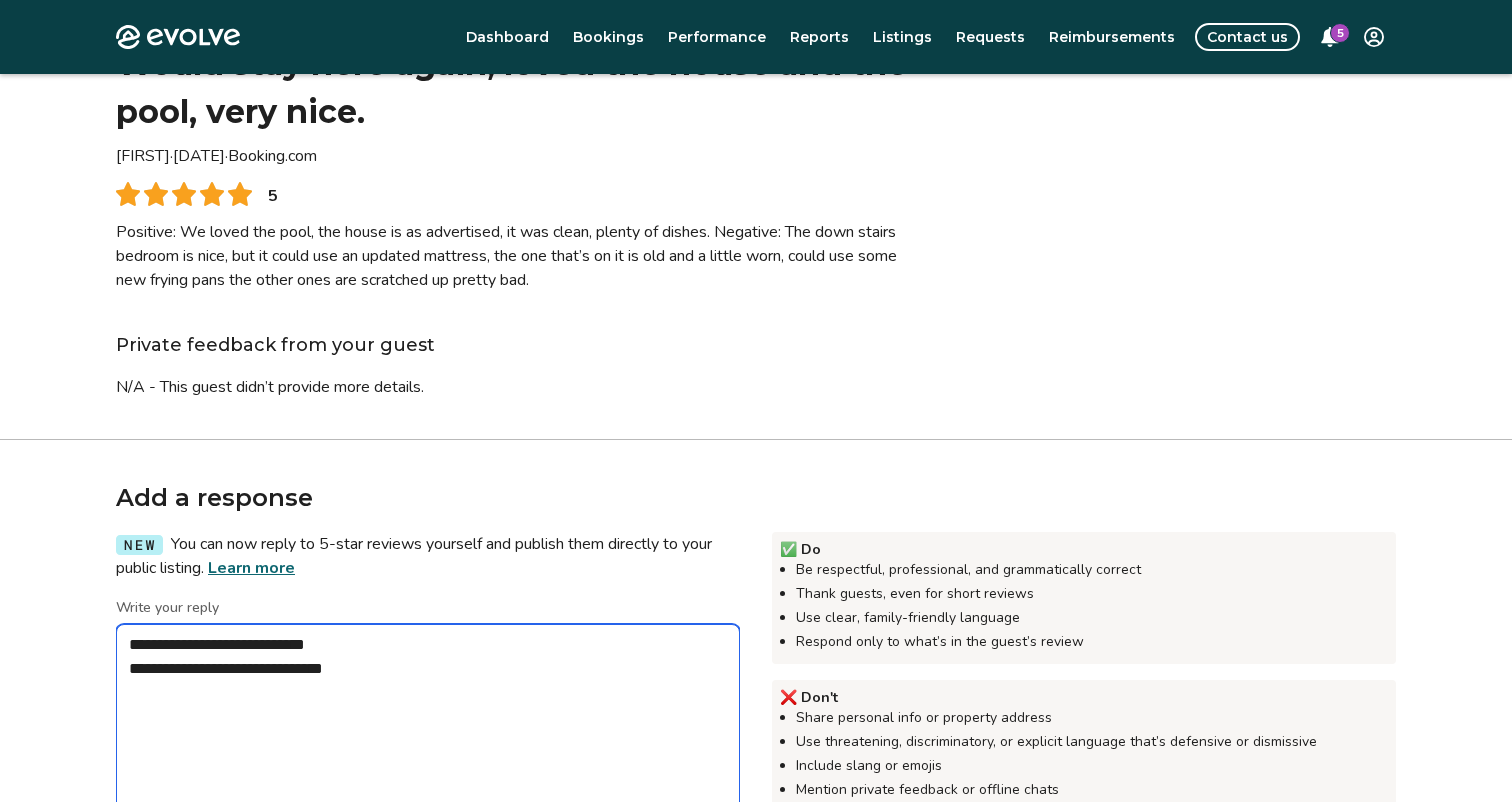type on "*" 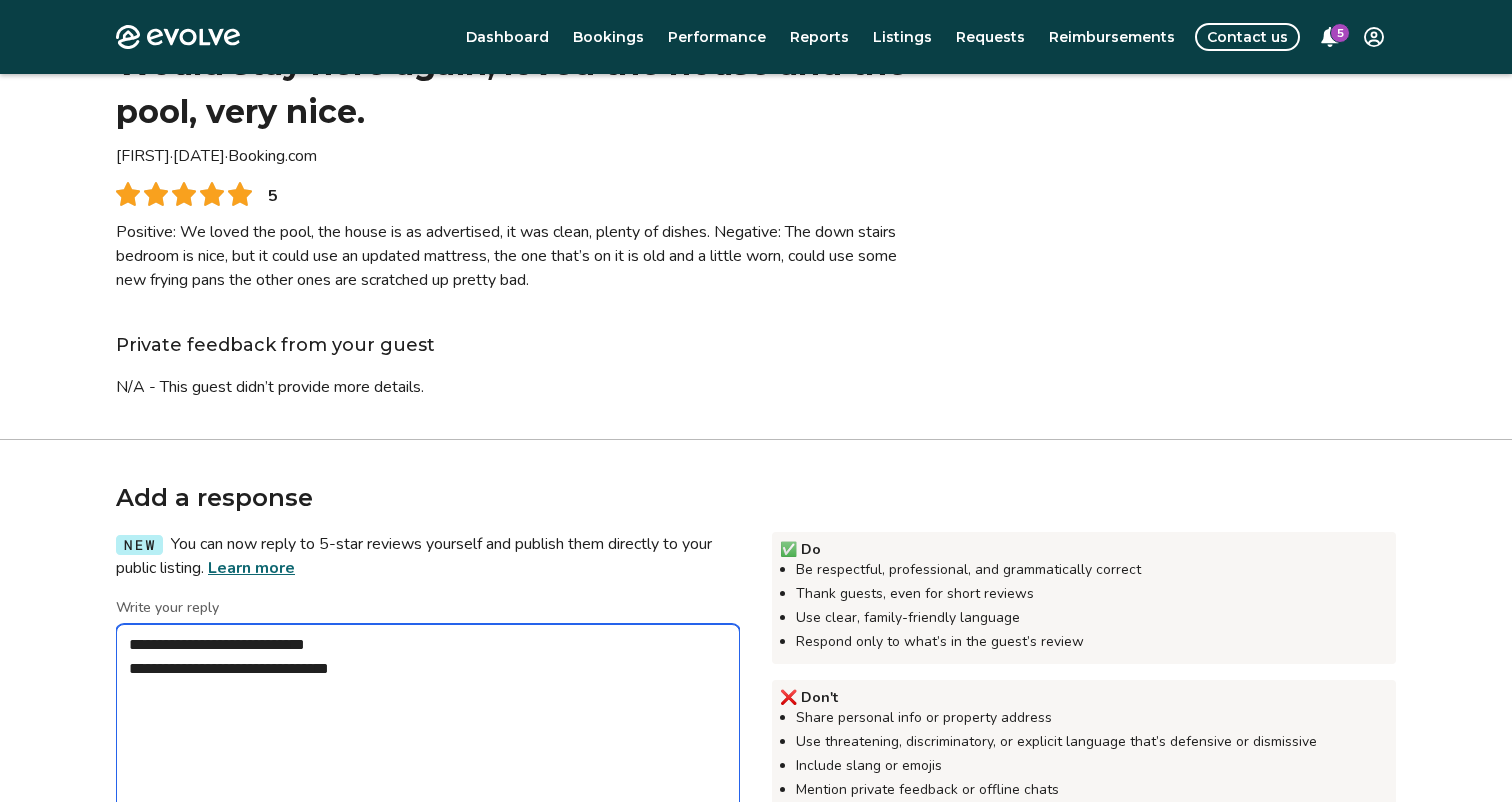 type on "*" 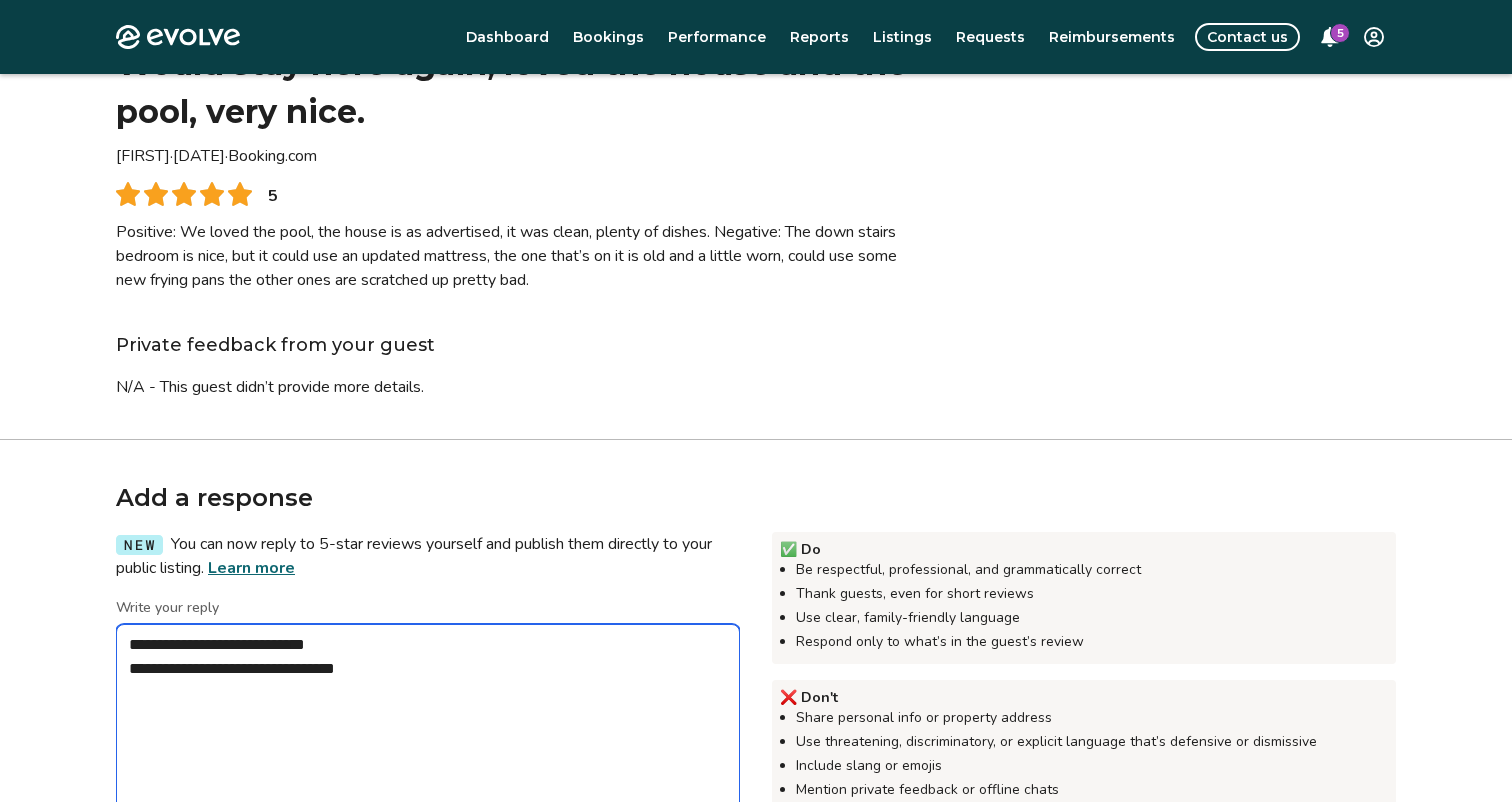 type on "*" 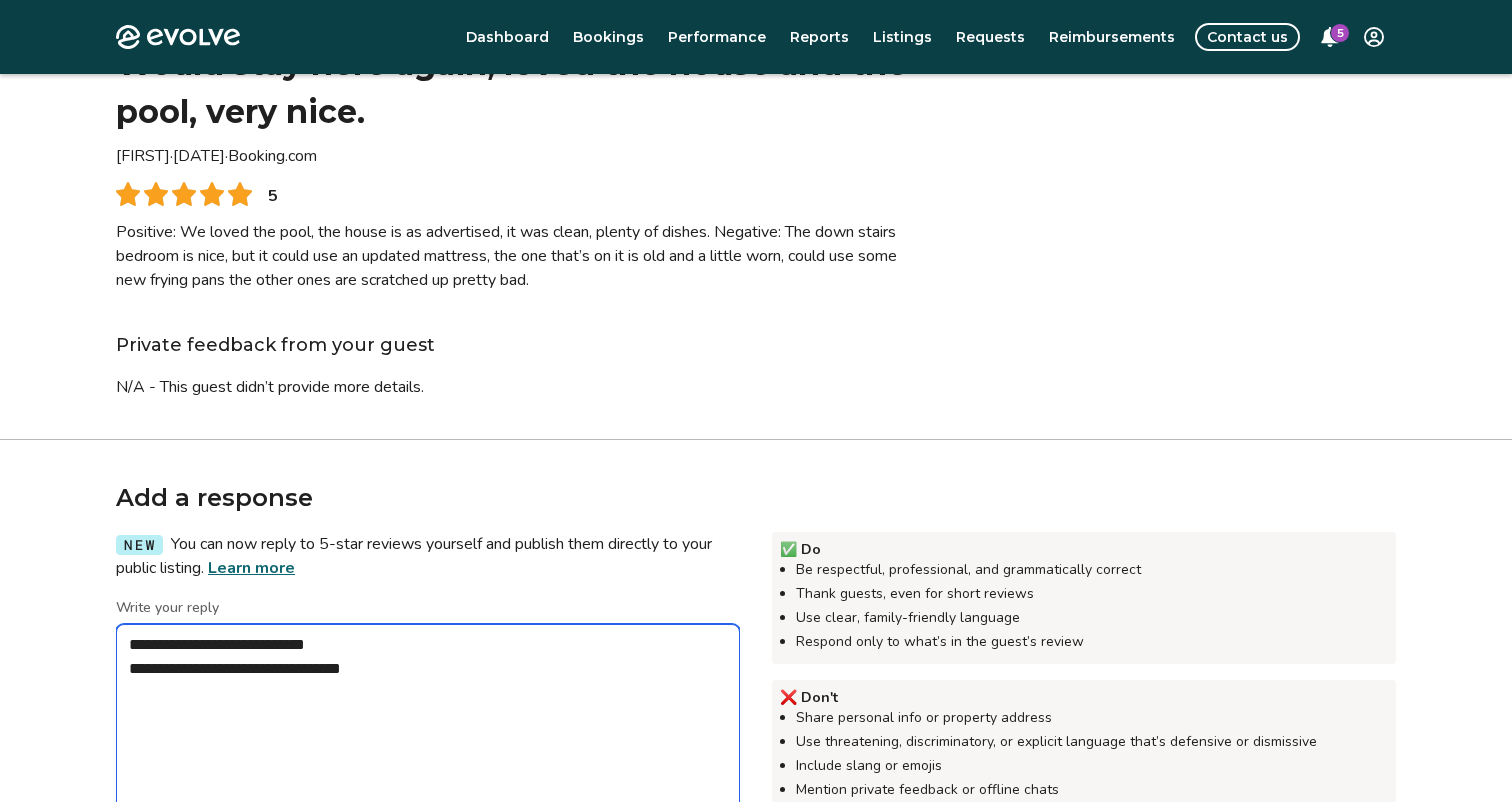 type on "*" 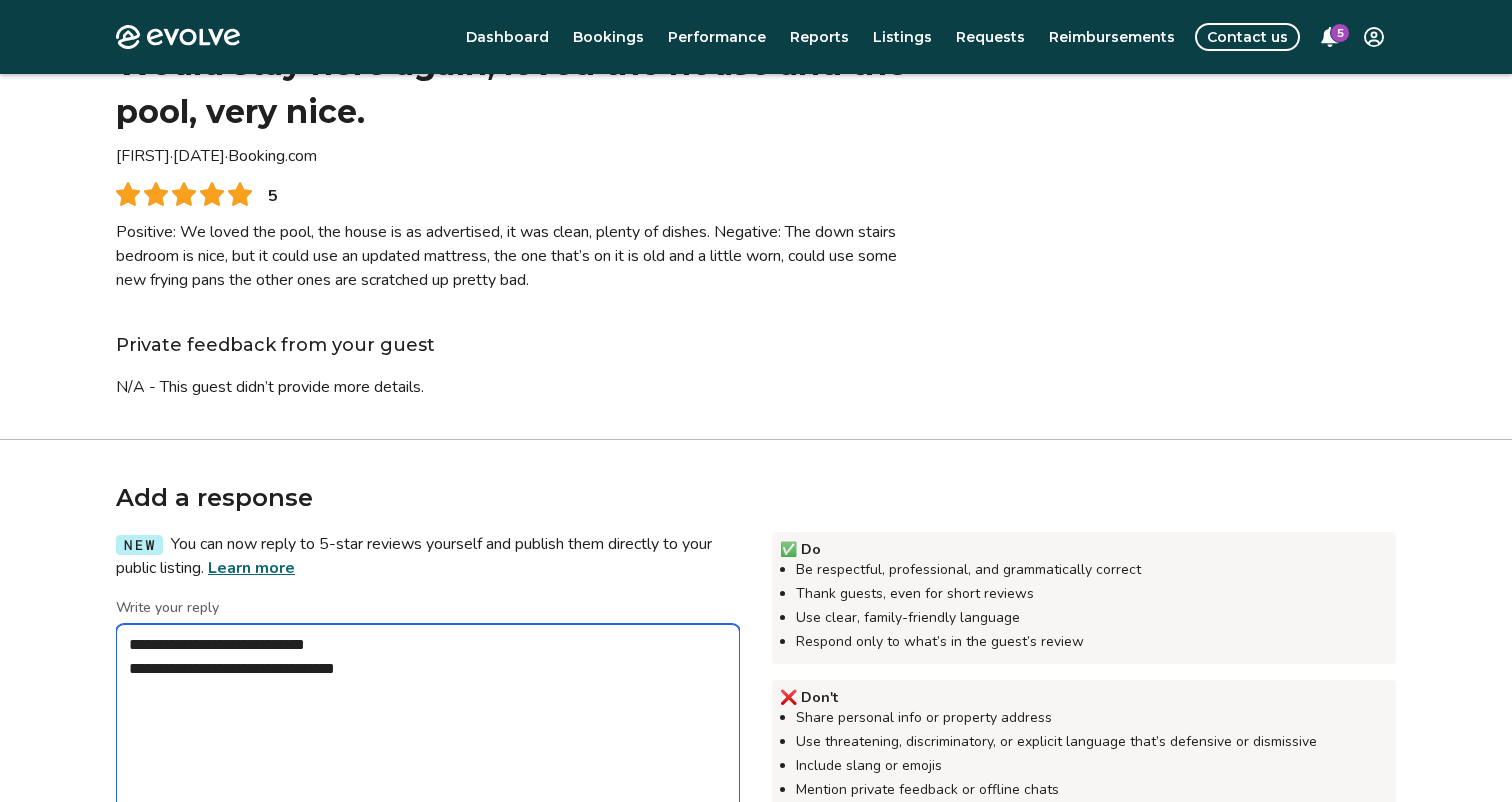 type on "*" 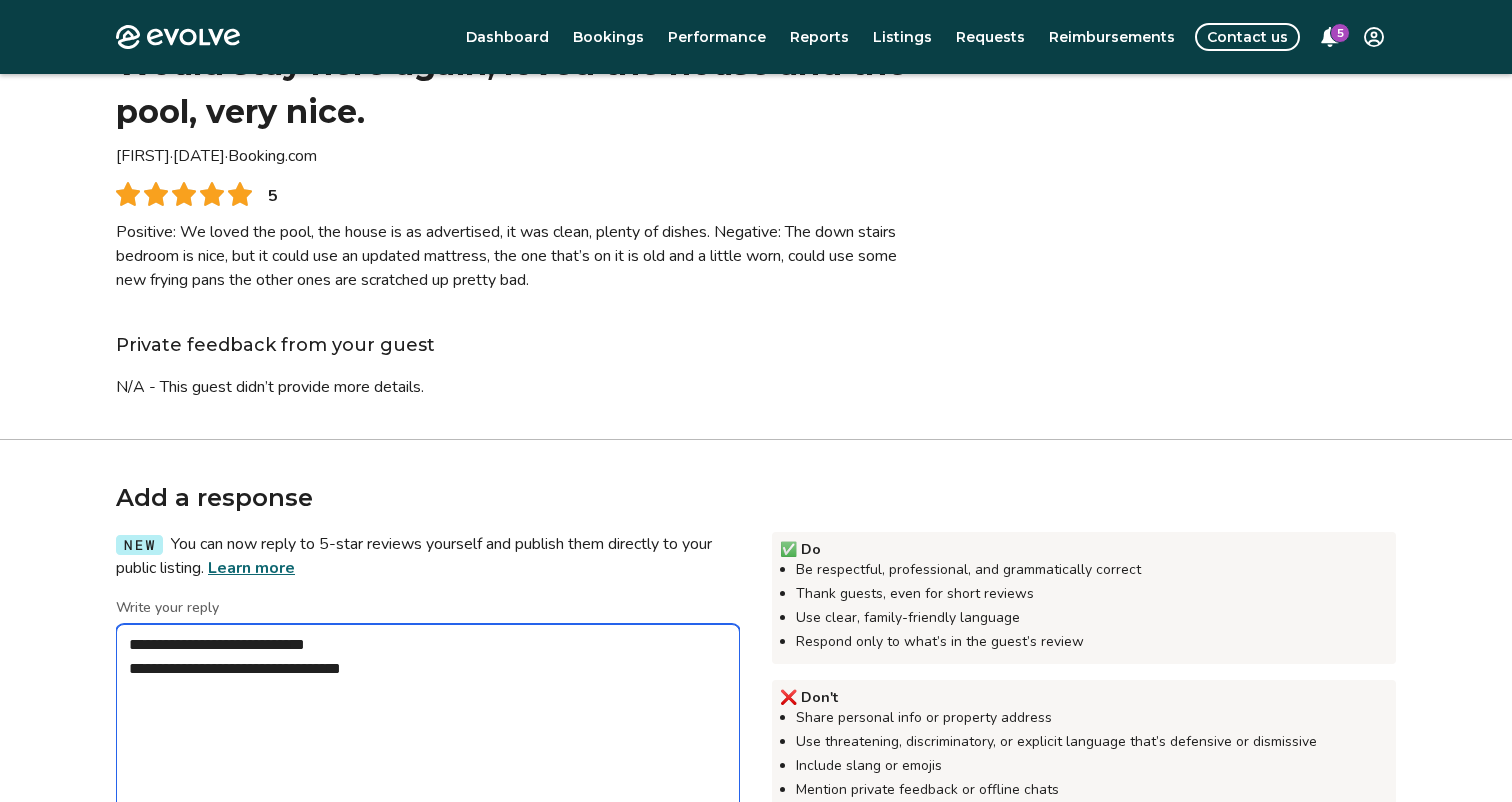 type on "*" 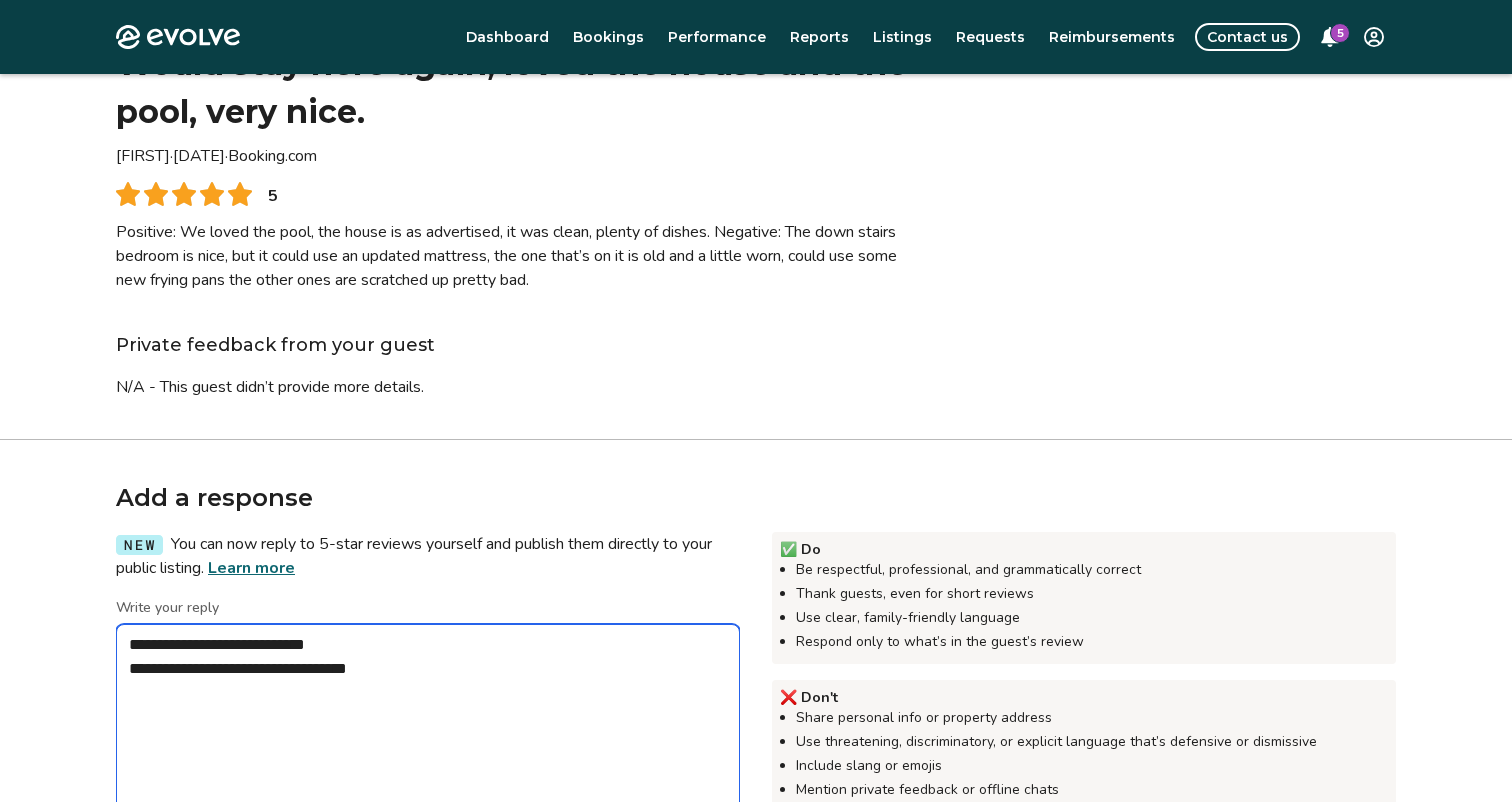type on "*" 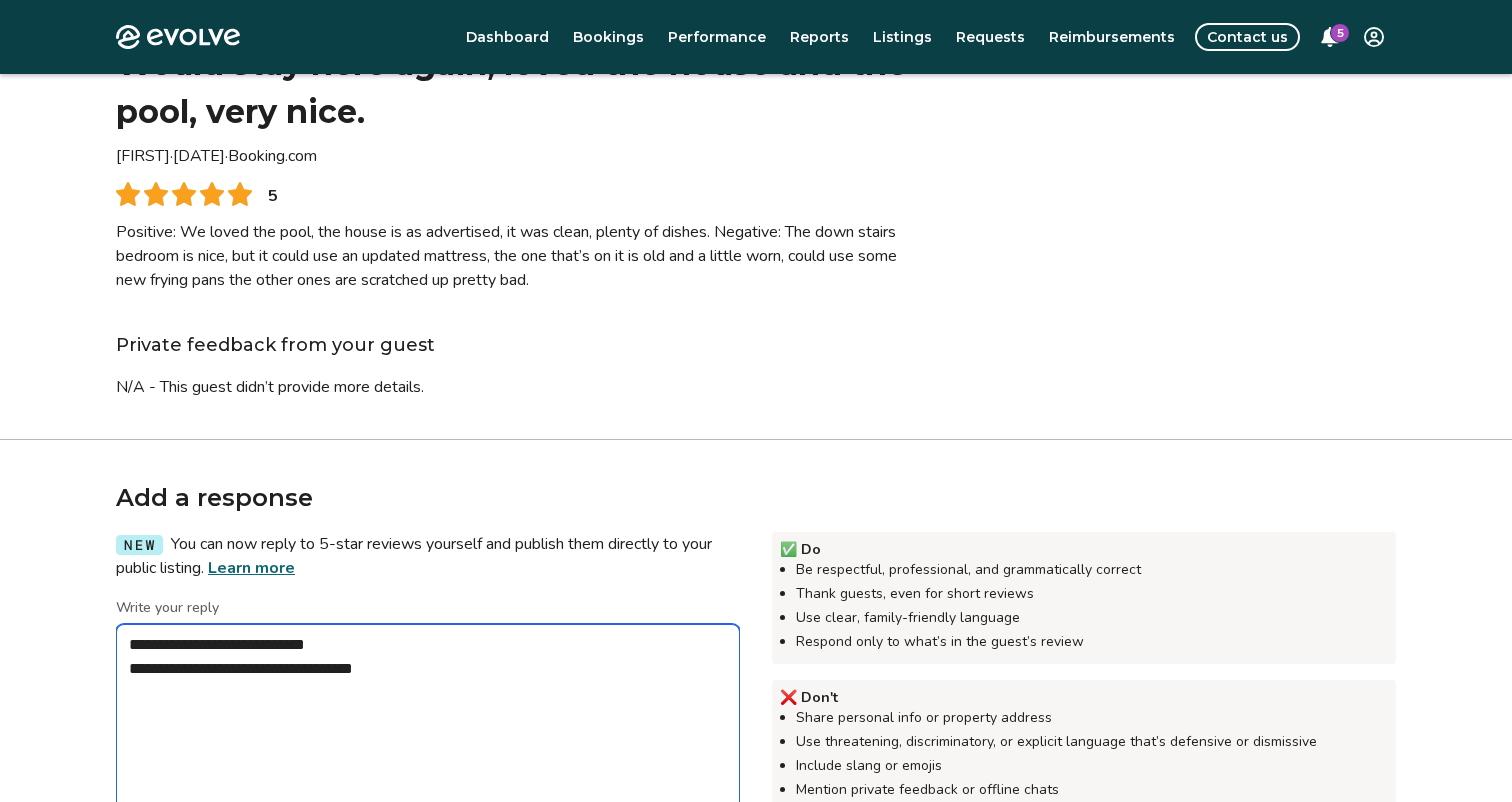 type on "*" 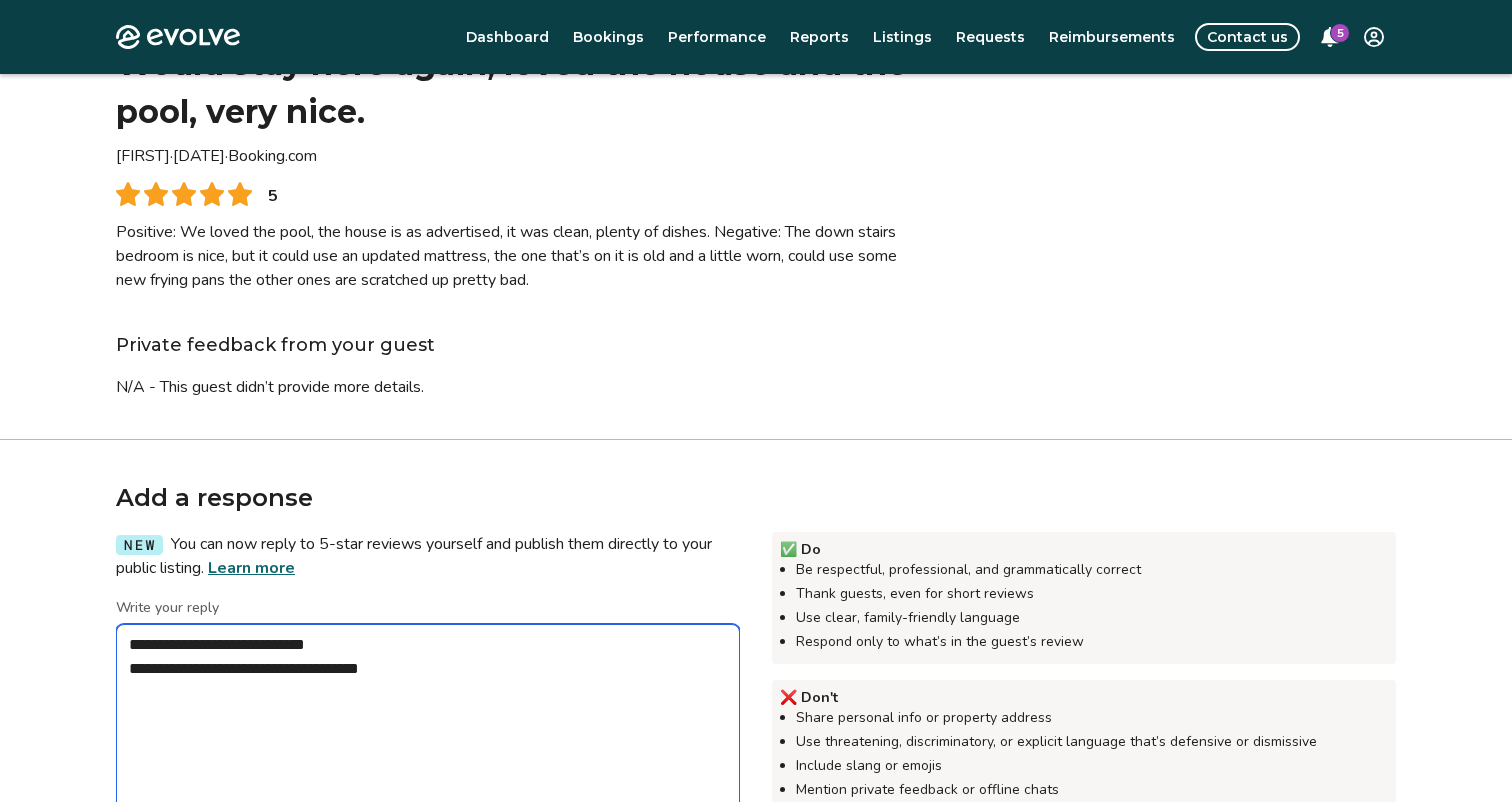 type on "*" 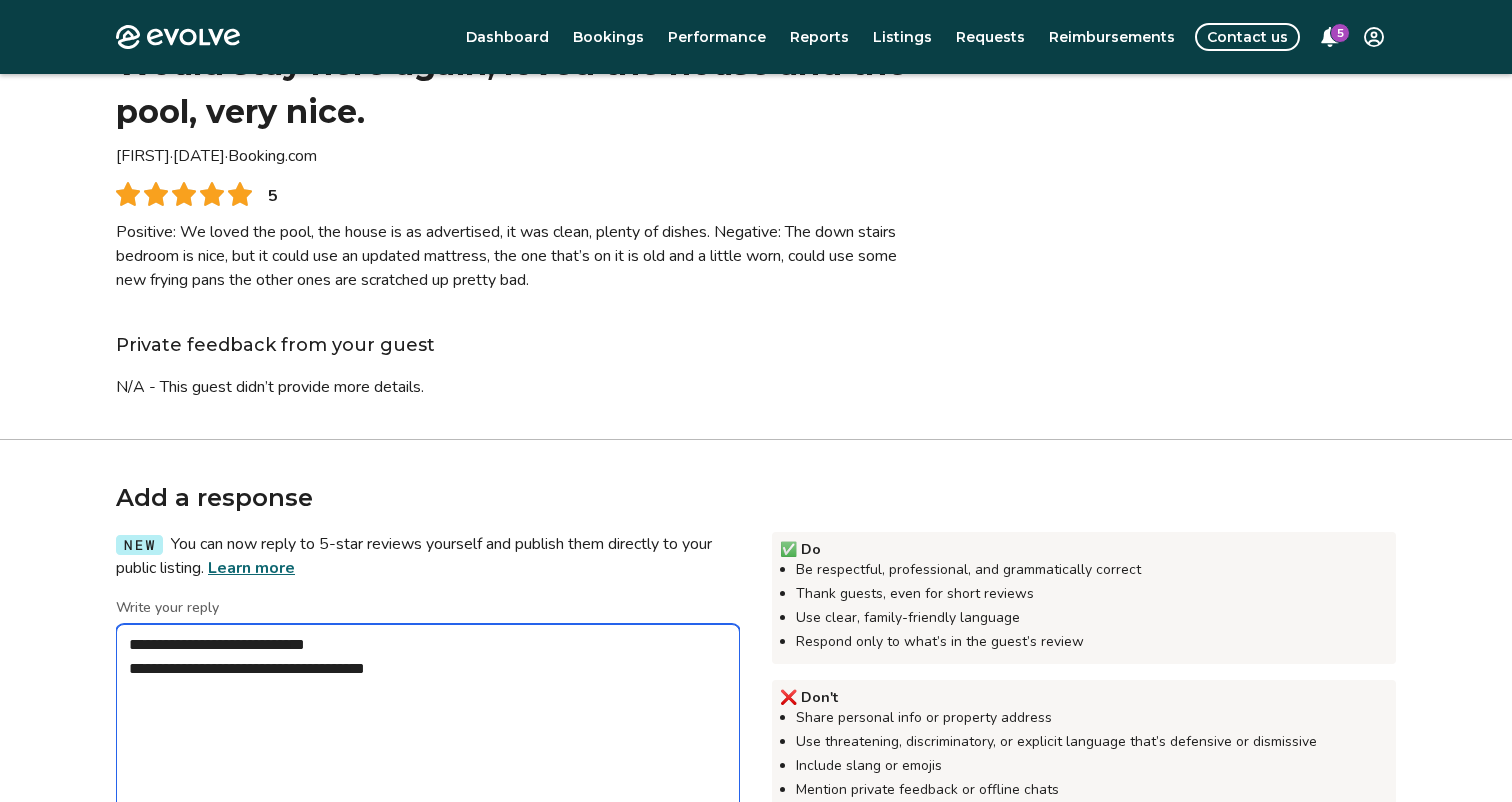 type on "*" 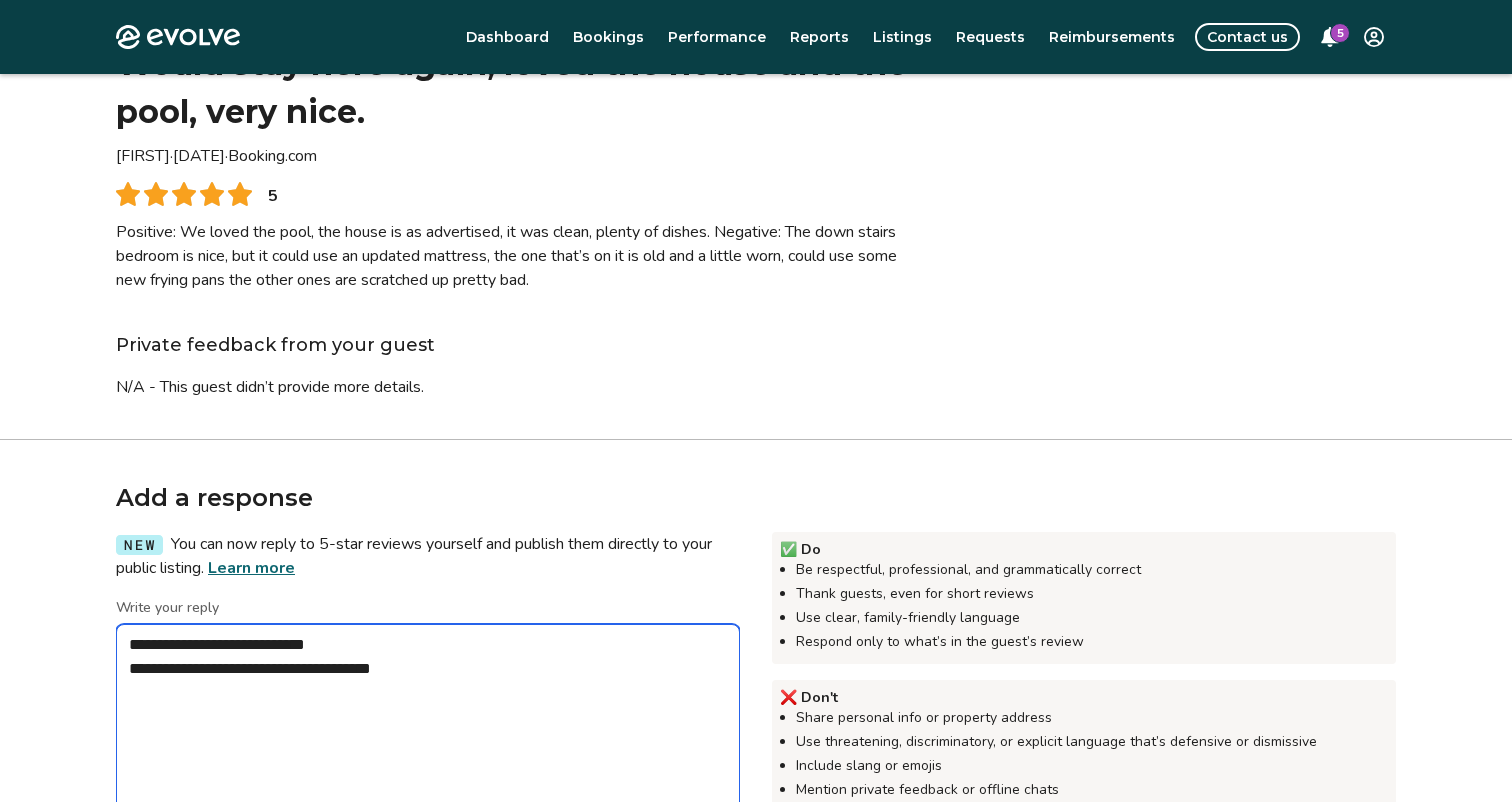 type on "*" 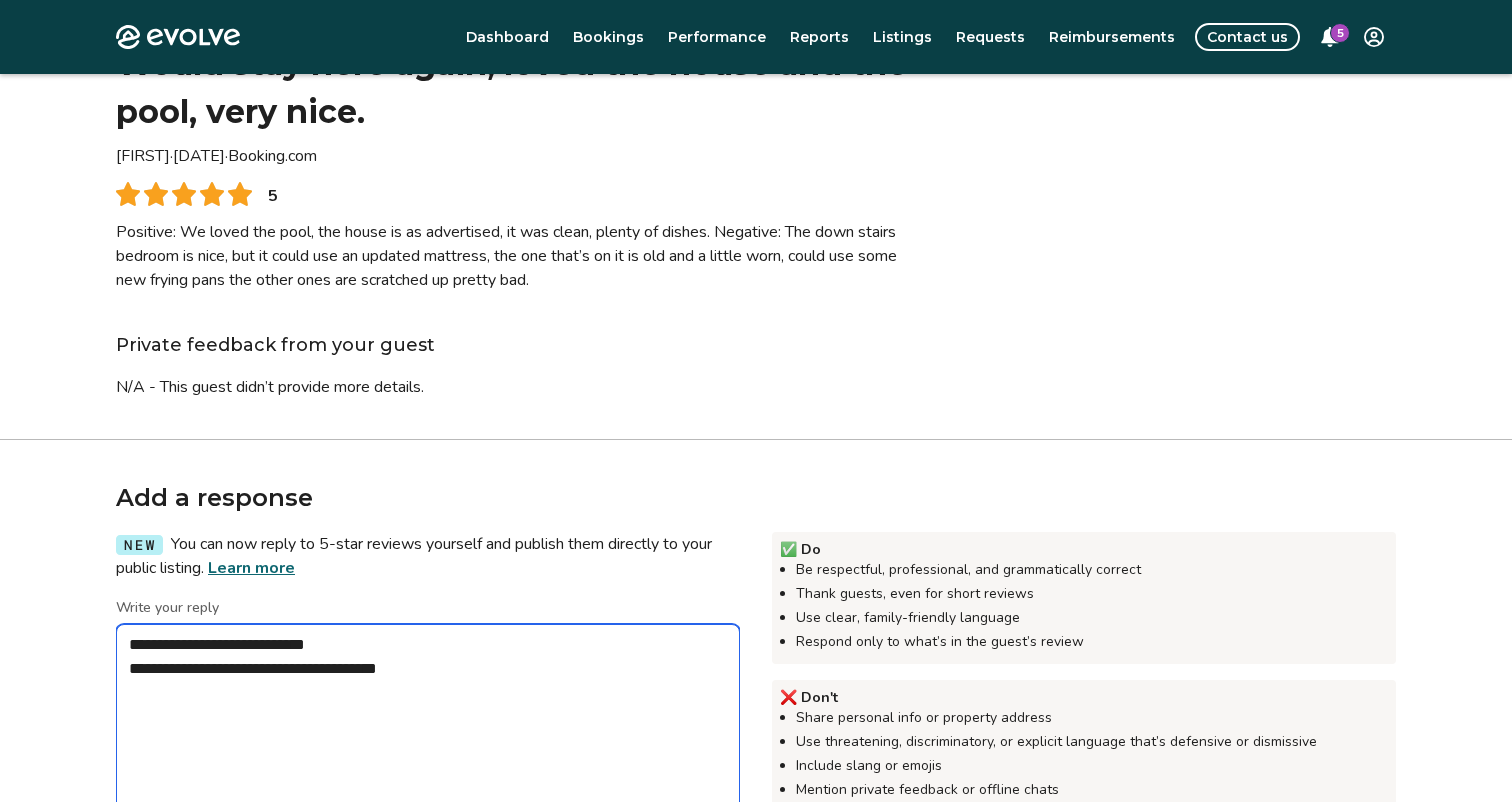 type on "*" 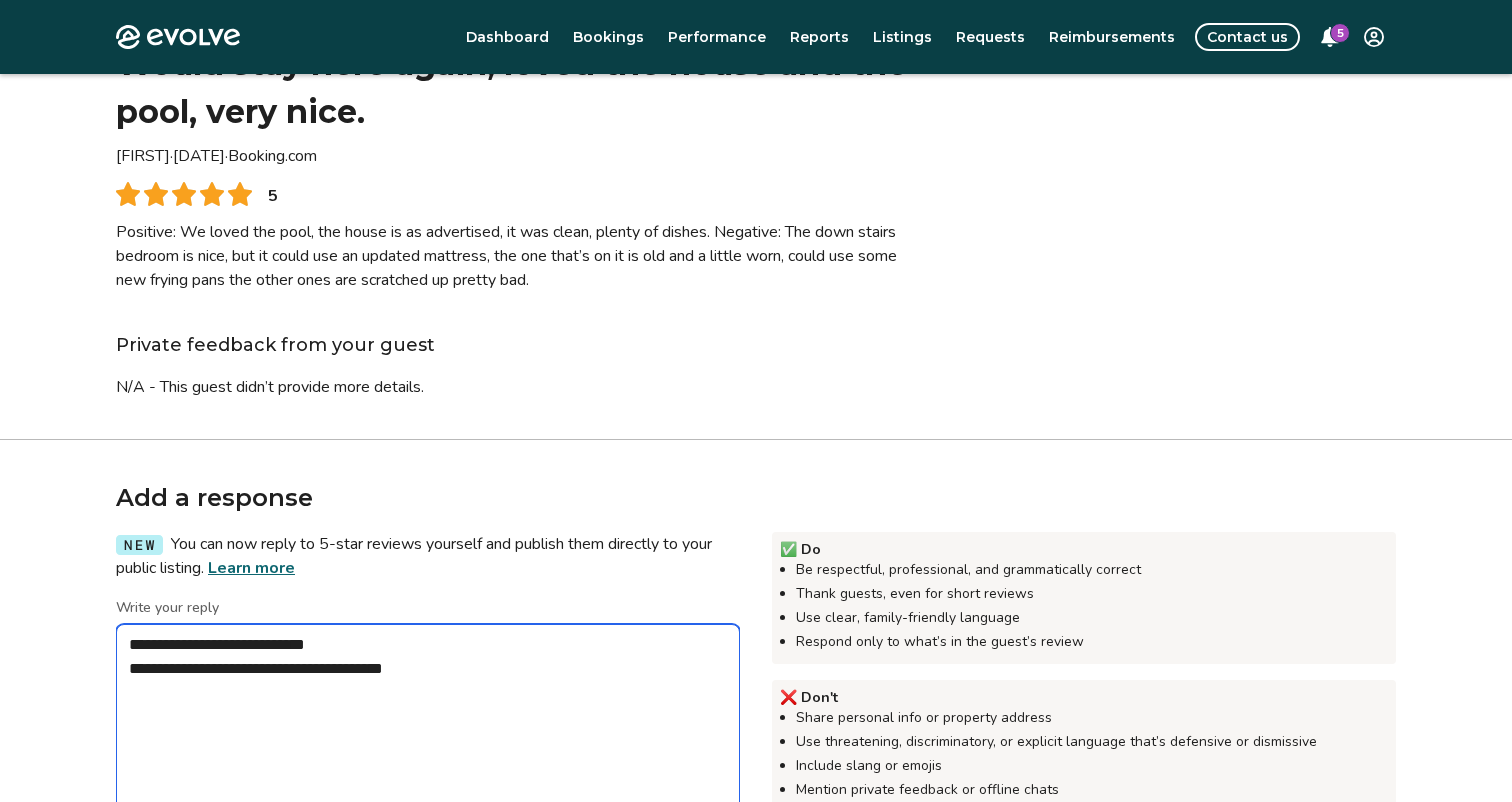 type on "*" 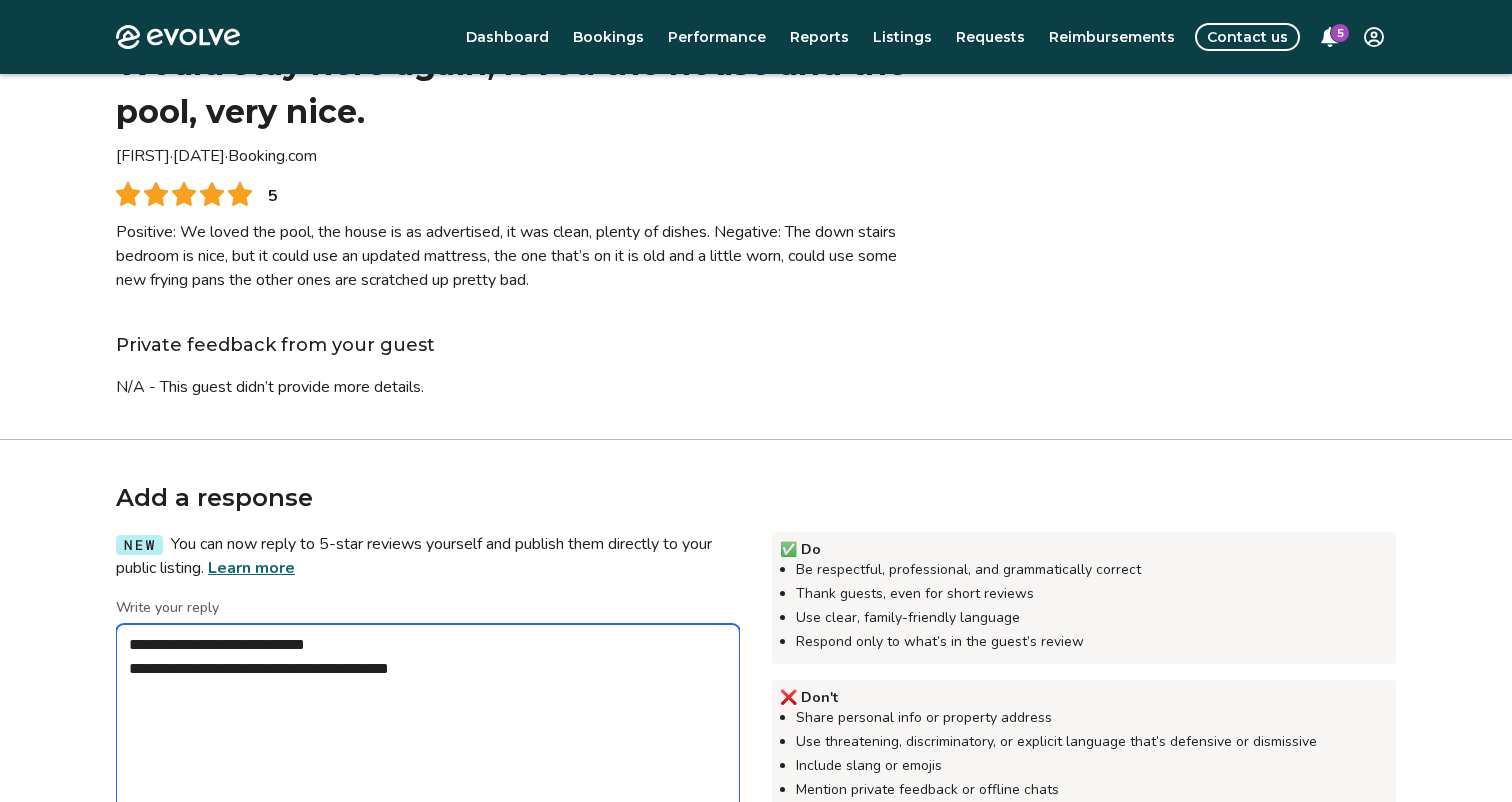 type on "*" 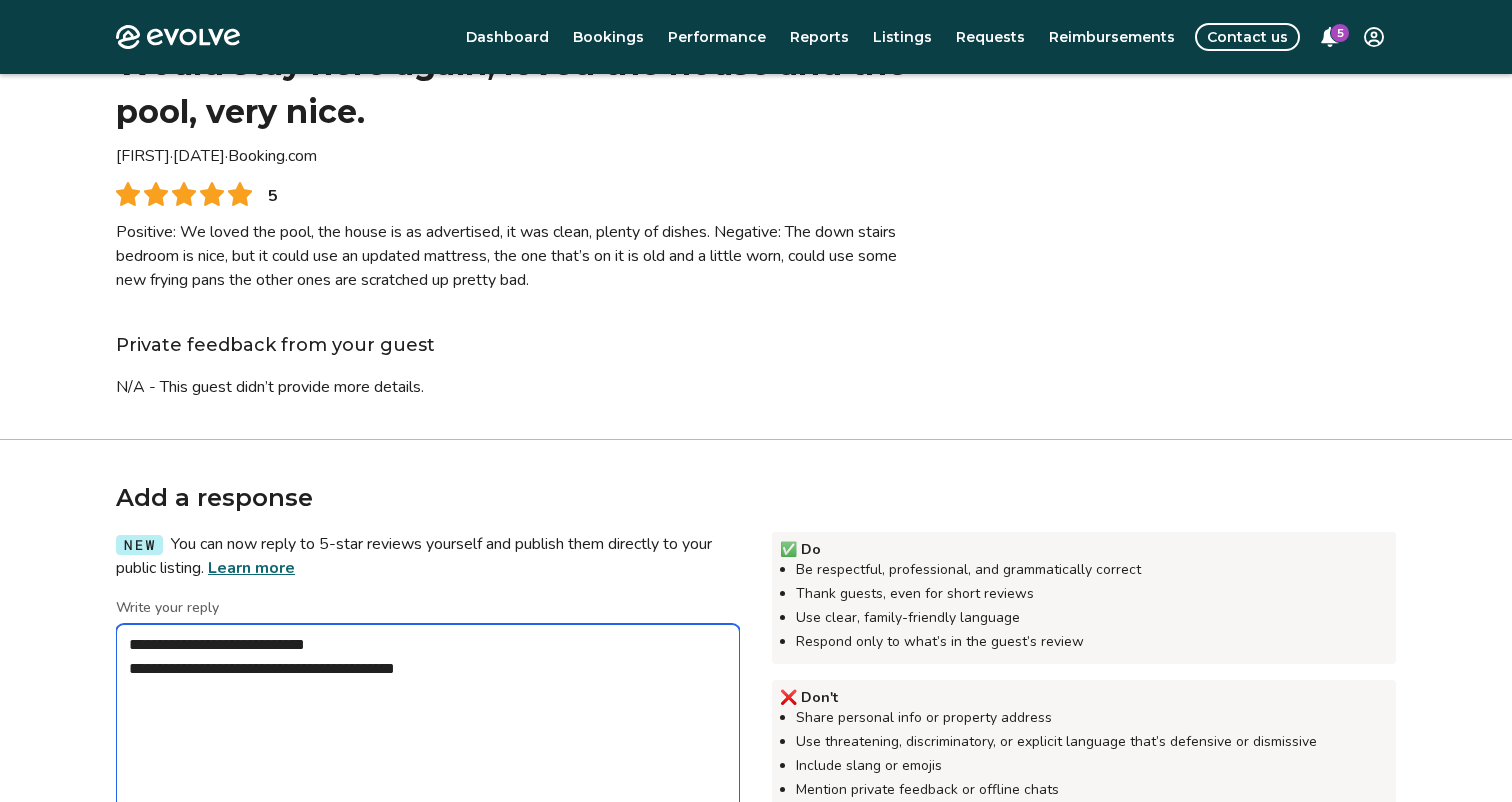type on "*" 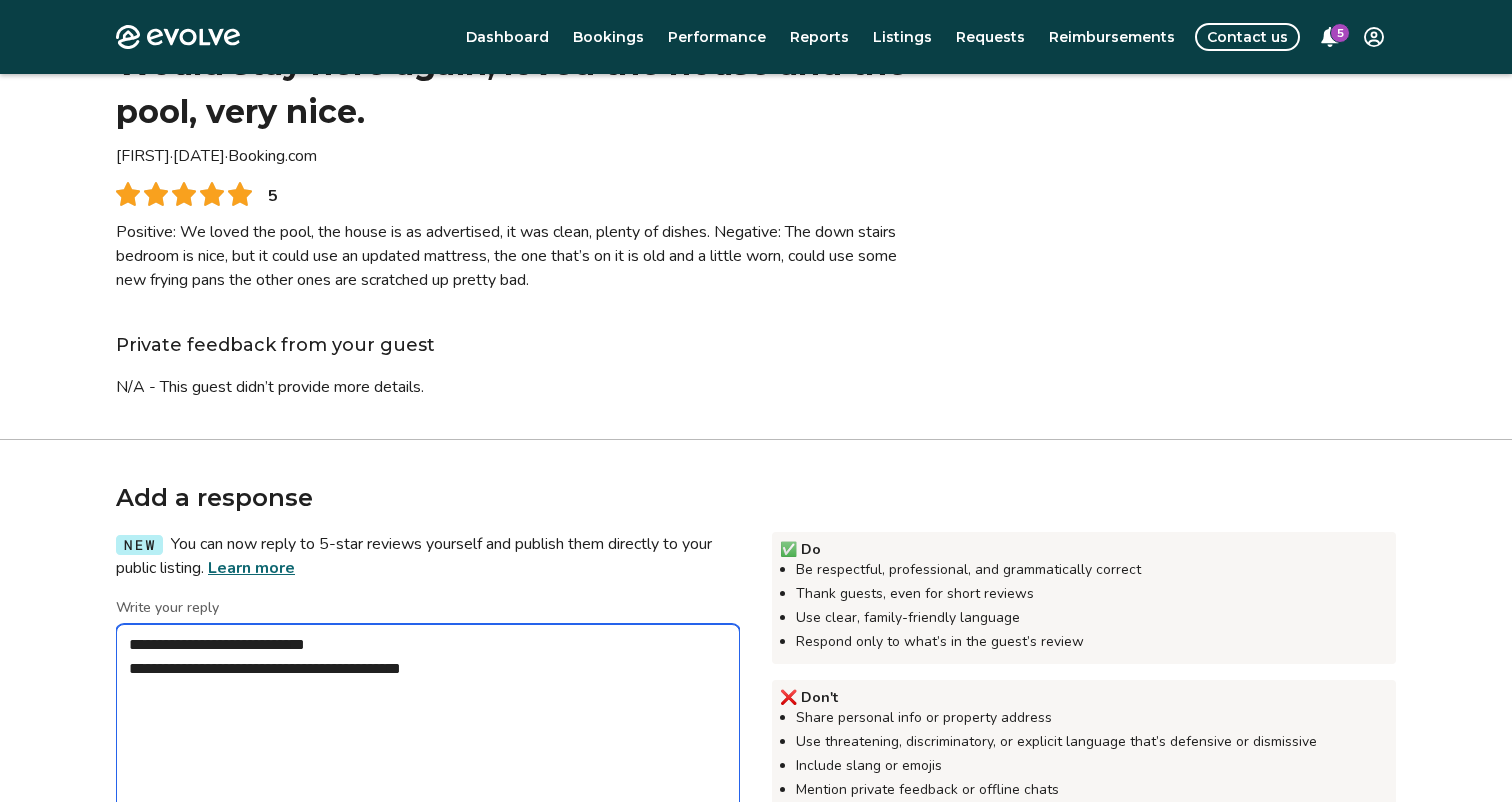 type on "*" 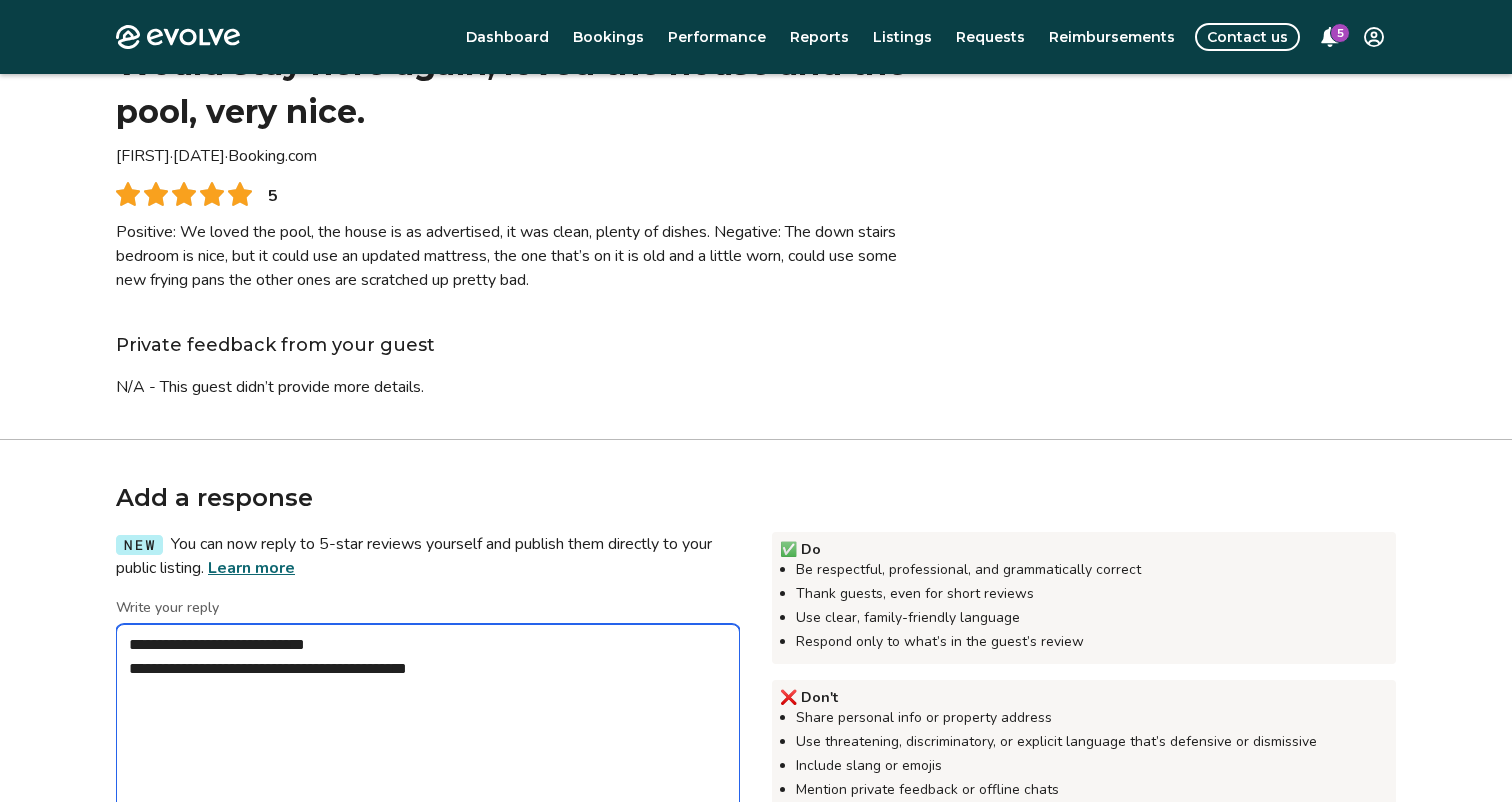 type on "*" 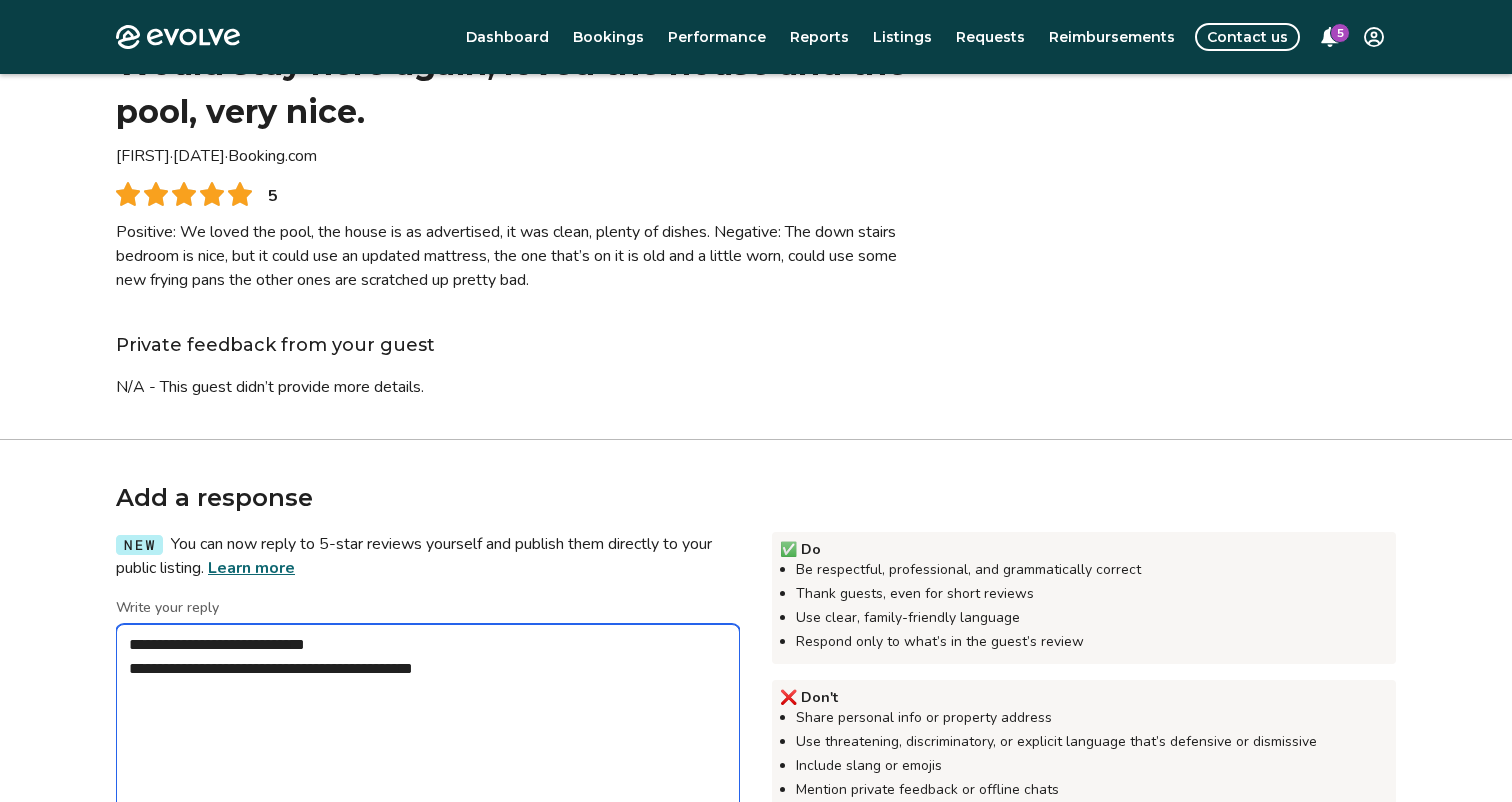 type on "*" 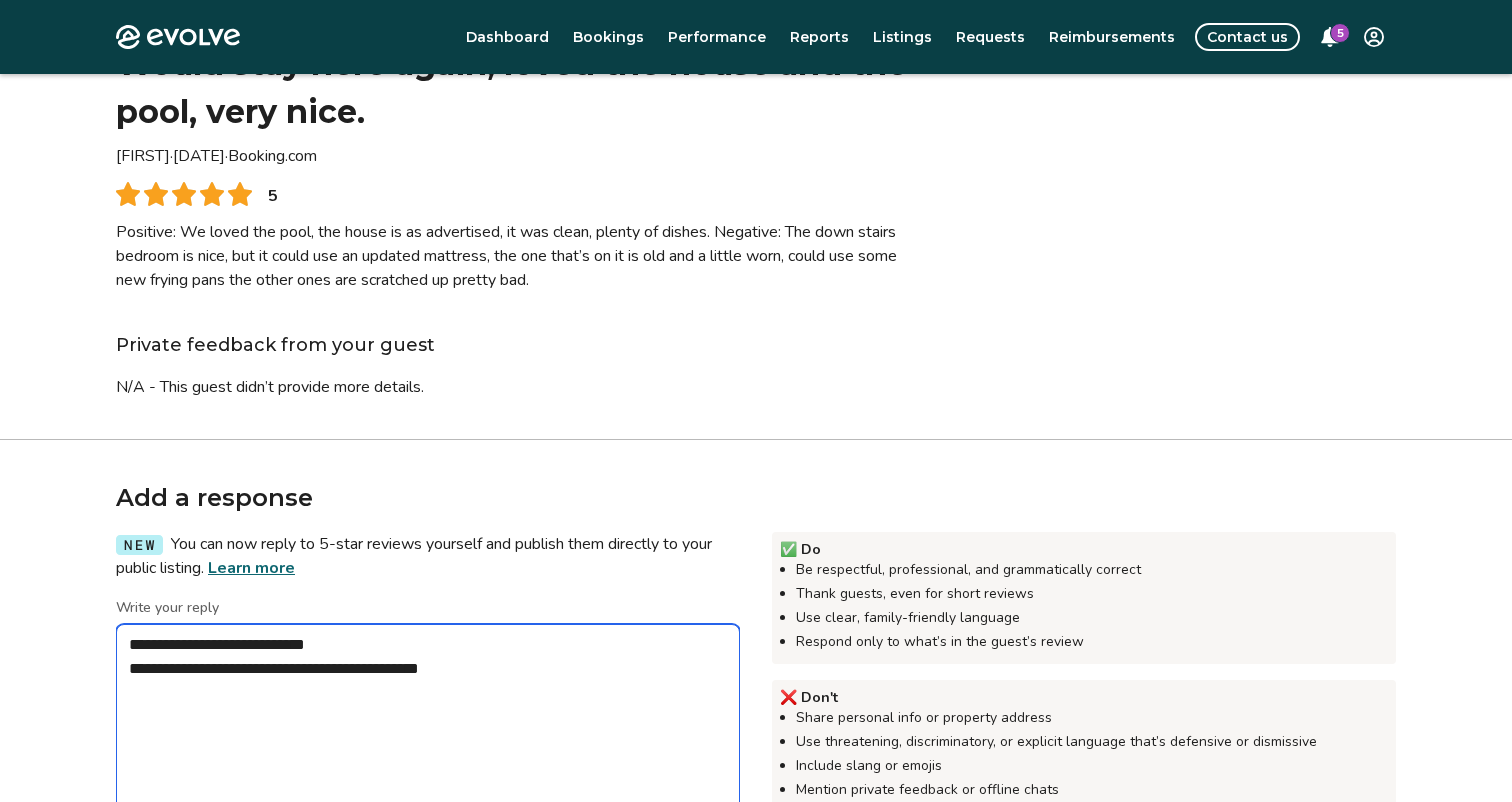 type on "*" 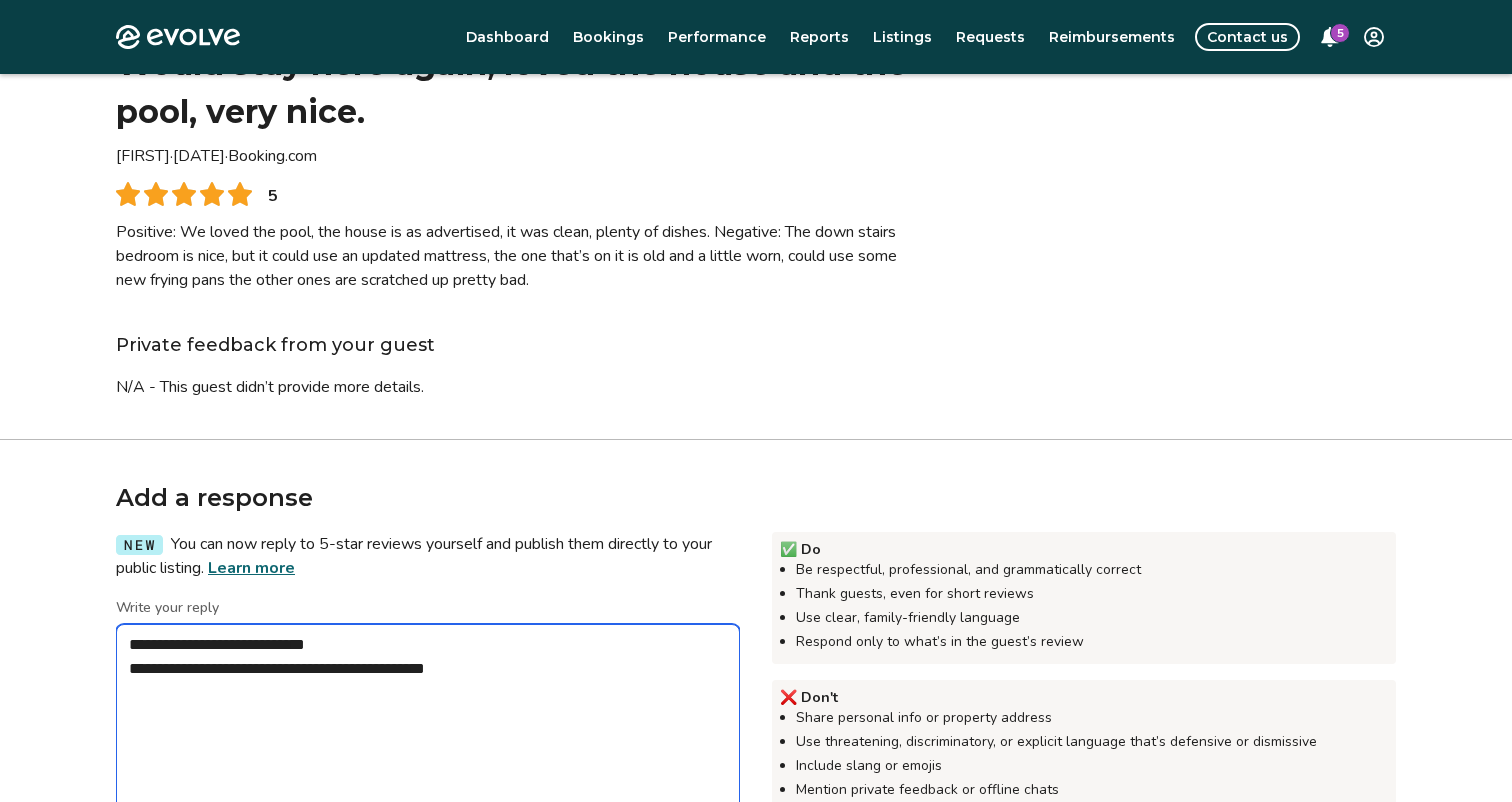 type on "*" 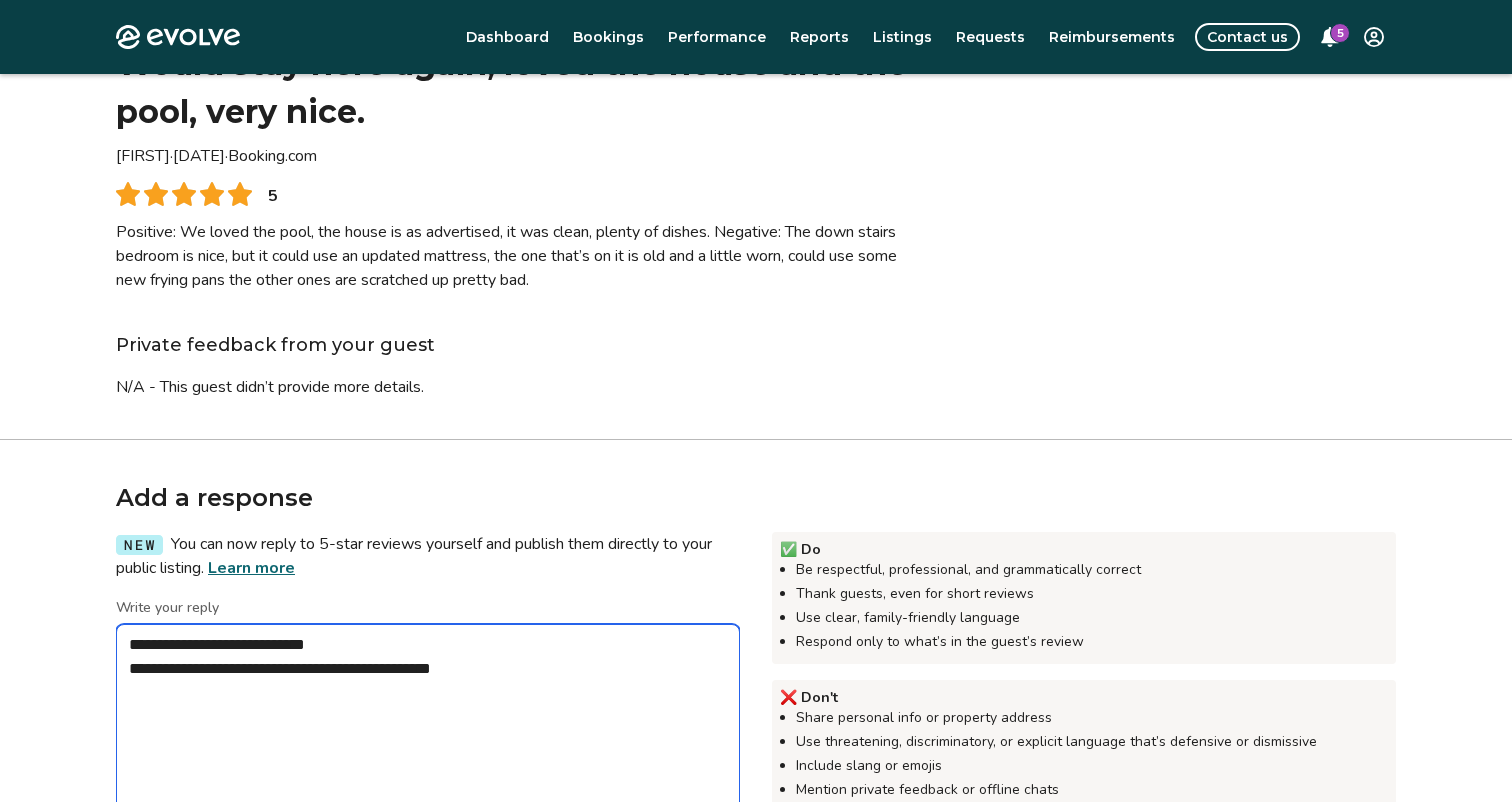 type on "*" 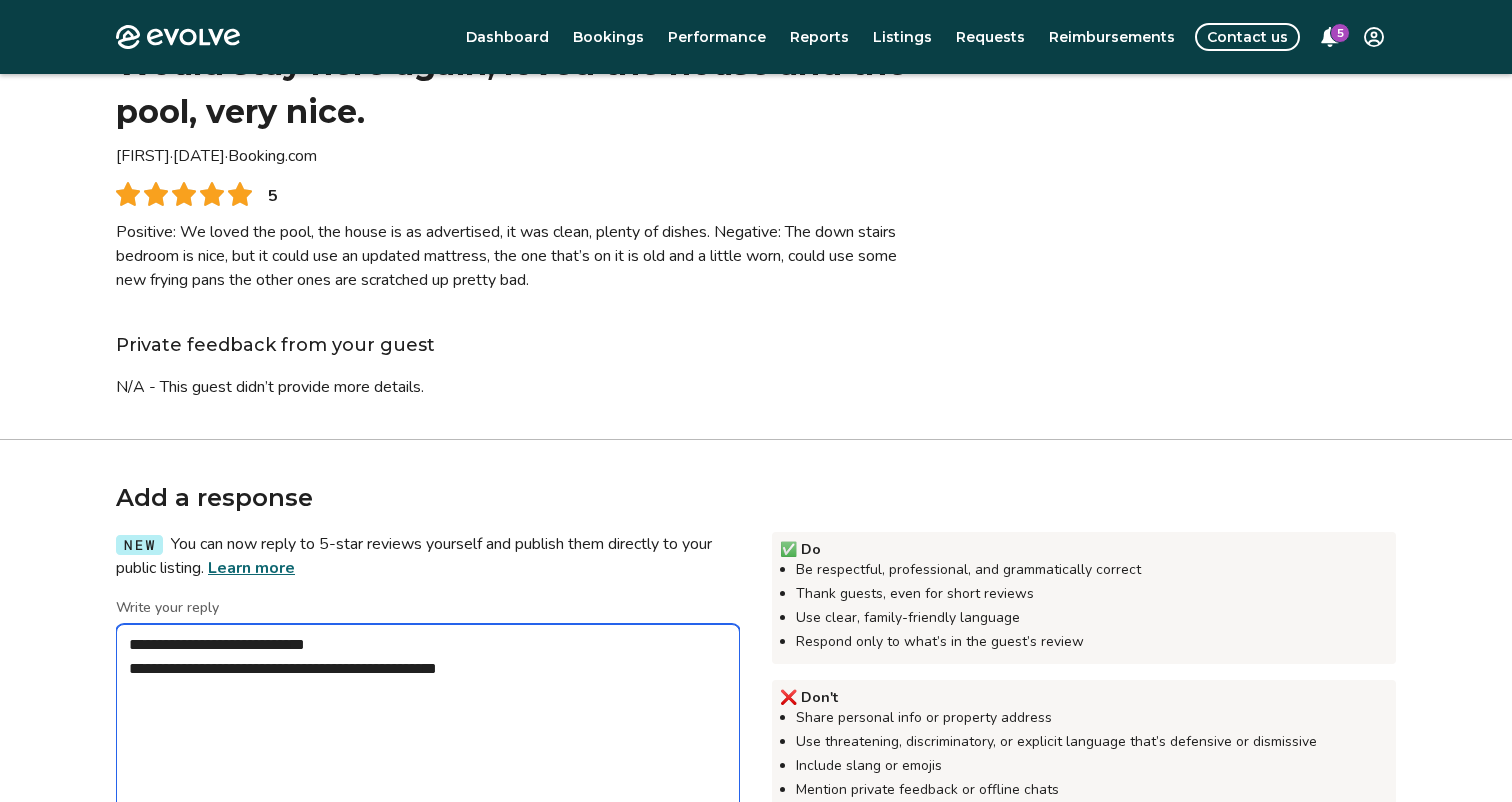 type on "*" 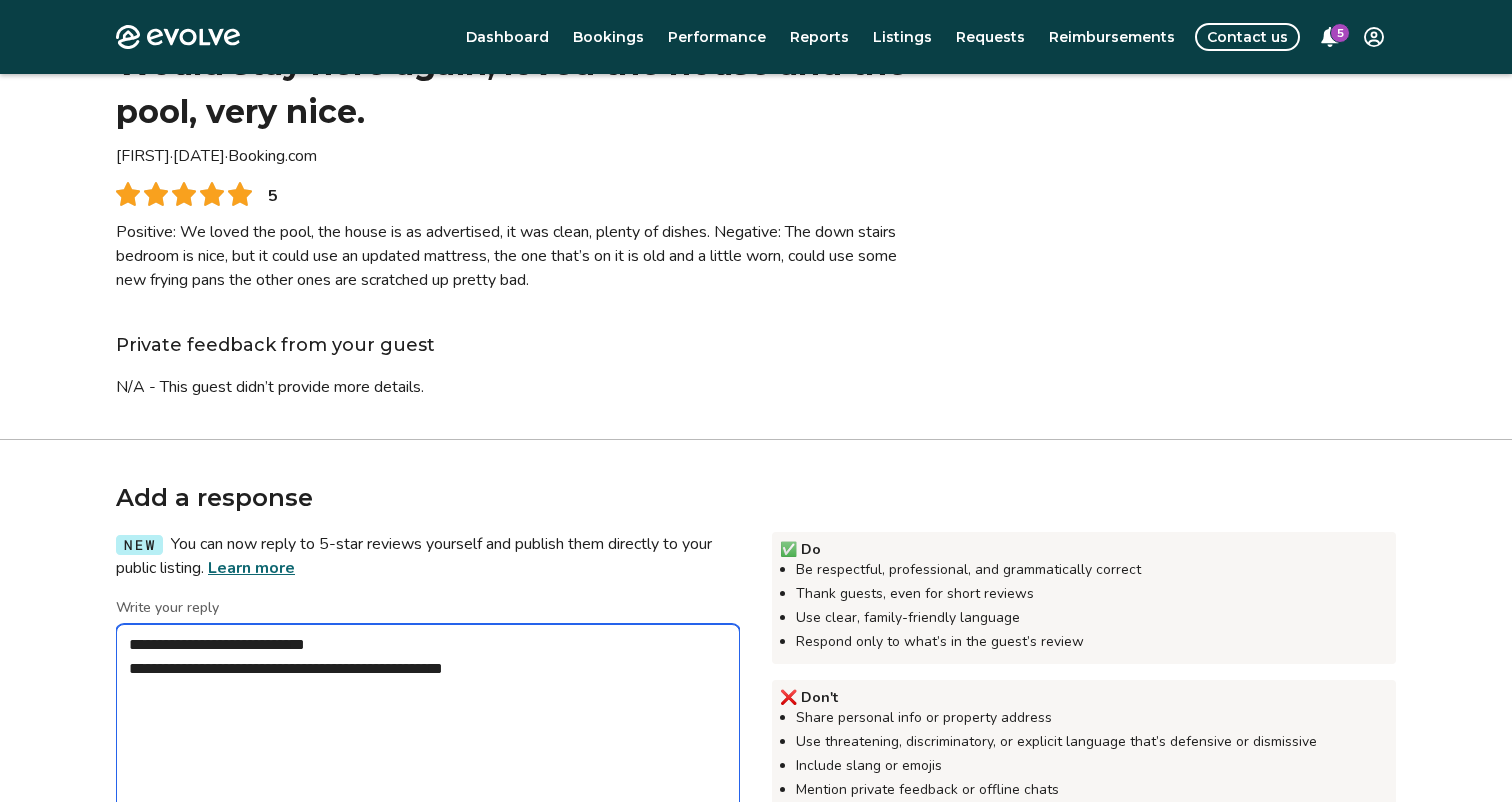 type on "*" 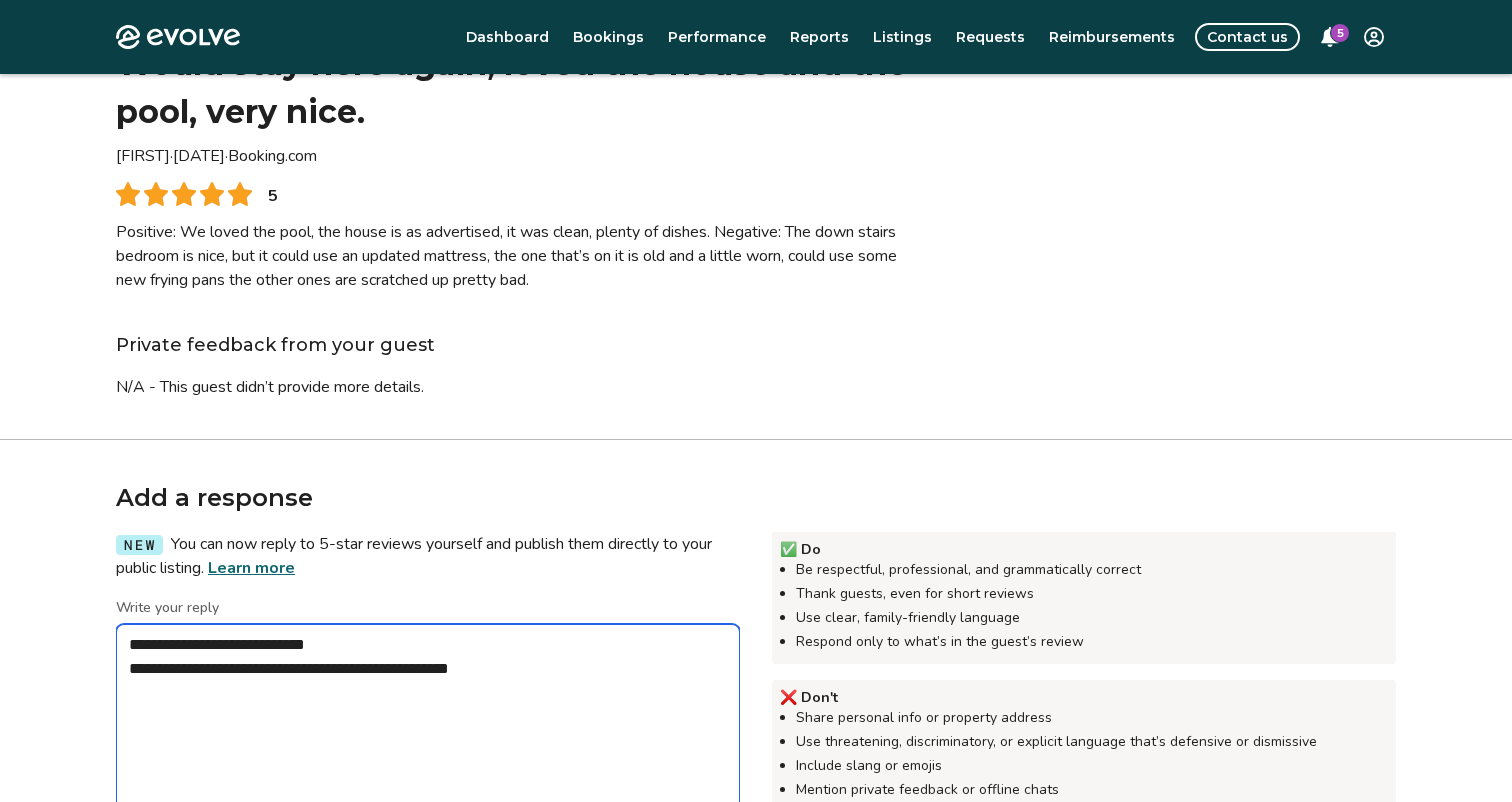type on "*" 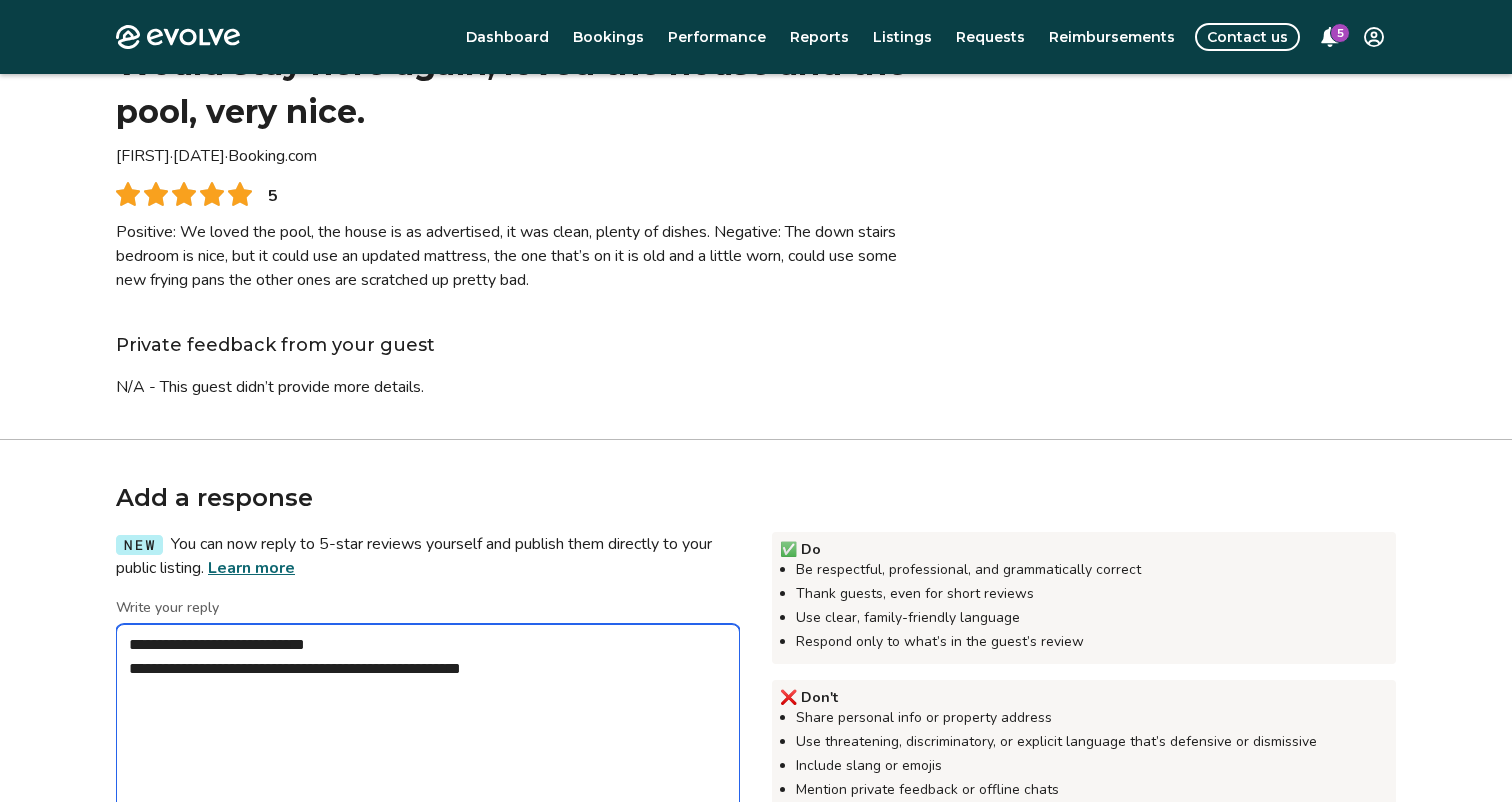 type on "*" 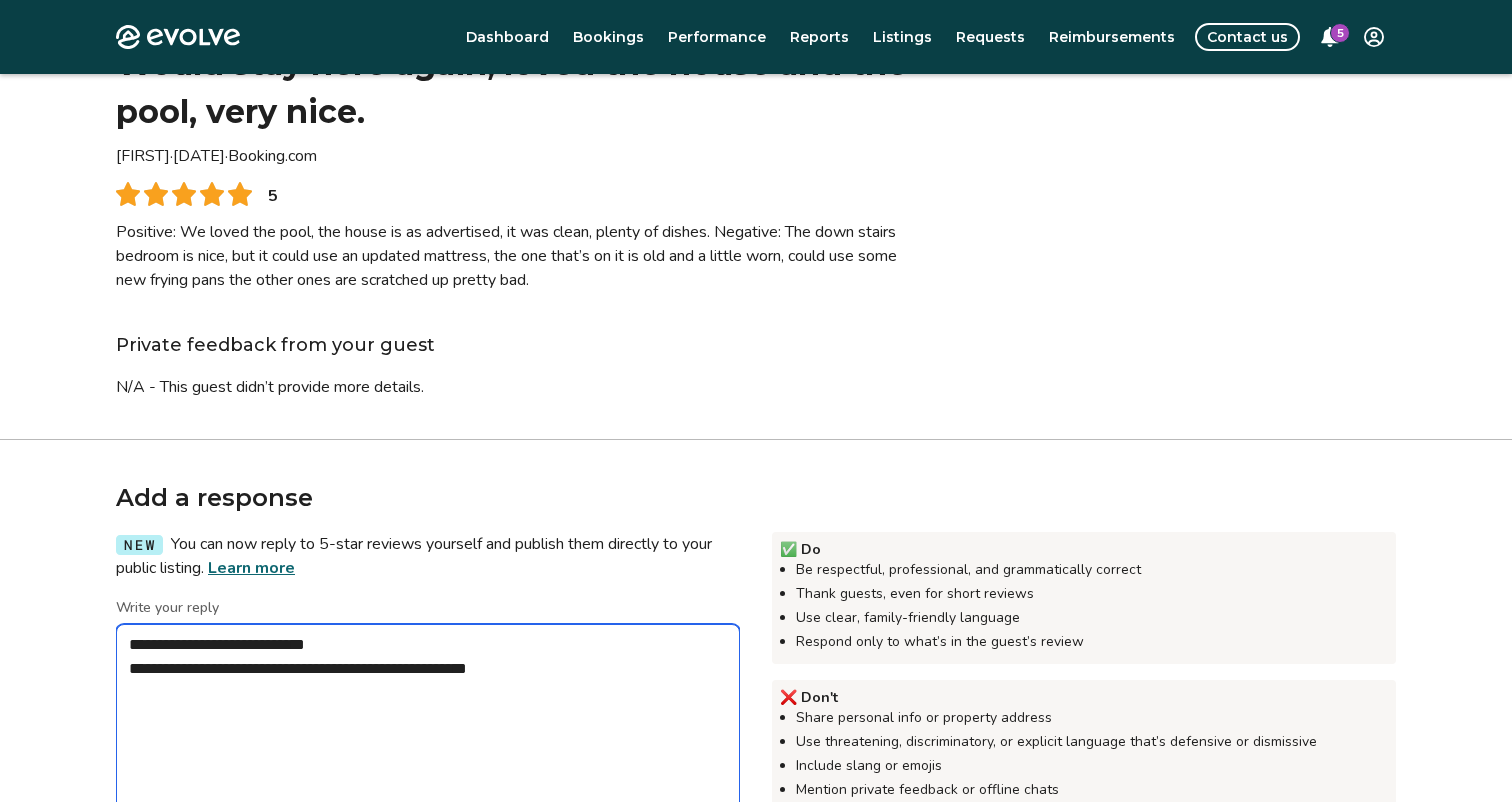 type on "*" 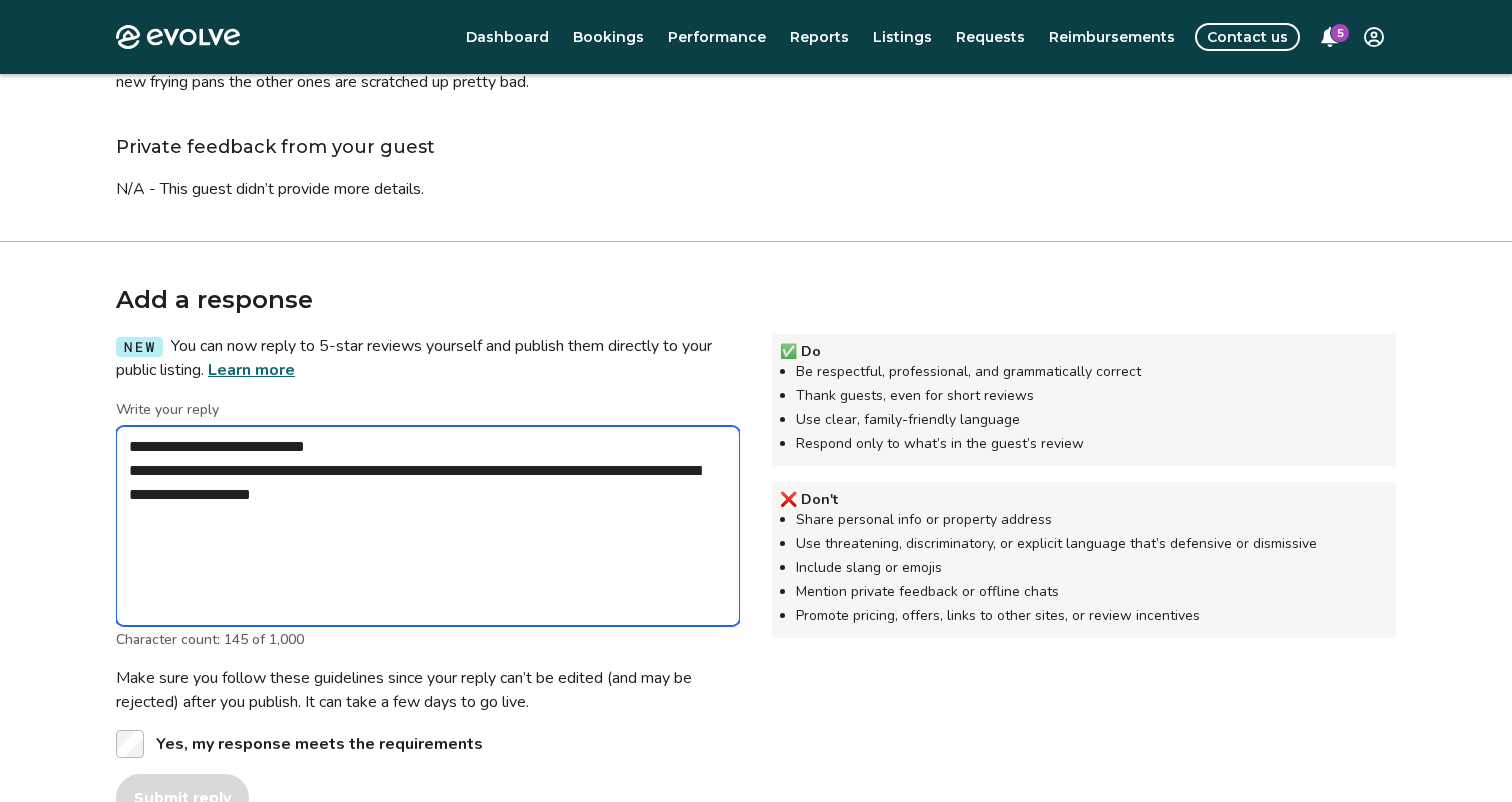 scroll, scrollTop: 500, scrollLeft: 0, axis: vertical 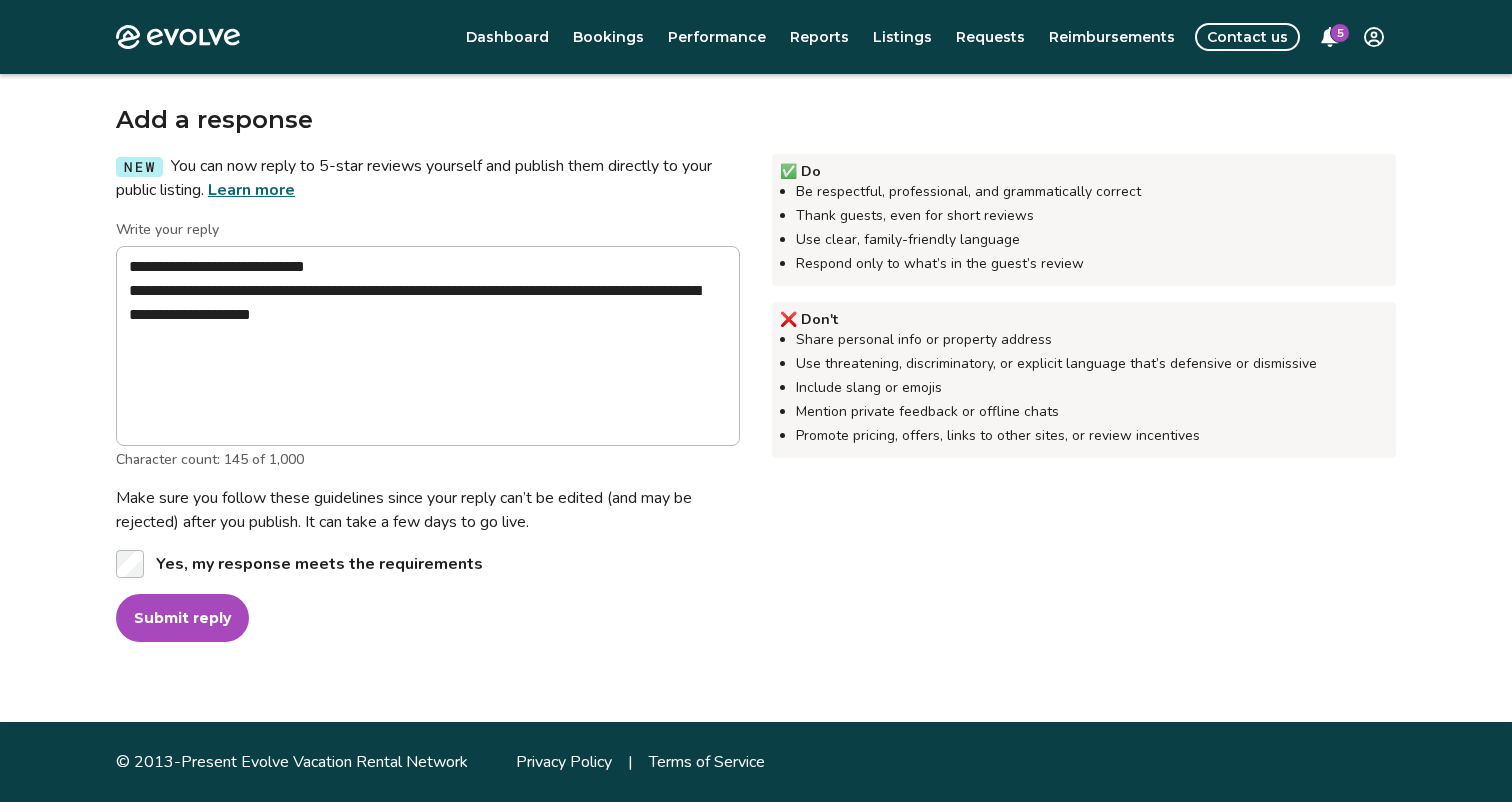 click on "Submit reply" at bounding box center [182, 618] 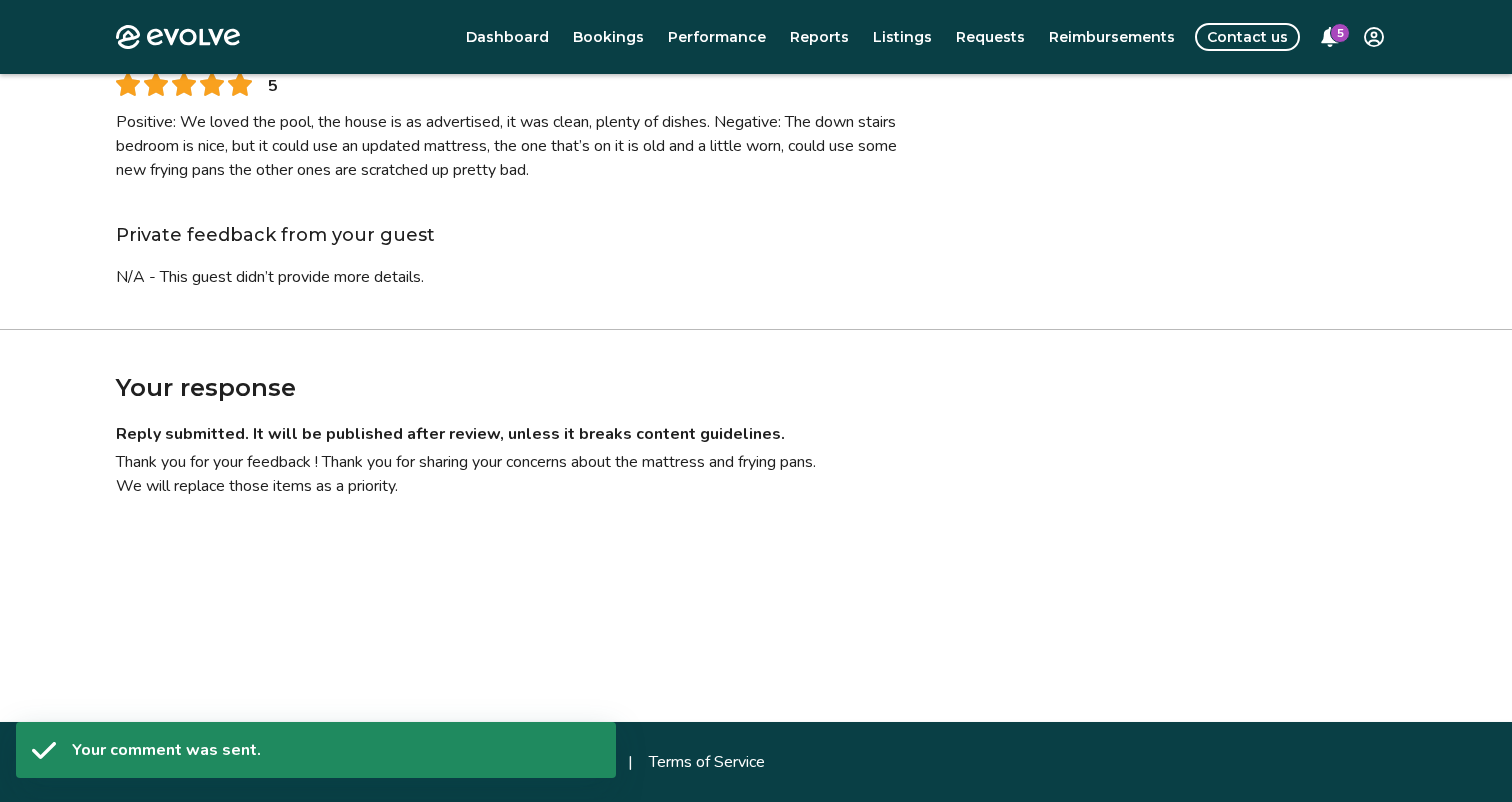 scroll, scrollTop: 232, scrollLeft: 0, axis: vertical 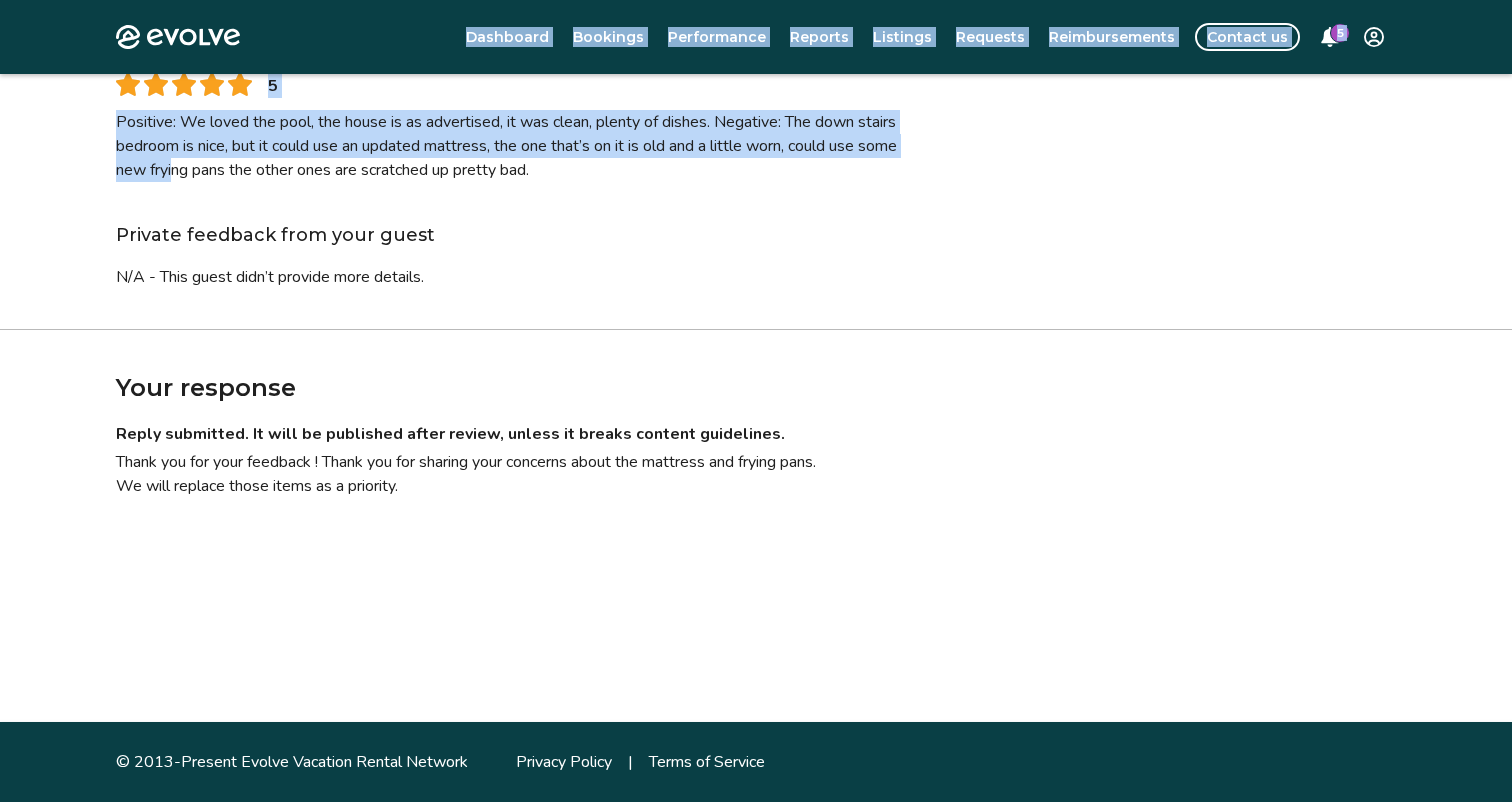 drag, startPoint x: 83, startPoint y: -109, endPoint x: 166, endPoint y: -118, distance: 83.48653 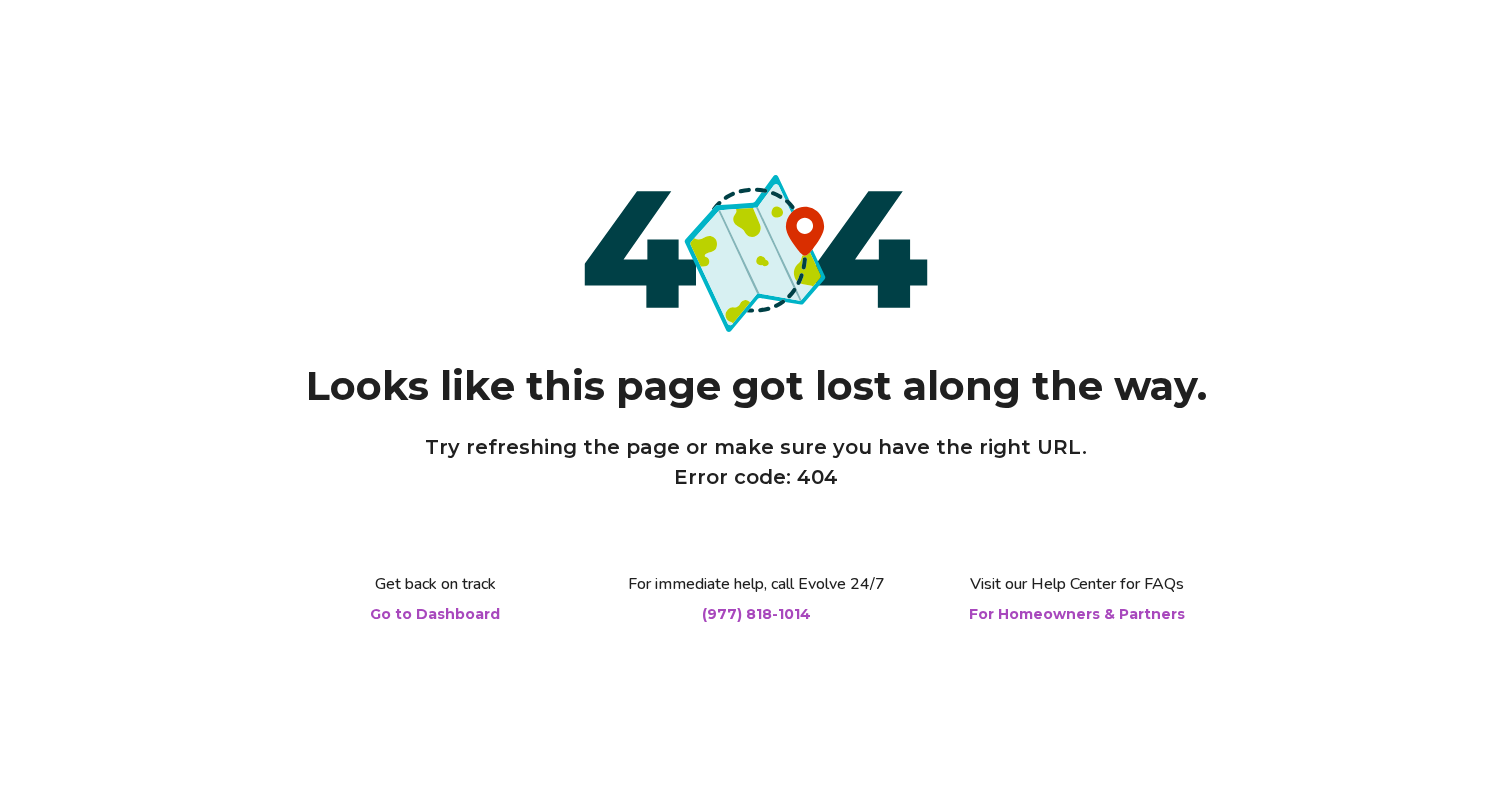 scroll, scrollTop: 0, scrollLeft: 0, axis: both 